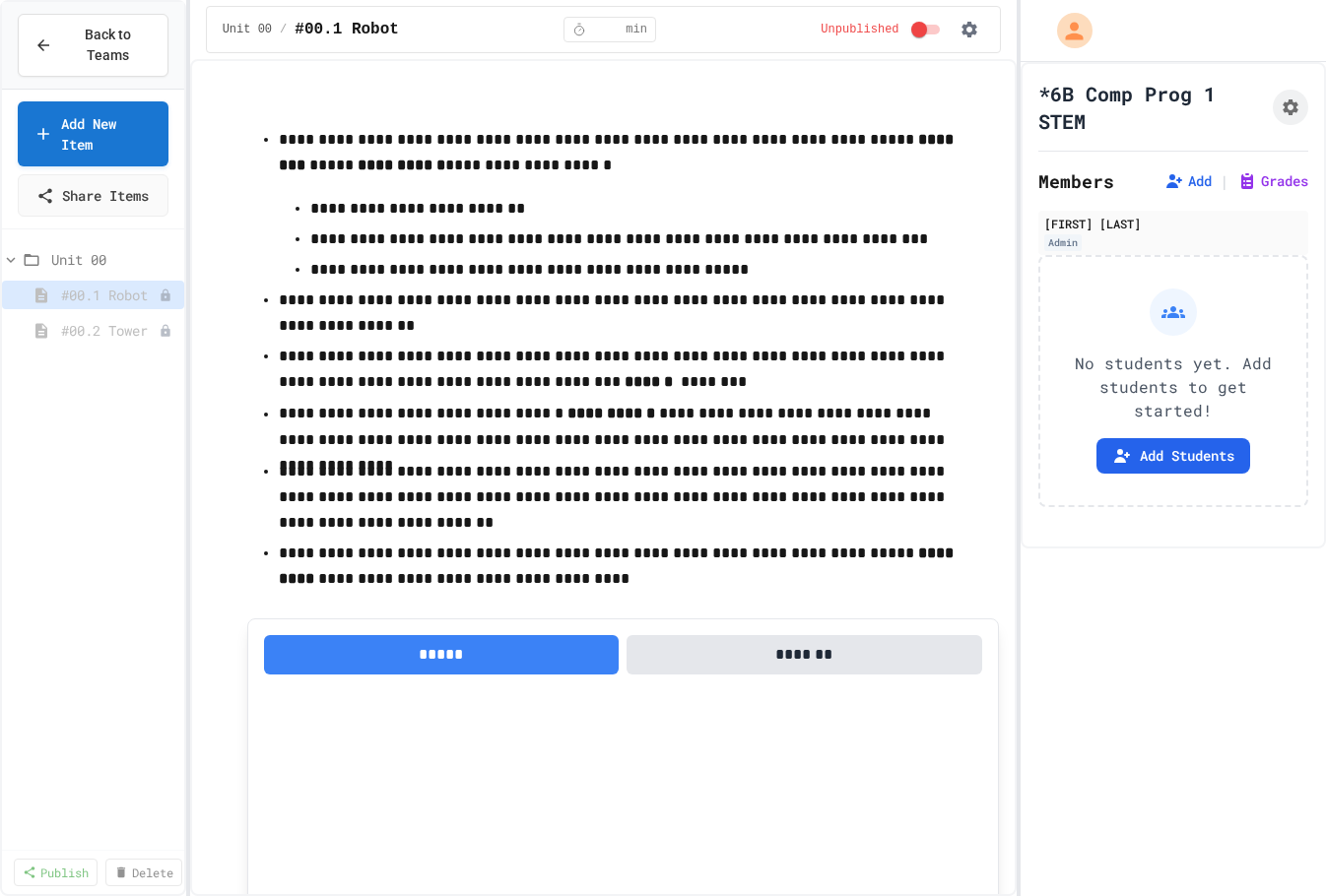 scroll, scrollTop: 0, scrollLeft: 0, axis: both 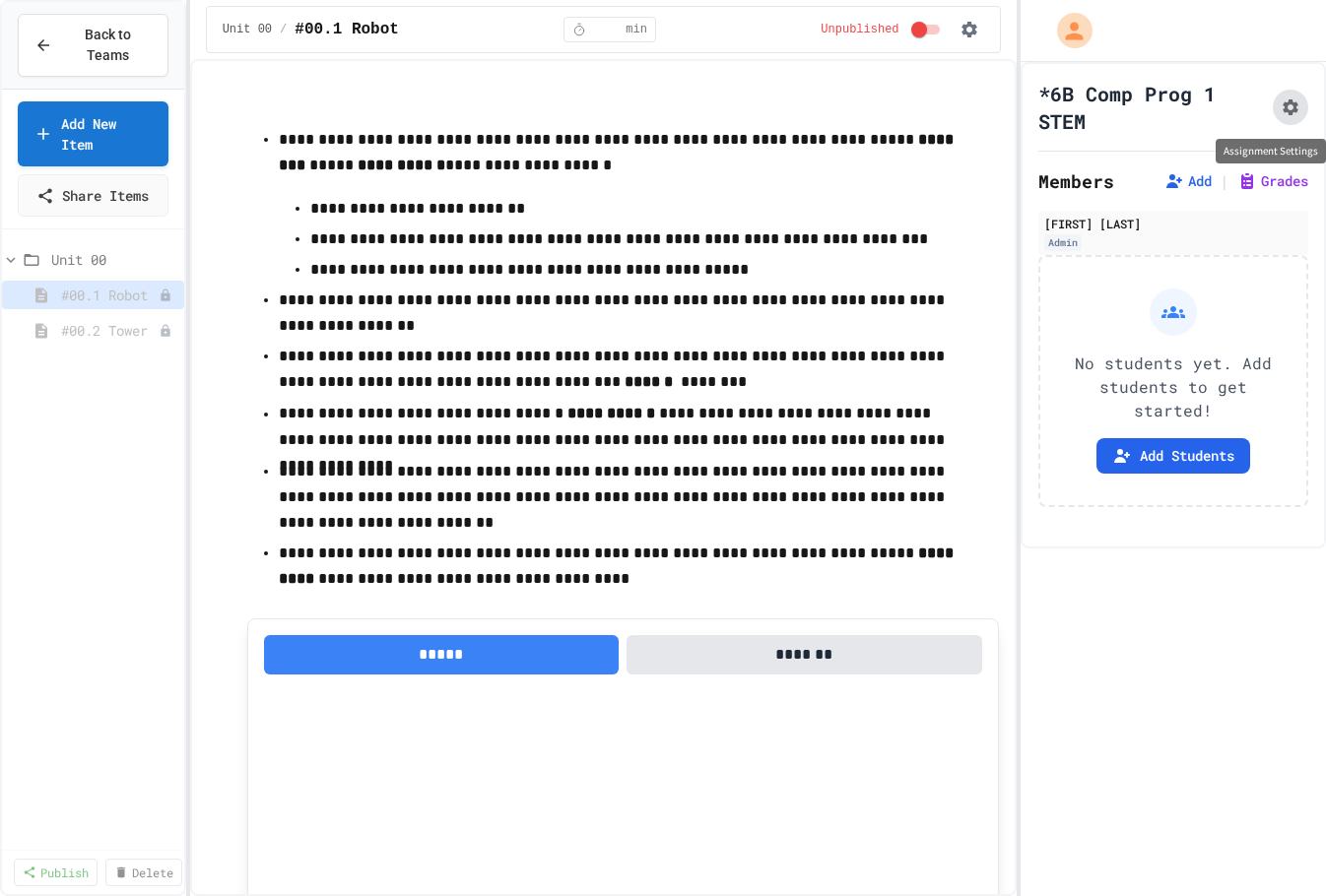 click 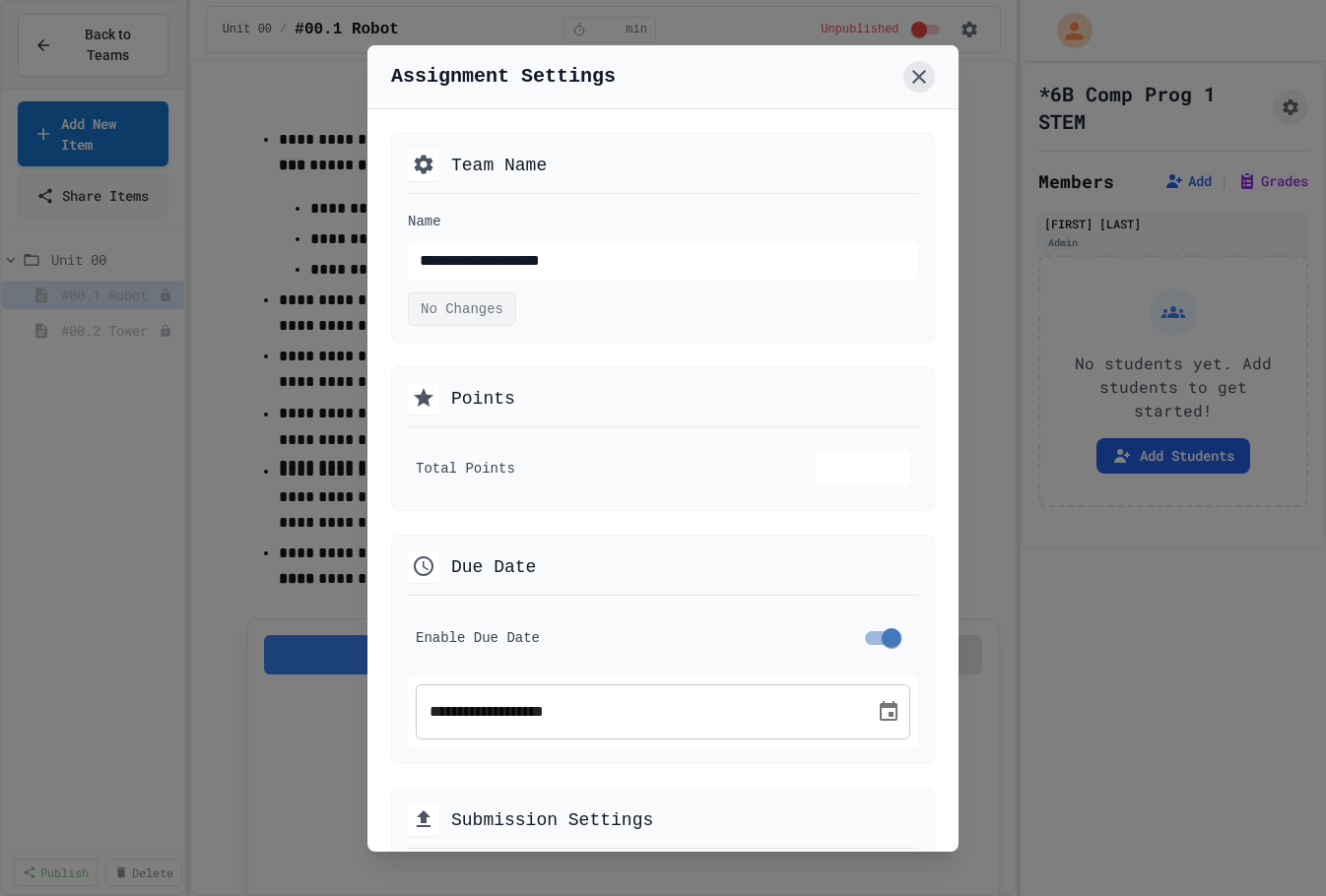 click 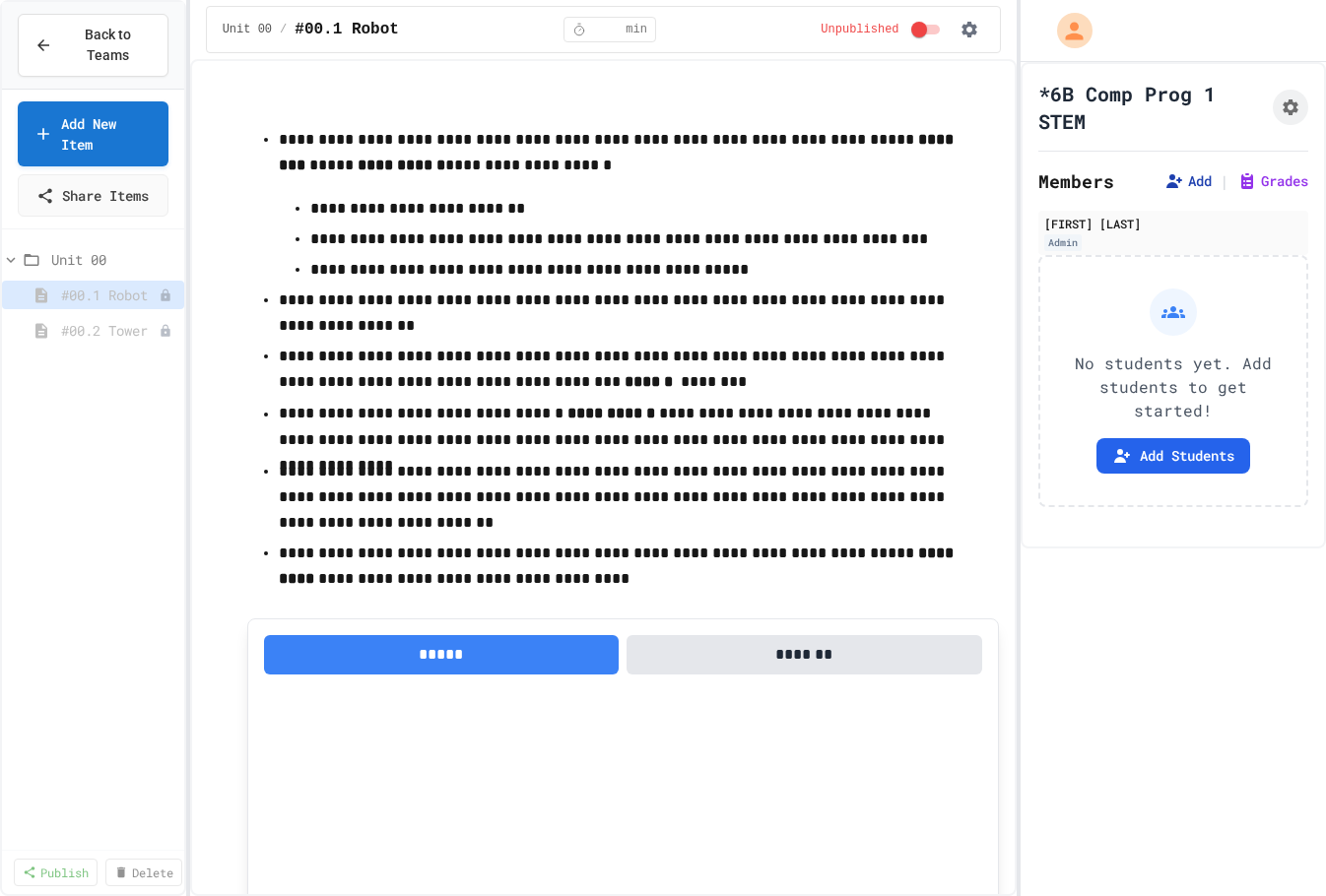 click on "Add" at bounding box center (1188, 181) 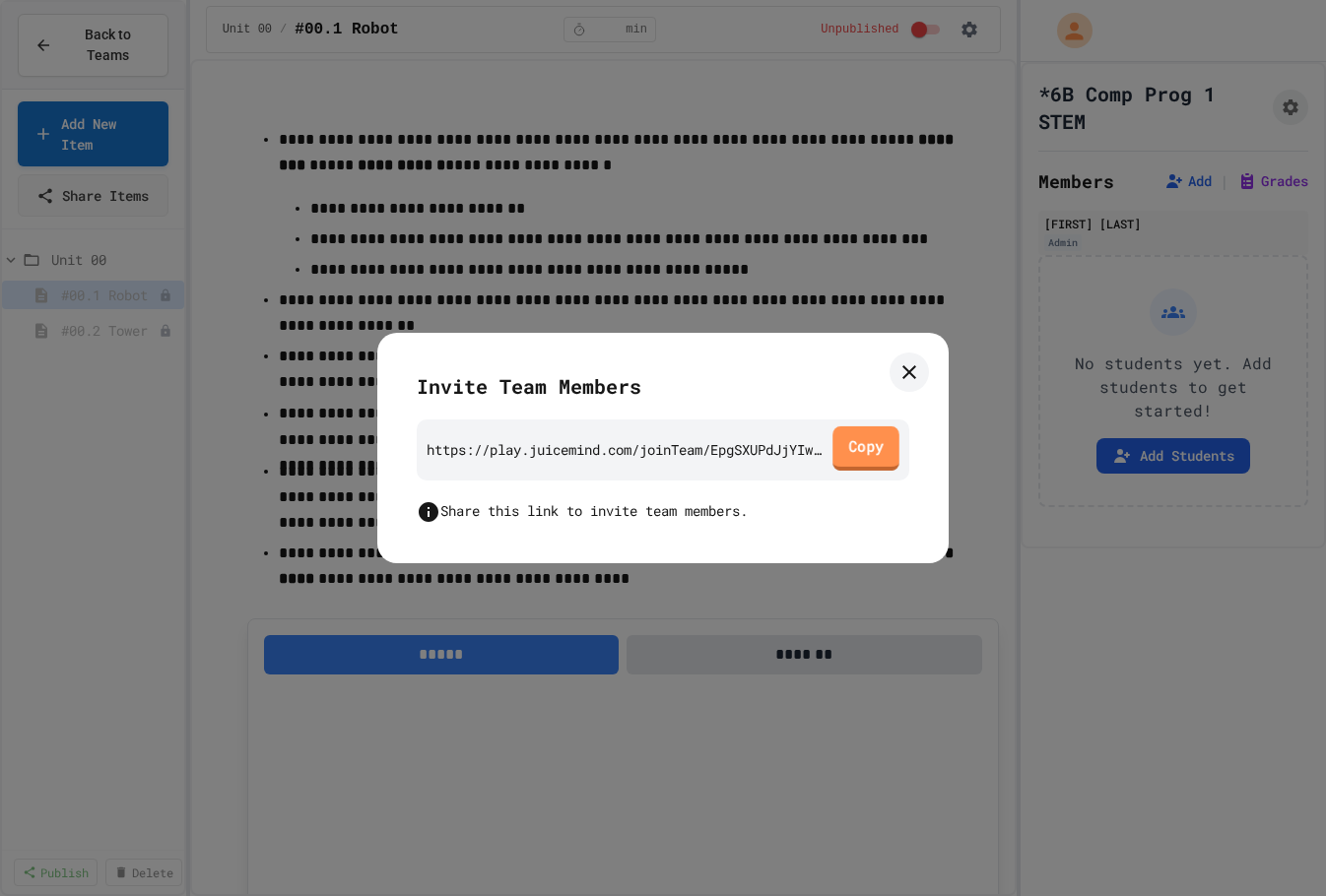 click on "Copy" at bounding box center [866, 448] 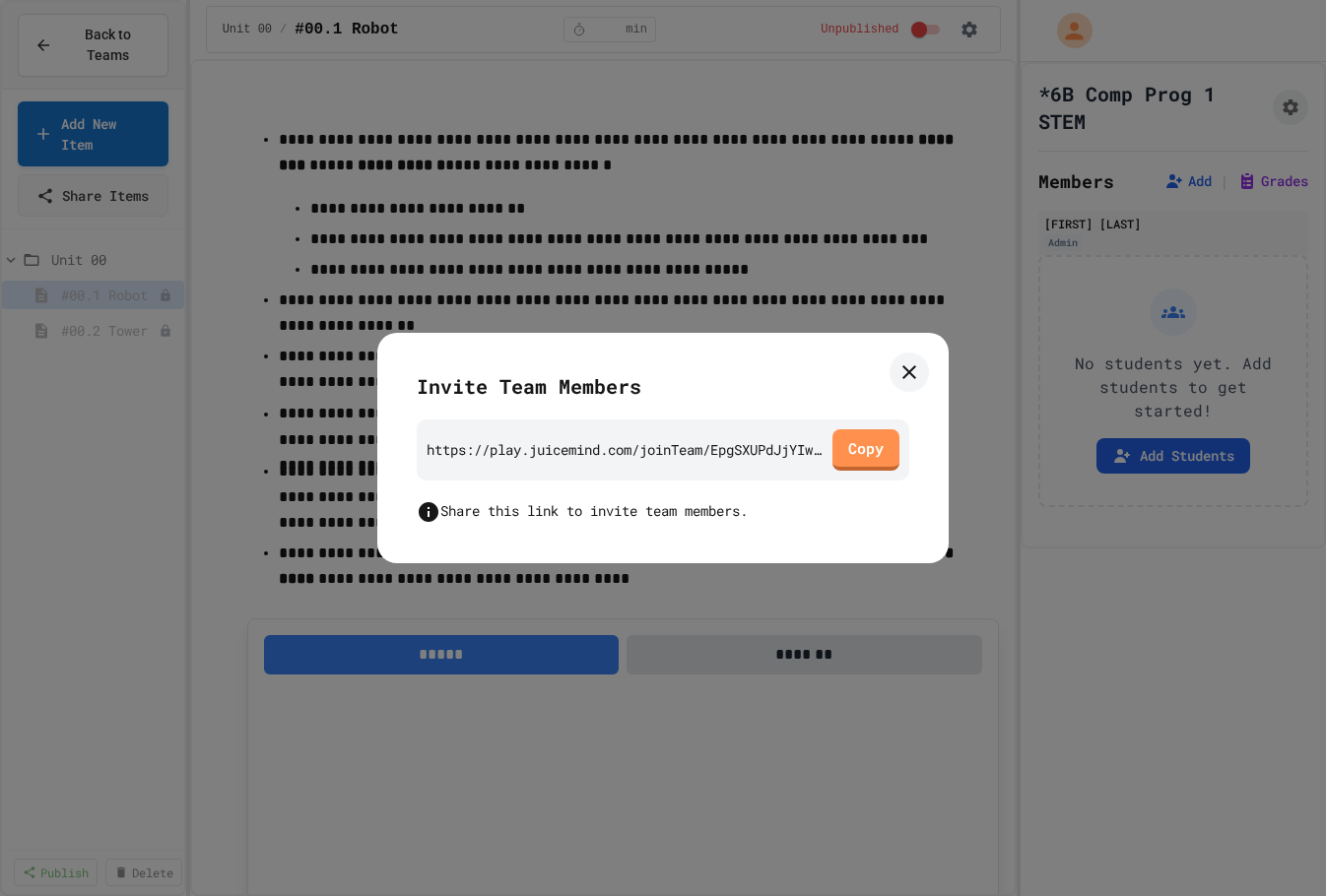 click on "https://play.juicemind.com/joinTeam/EpgSXUPdJjYIwDyLBTMH" at bounding box center (625, 449) 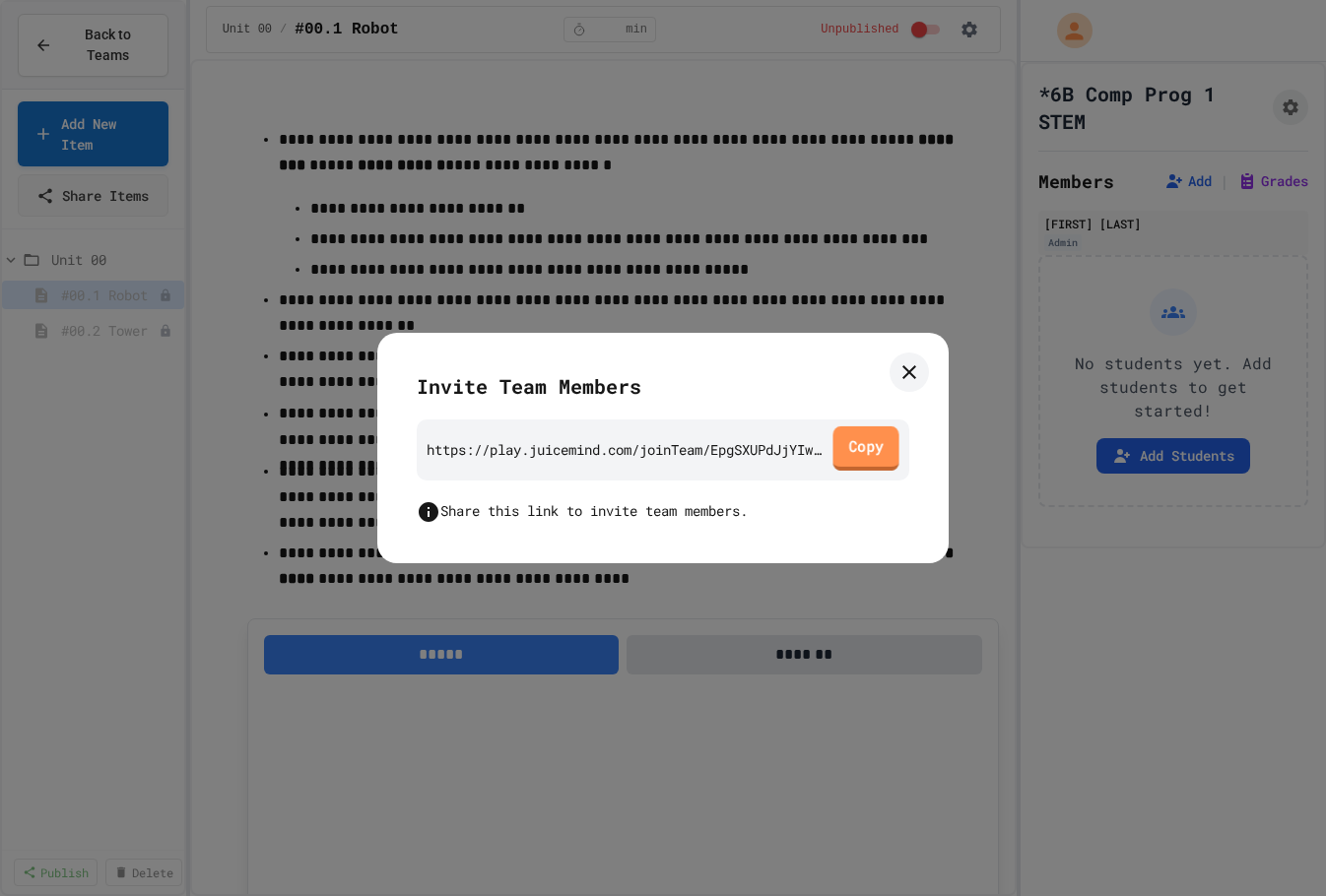 click on "Copy" at bounding box center (865, 448) 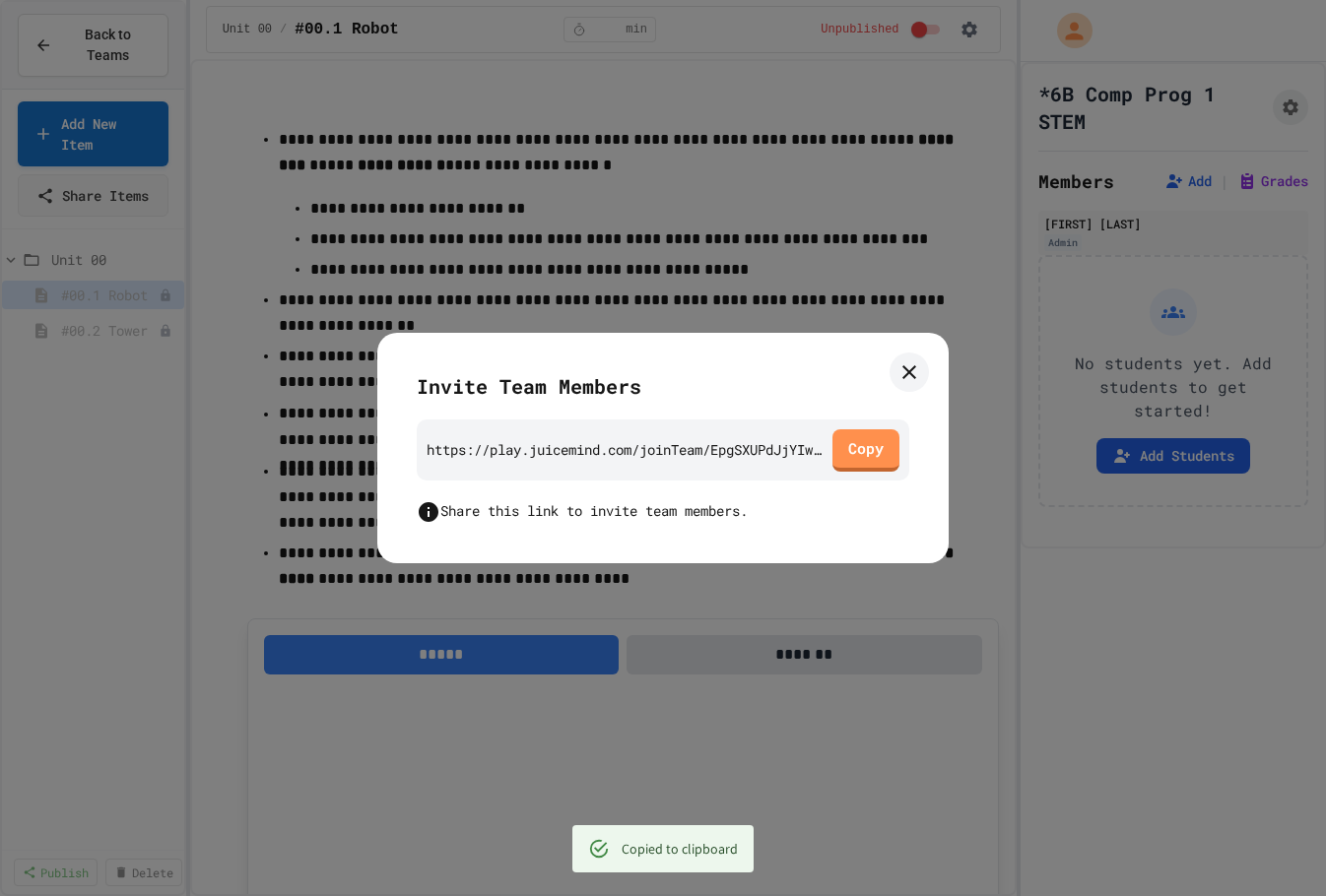 click 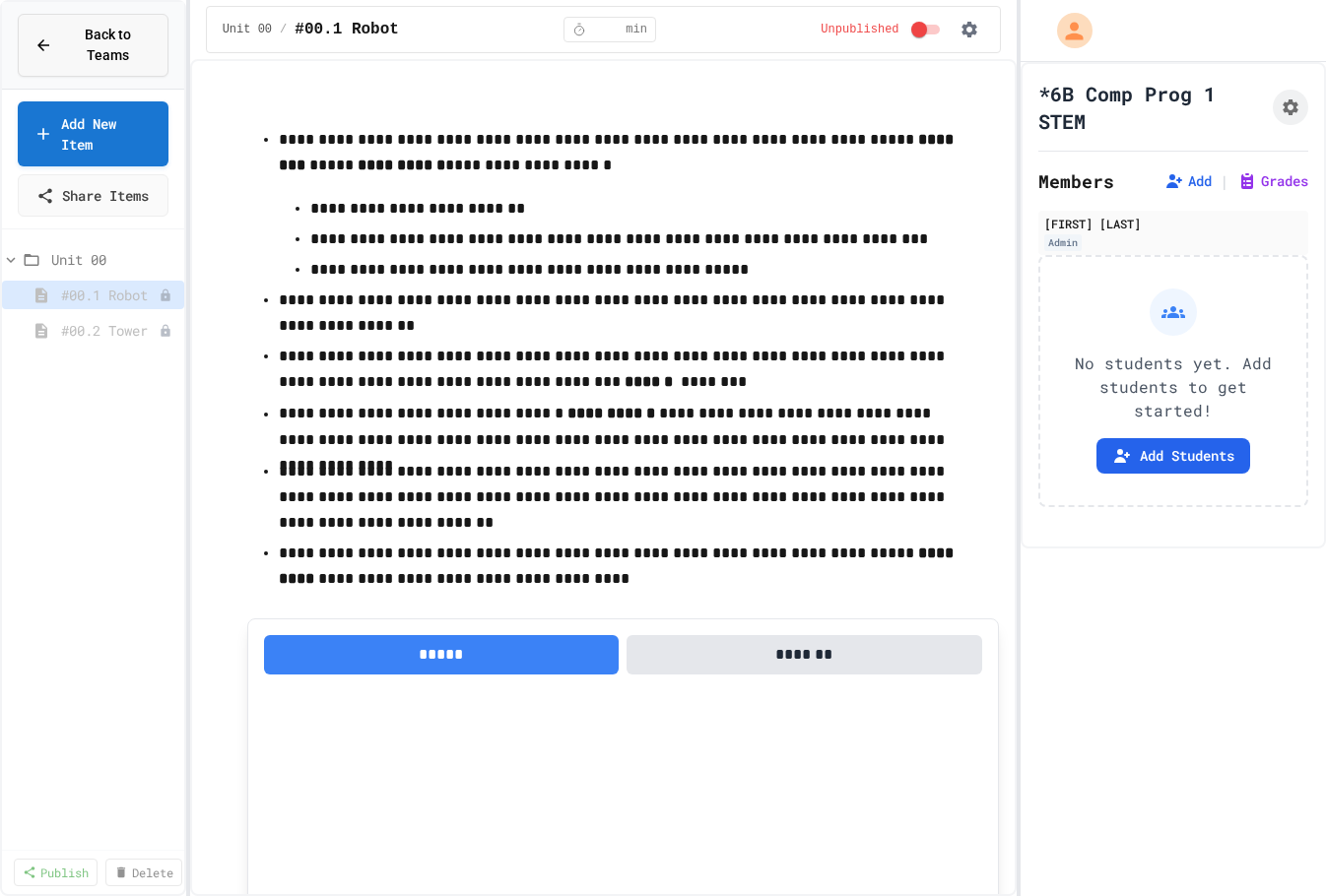 click on "Back to Teams" at bounding box center (107, 45) 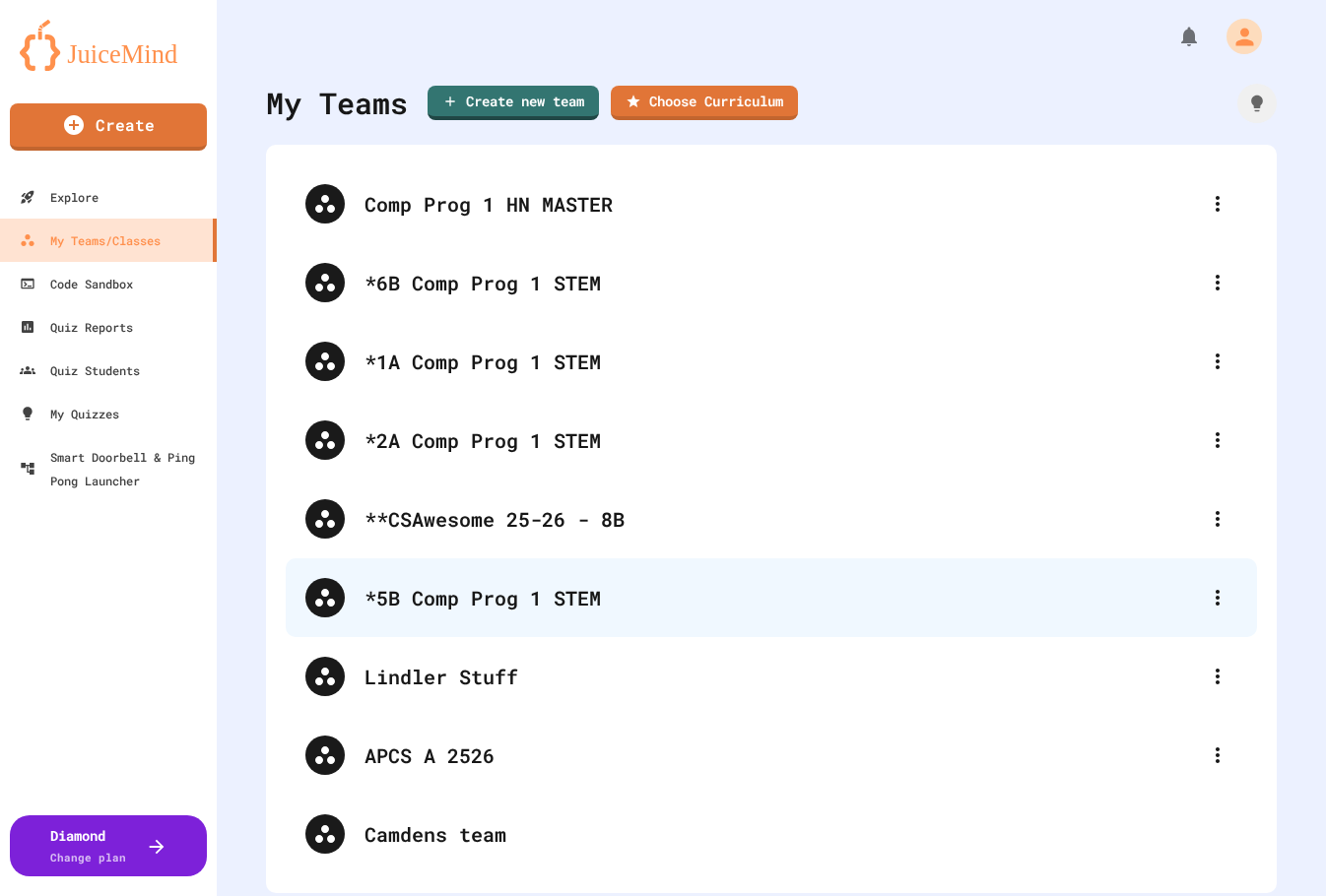 click on "*5B Comp Prog 1 STEM" at bounding box center [781, 598] 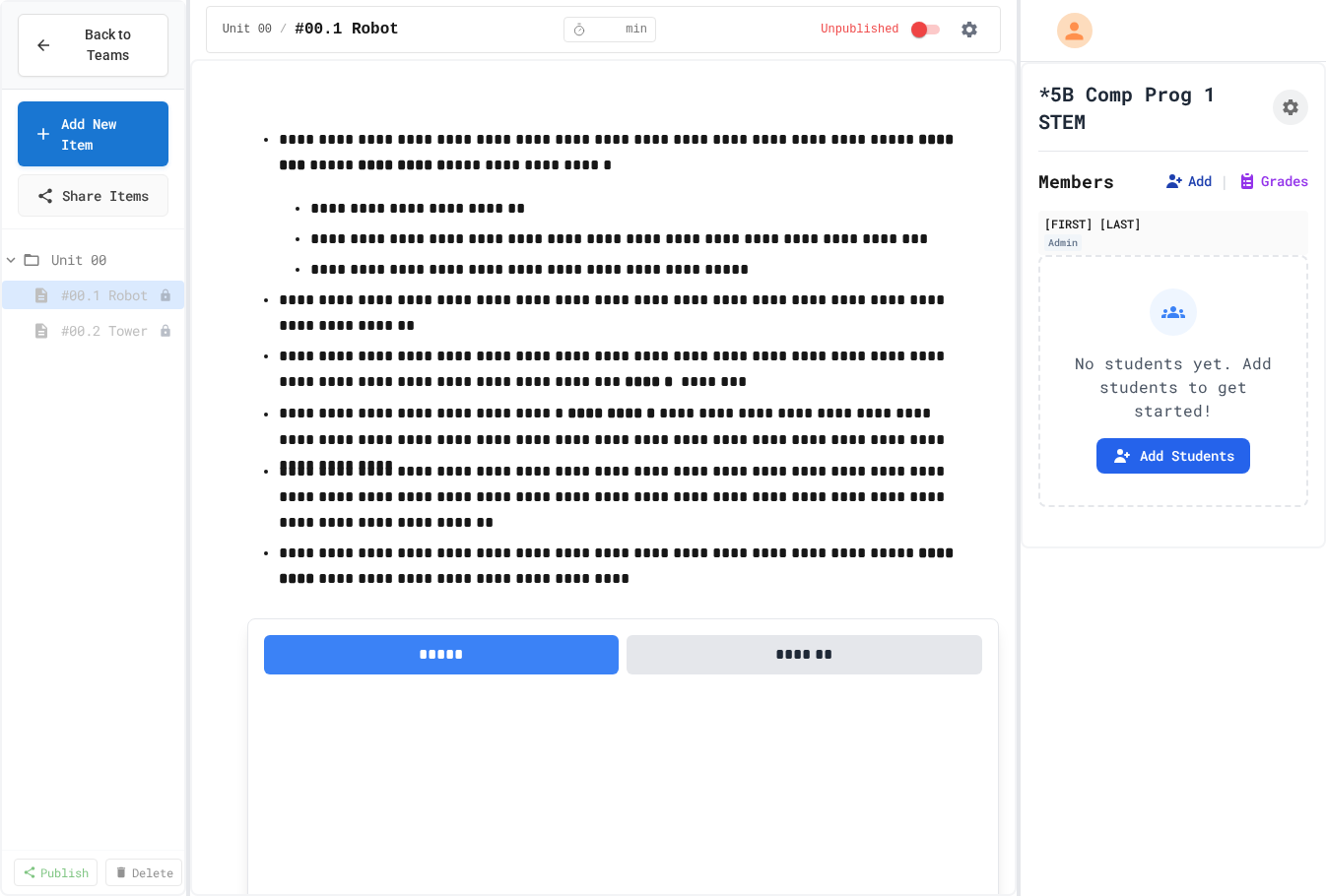 click 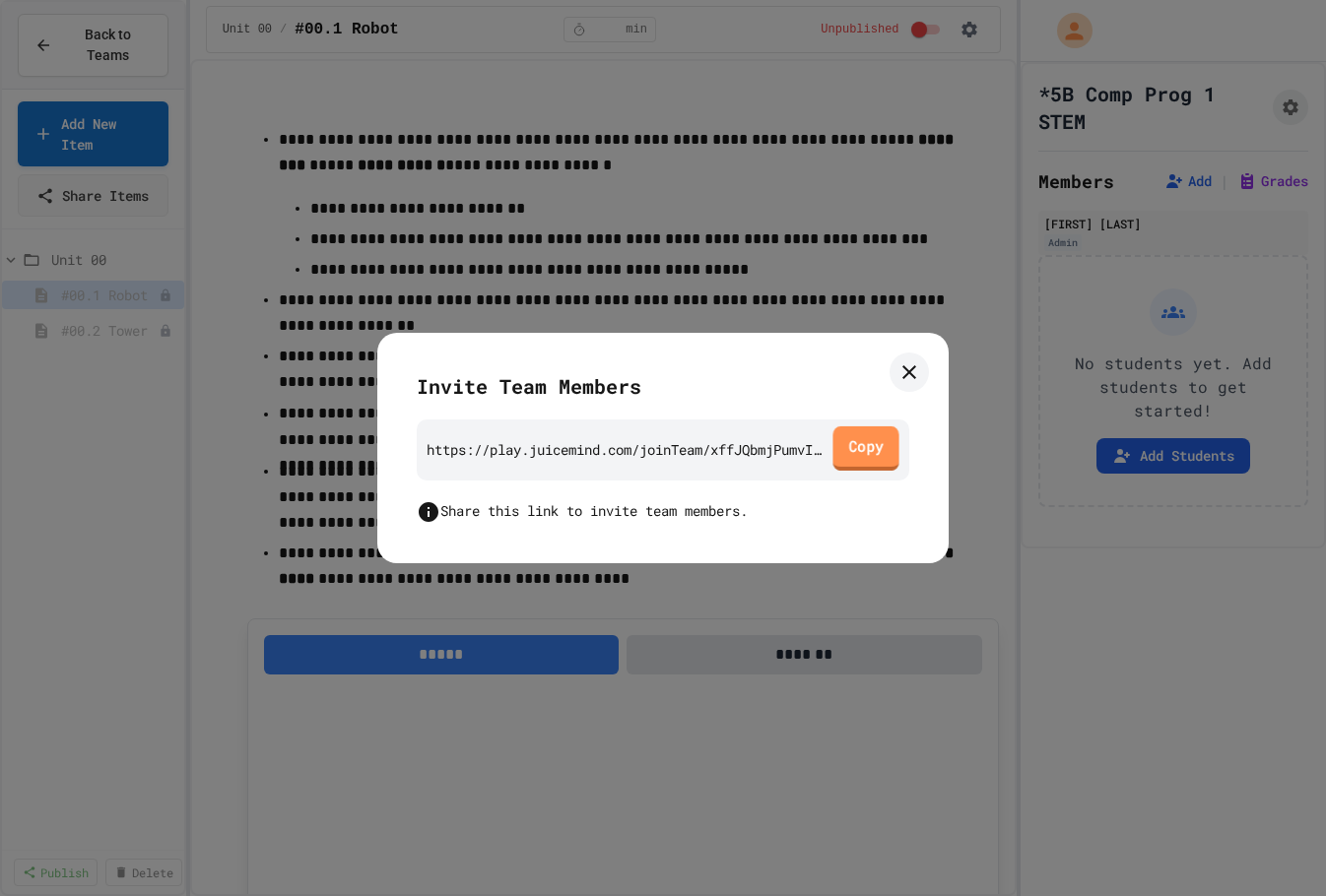click on "Copy" at bounding box center [865, 448] 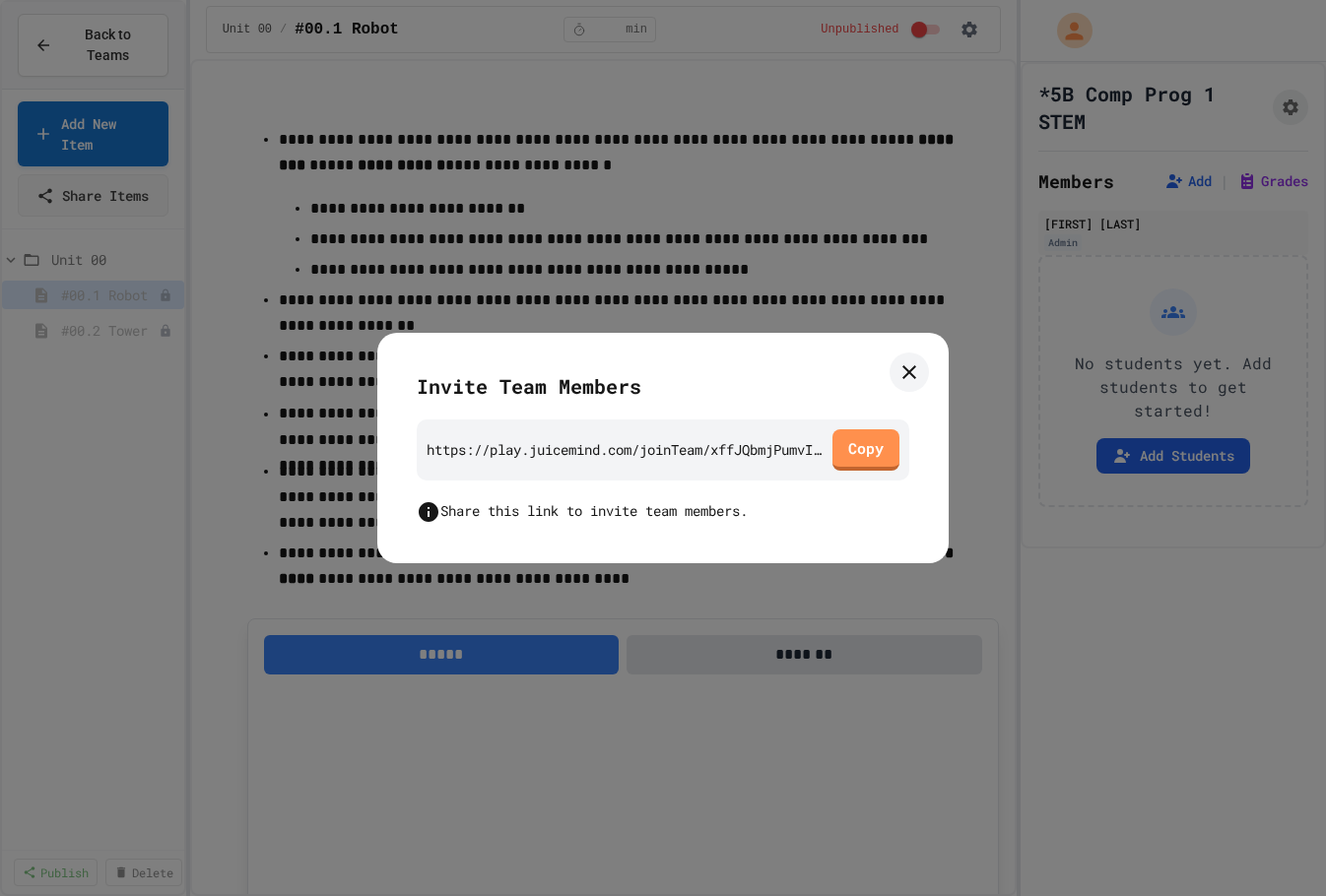 click 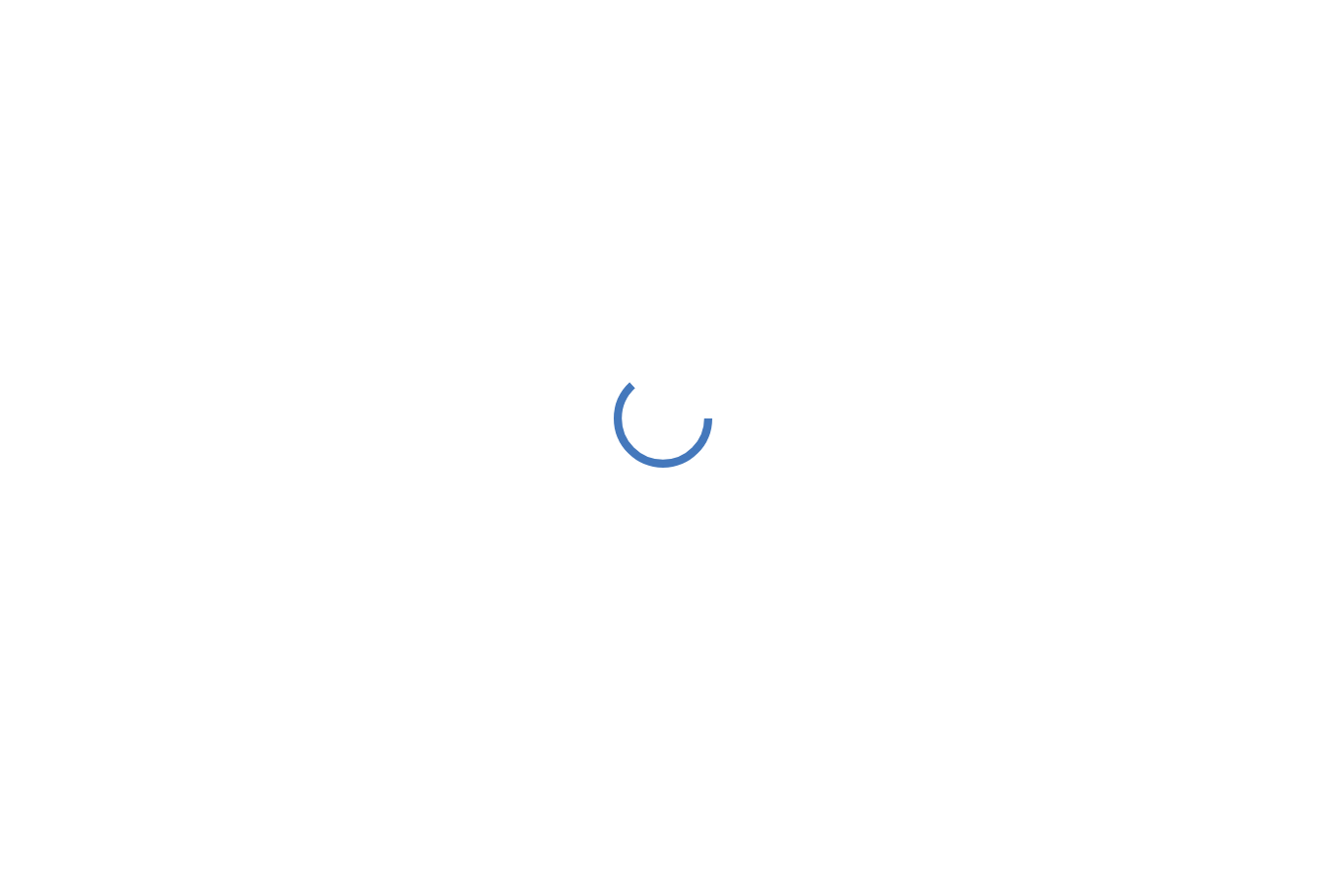 scroll, scrollTop: 0, scrollLeft: 0, axis: both 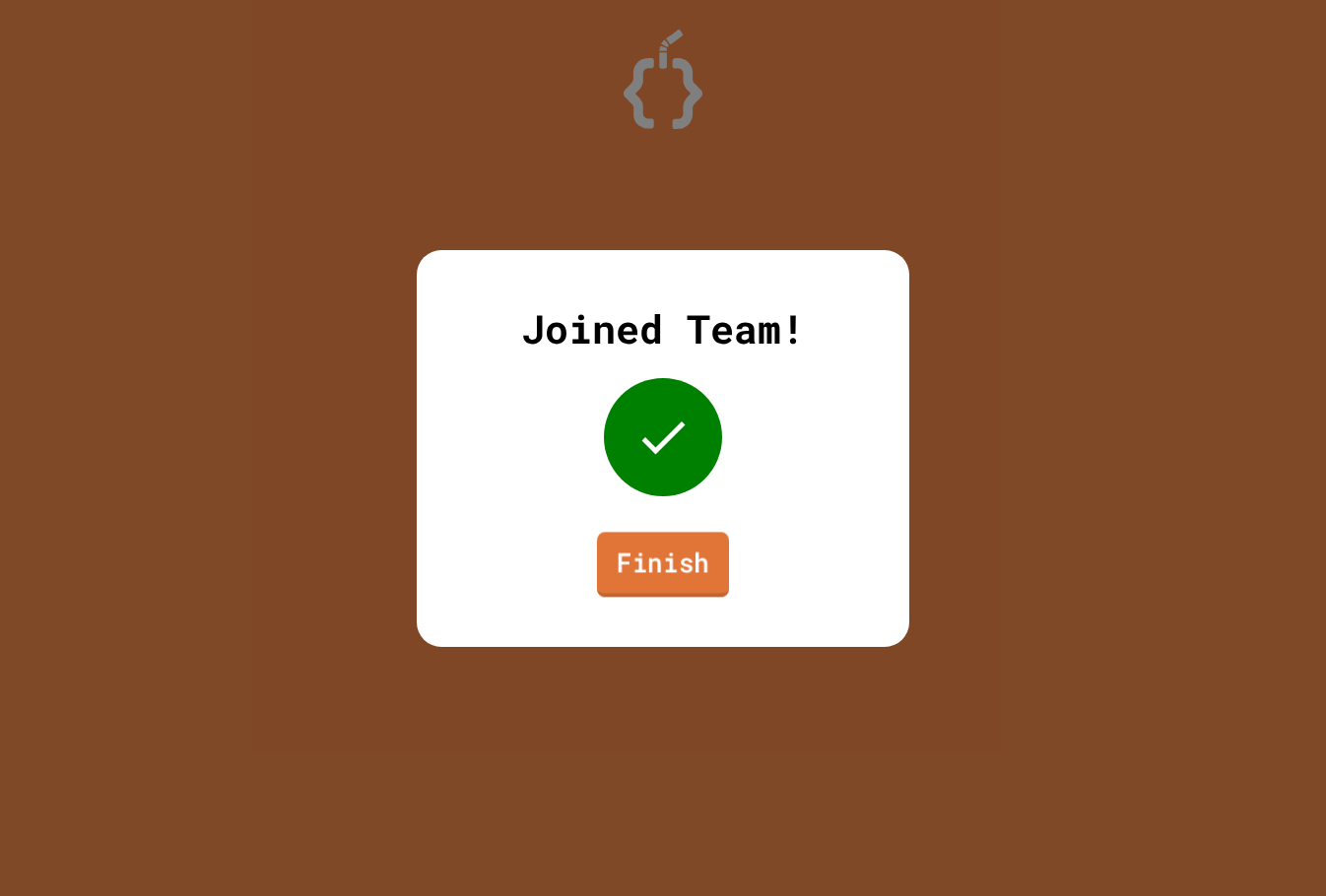 click on "Finish" at bounding box center (663, 564) 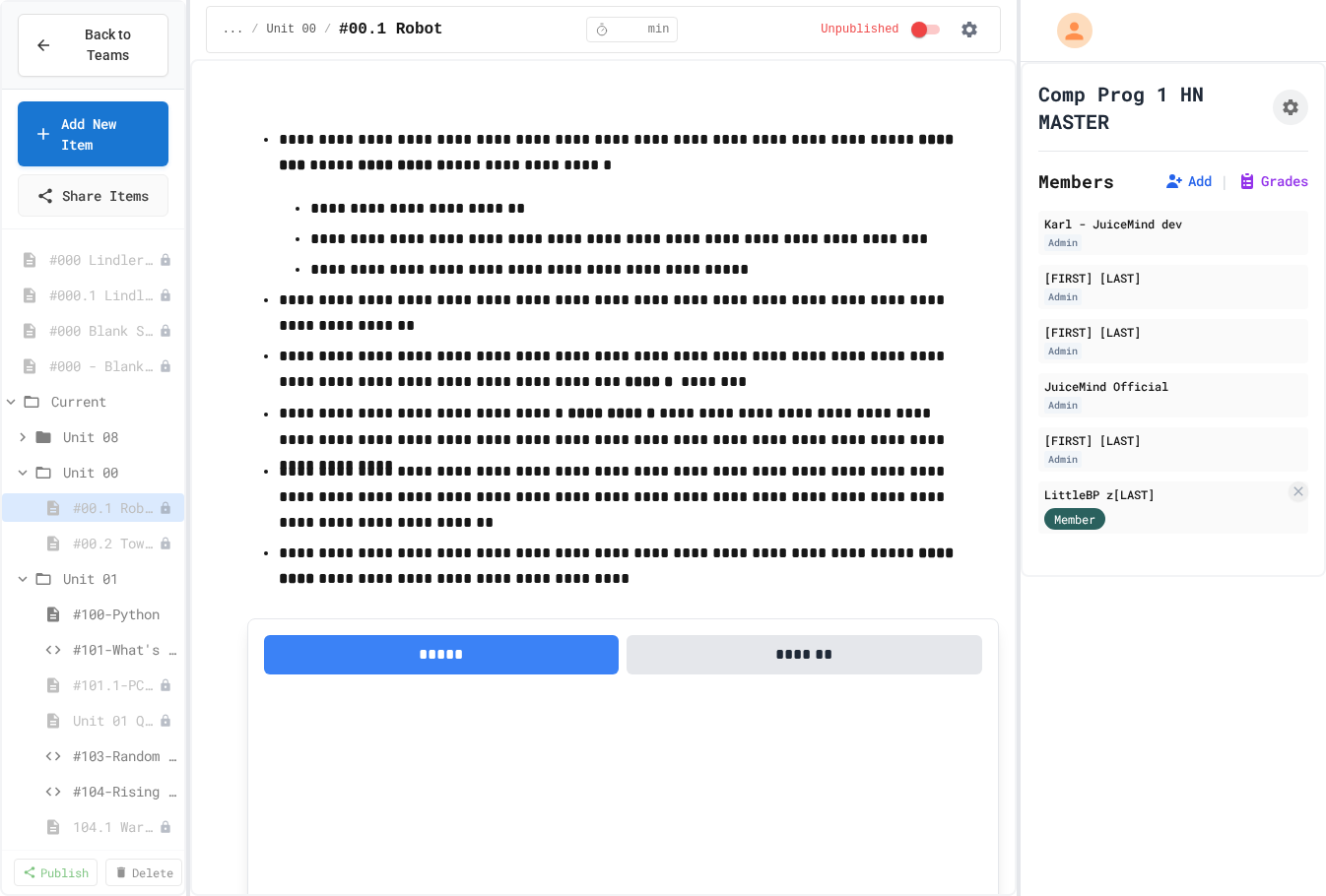 scroll, scrollTop: 0, scrollLeft: 0, axis: both 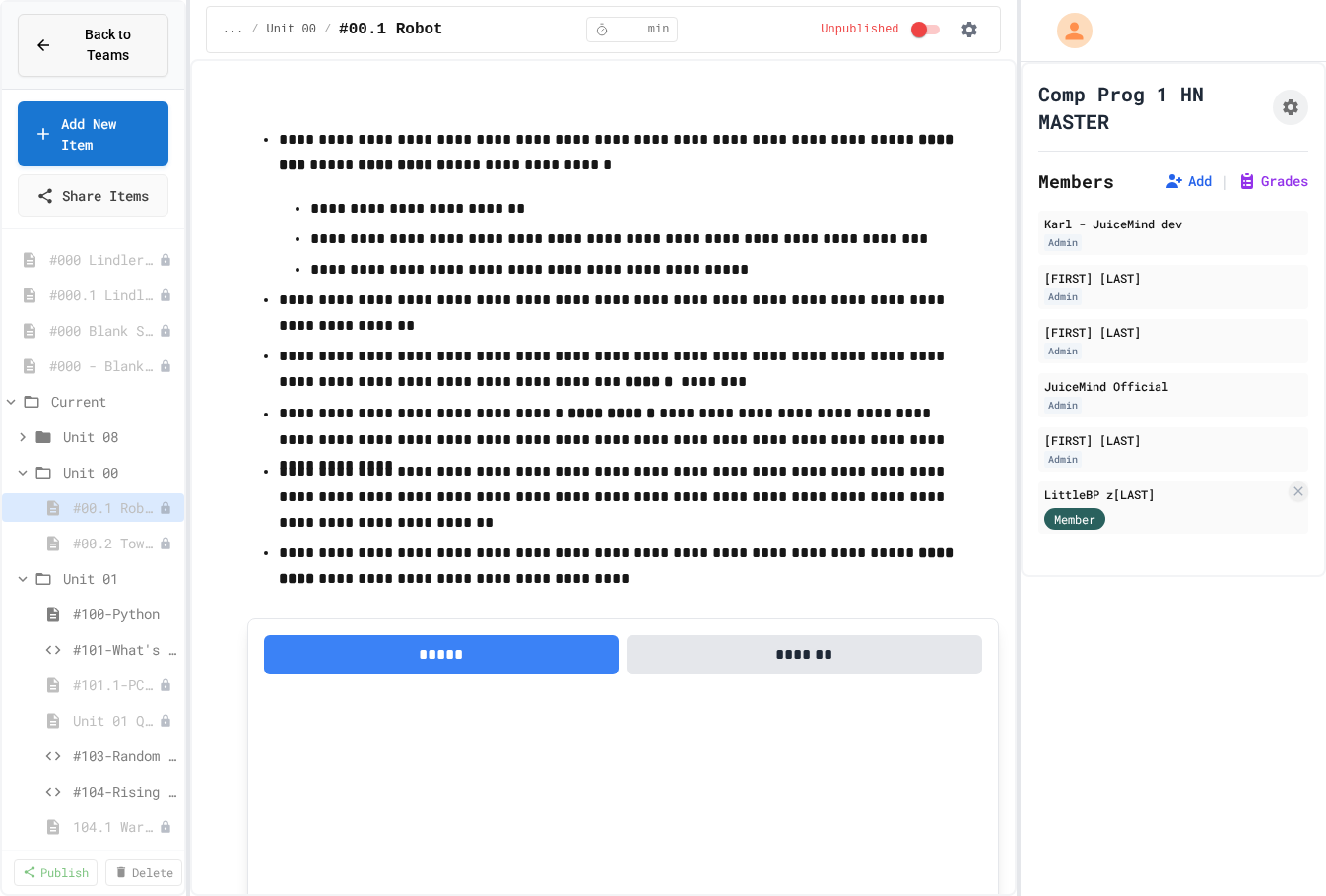 click on "Back to Teams" at bounding box center [107, 45] 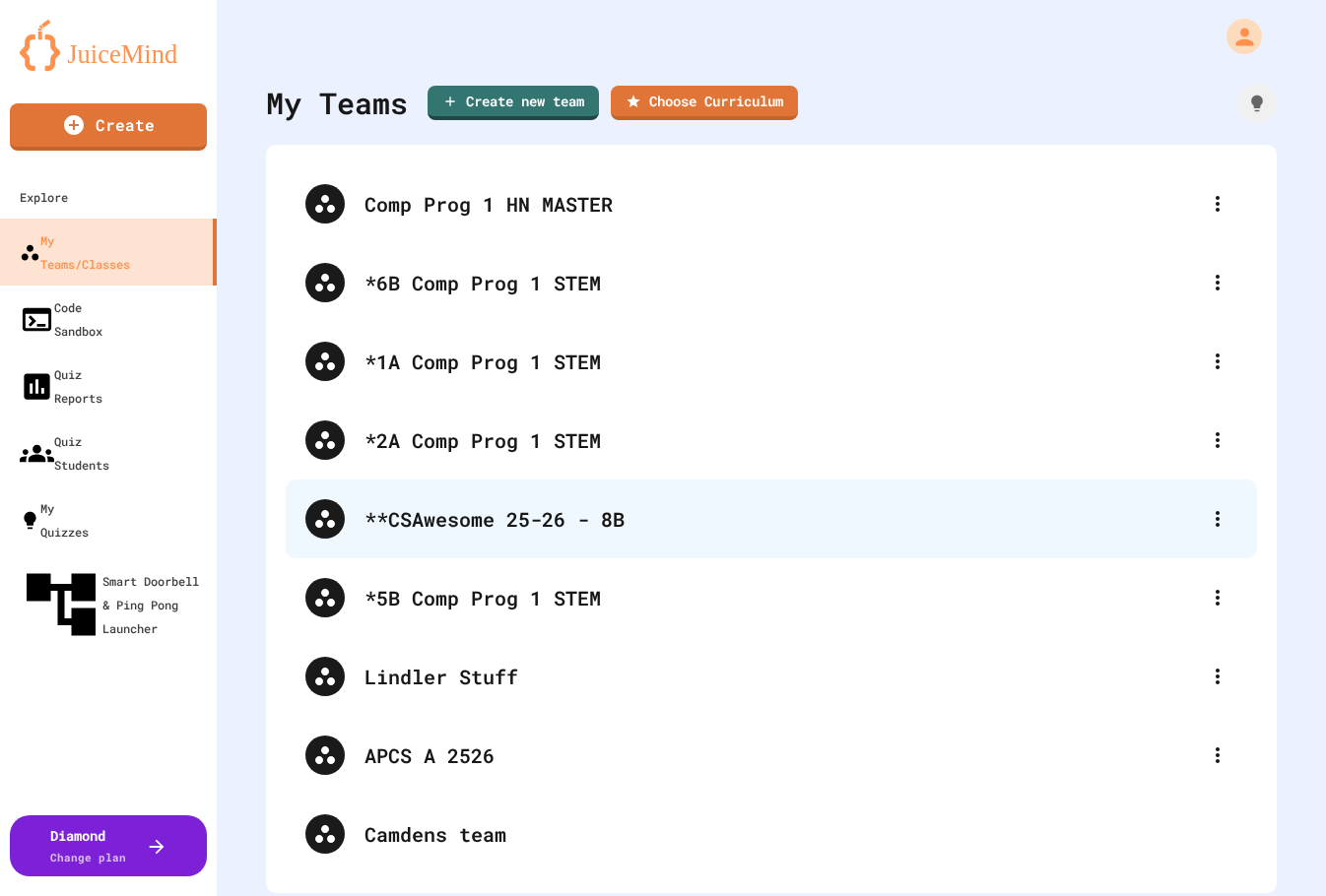 click on "**CSAwesome 25-26 - 8B" at bounding box center [781, 519] 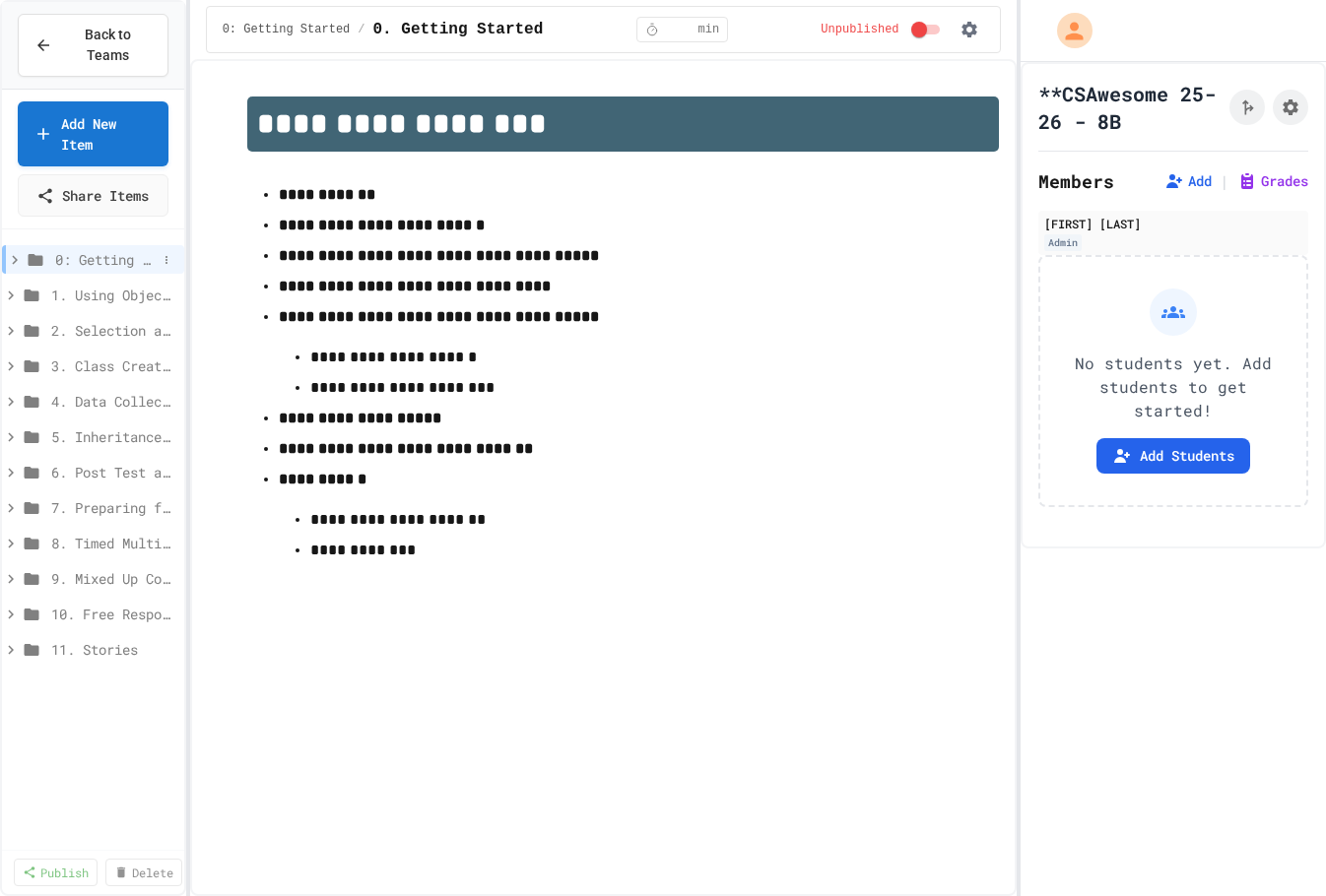click 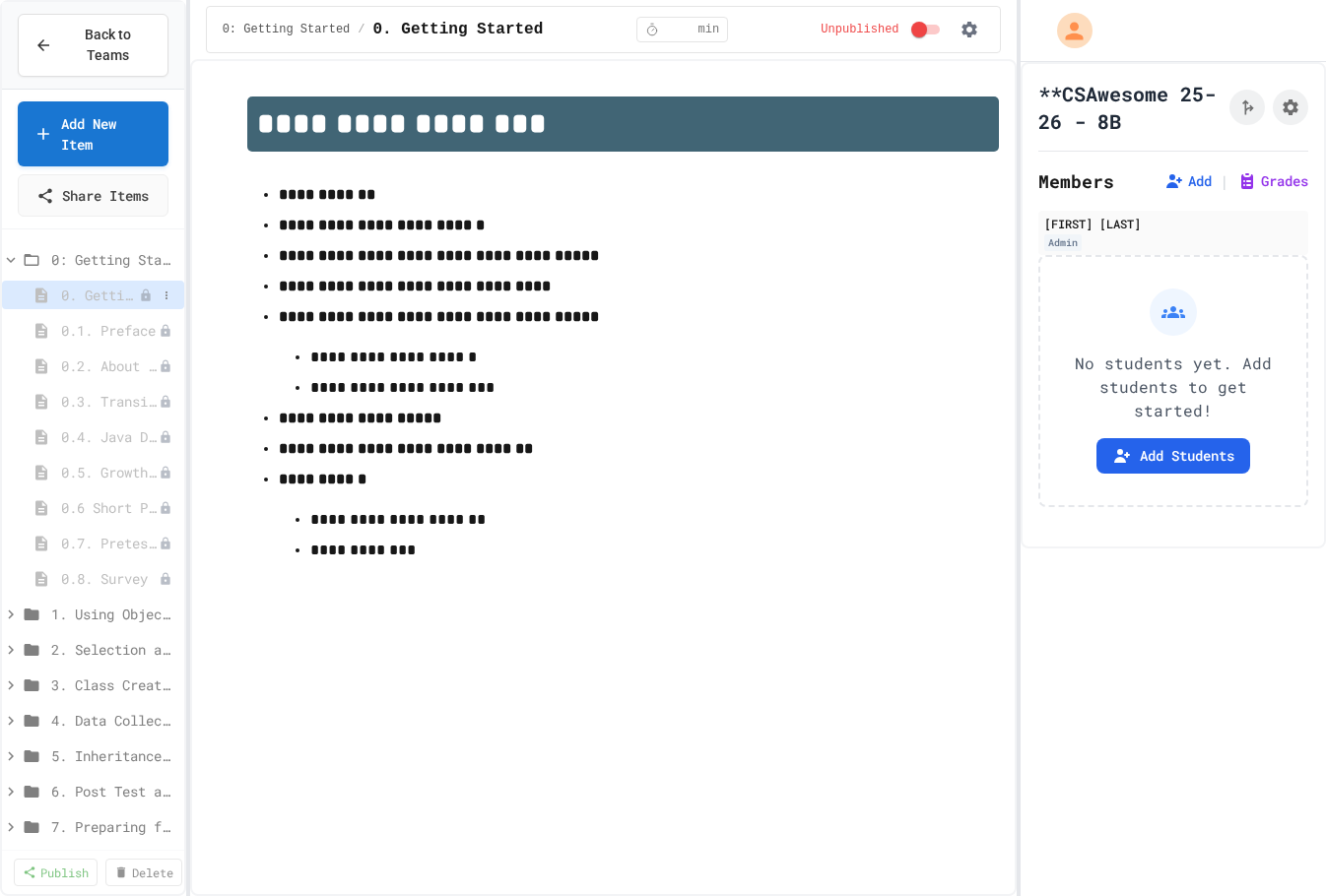 click on "0. Getting Started" at bounding box center [99, 294] 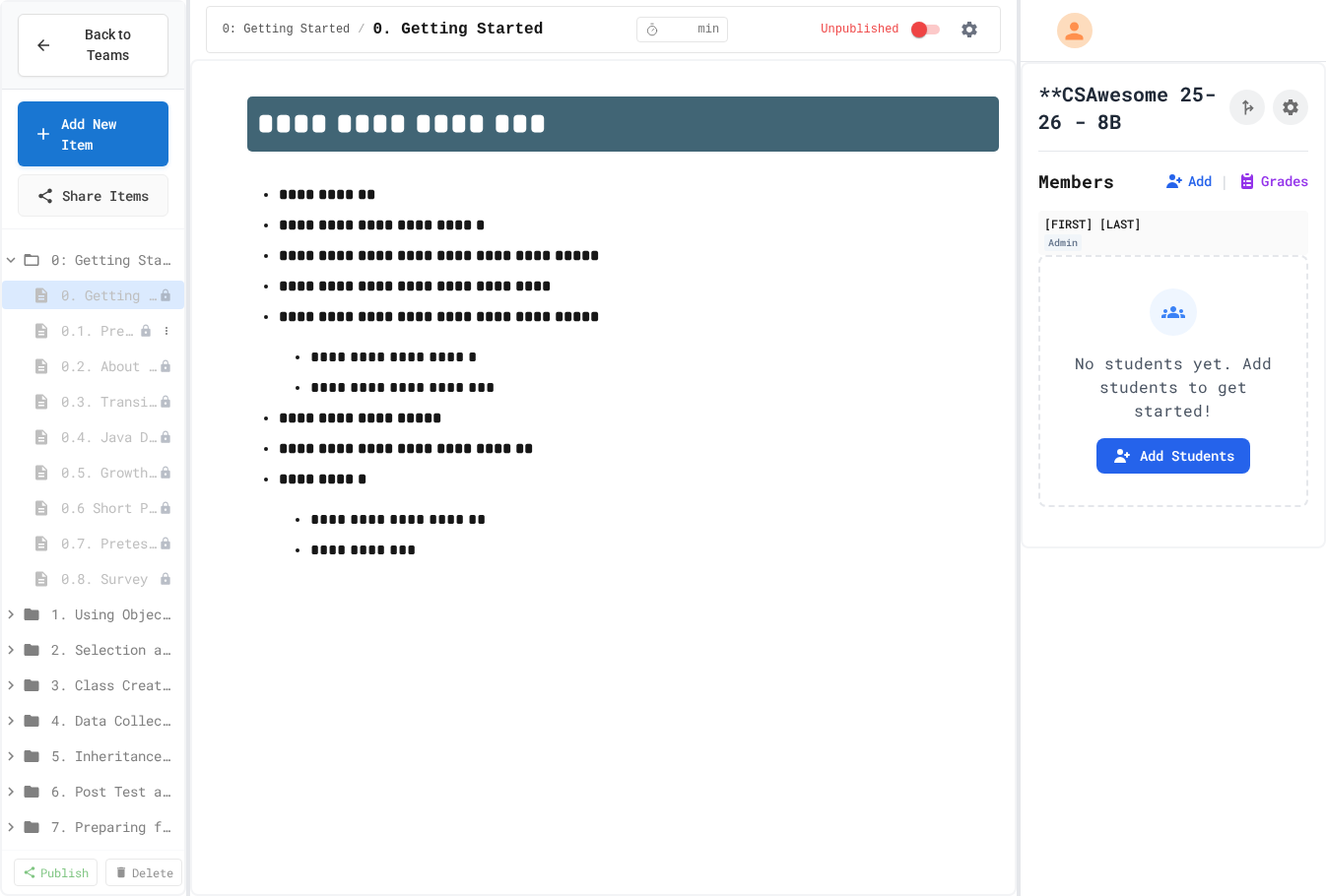 click on "0.1. Preface" at bounding box center [99, 330] 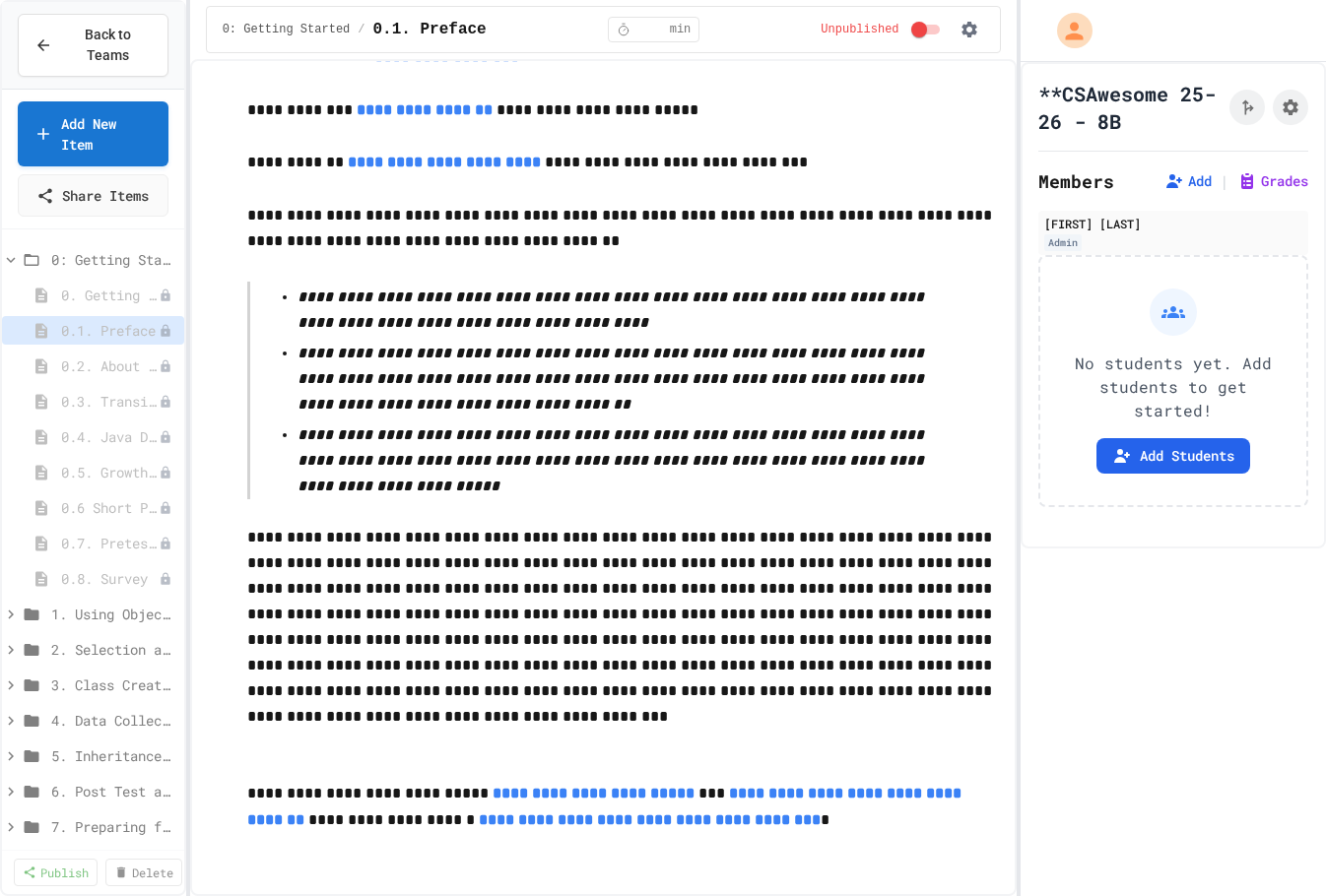 scroll, scrollTop: 3532, scrollLeft: 0, axis: vertical 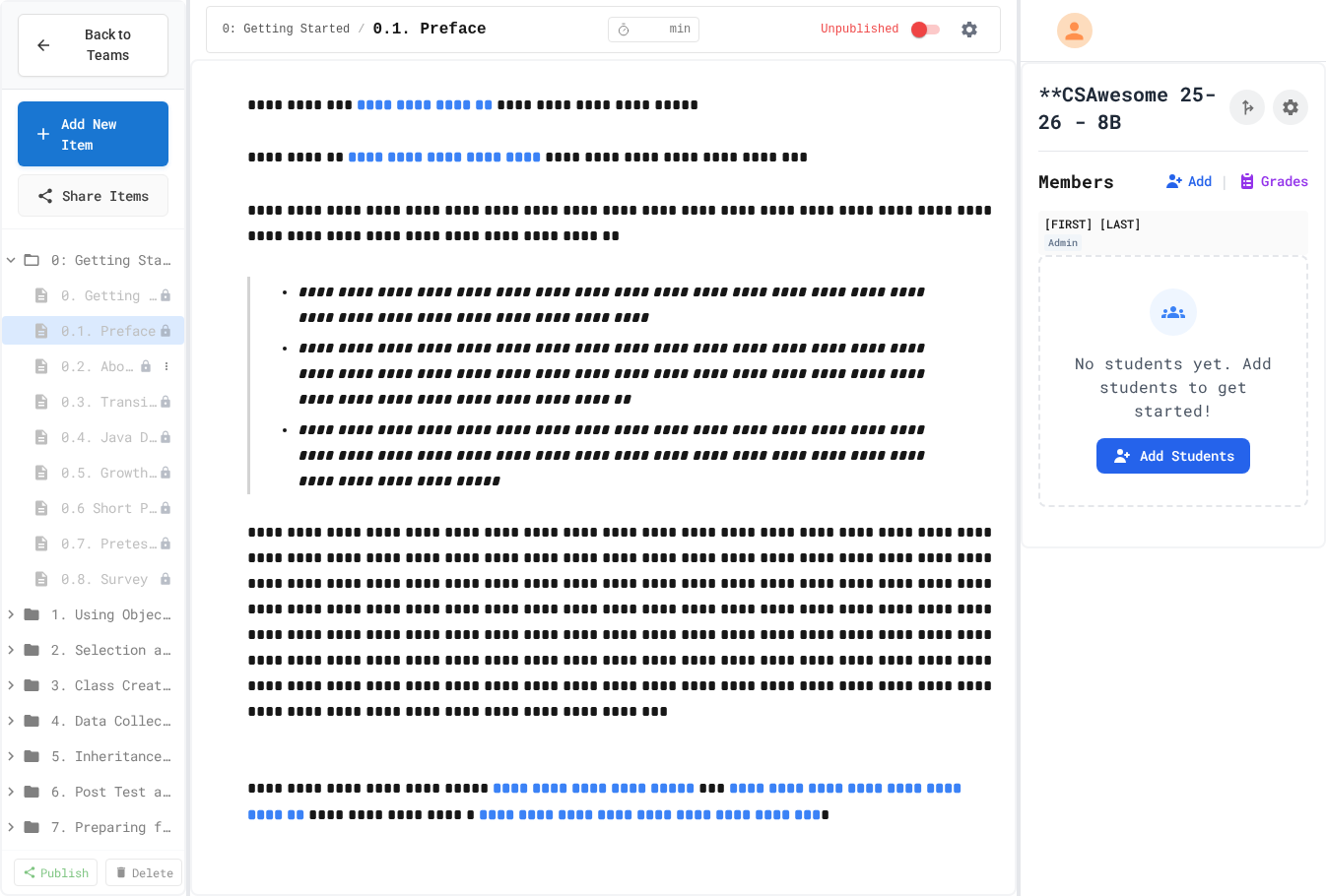 click on "0.2. About the AP CSA Exam" at bounding box center [99, 365] 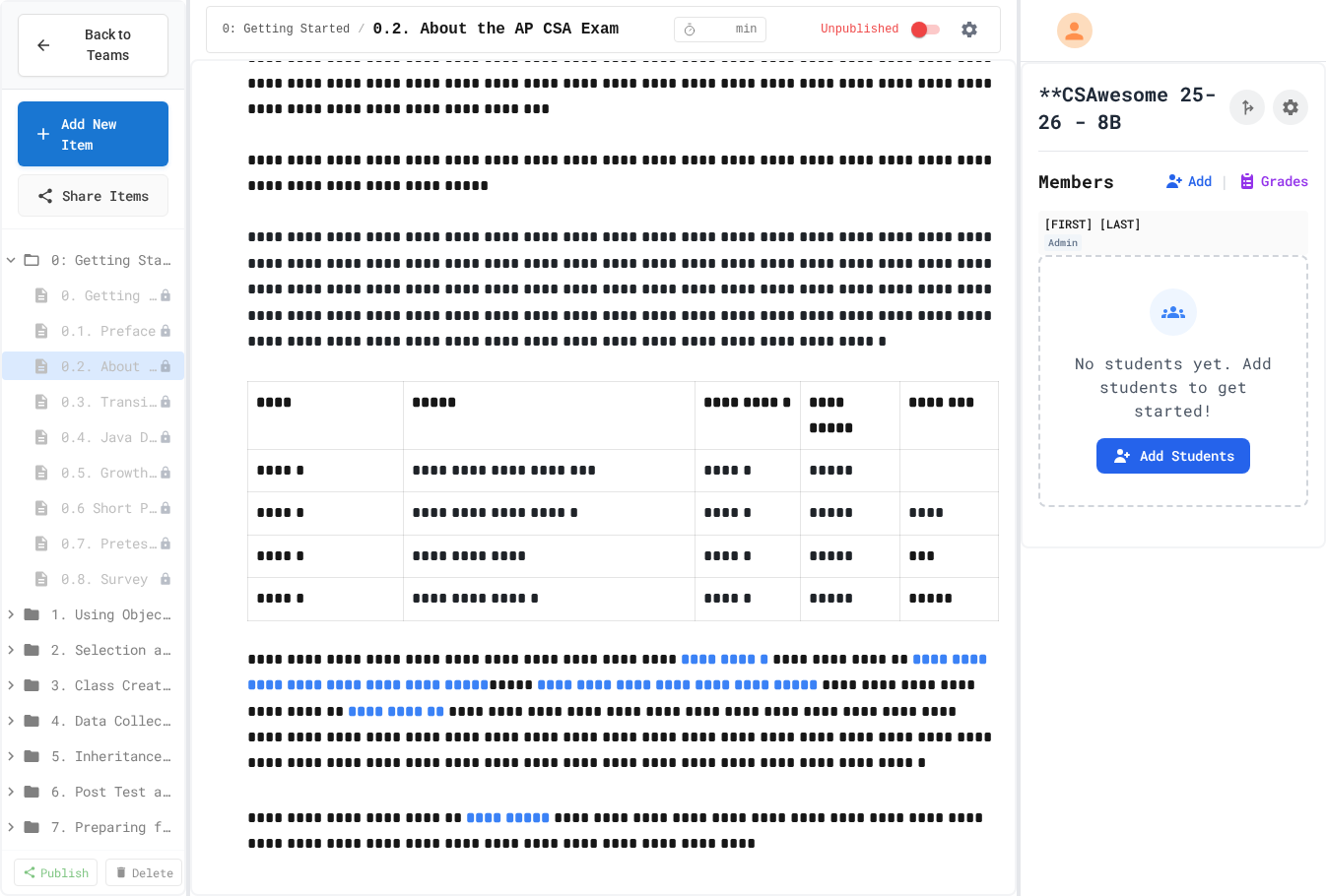 scroll, scrollTop: 1072, scrollLeft: 0, axis: vertical 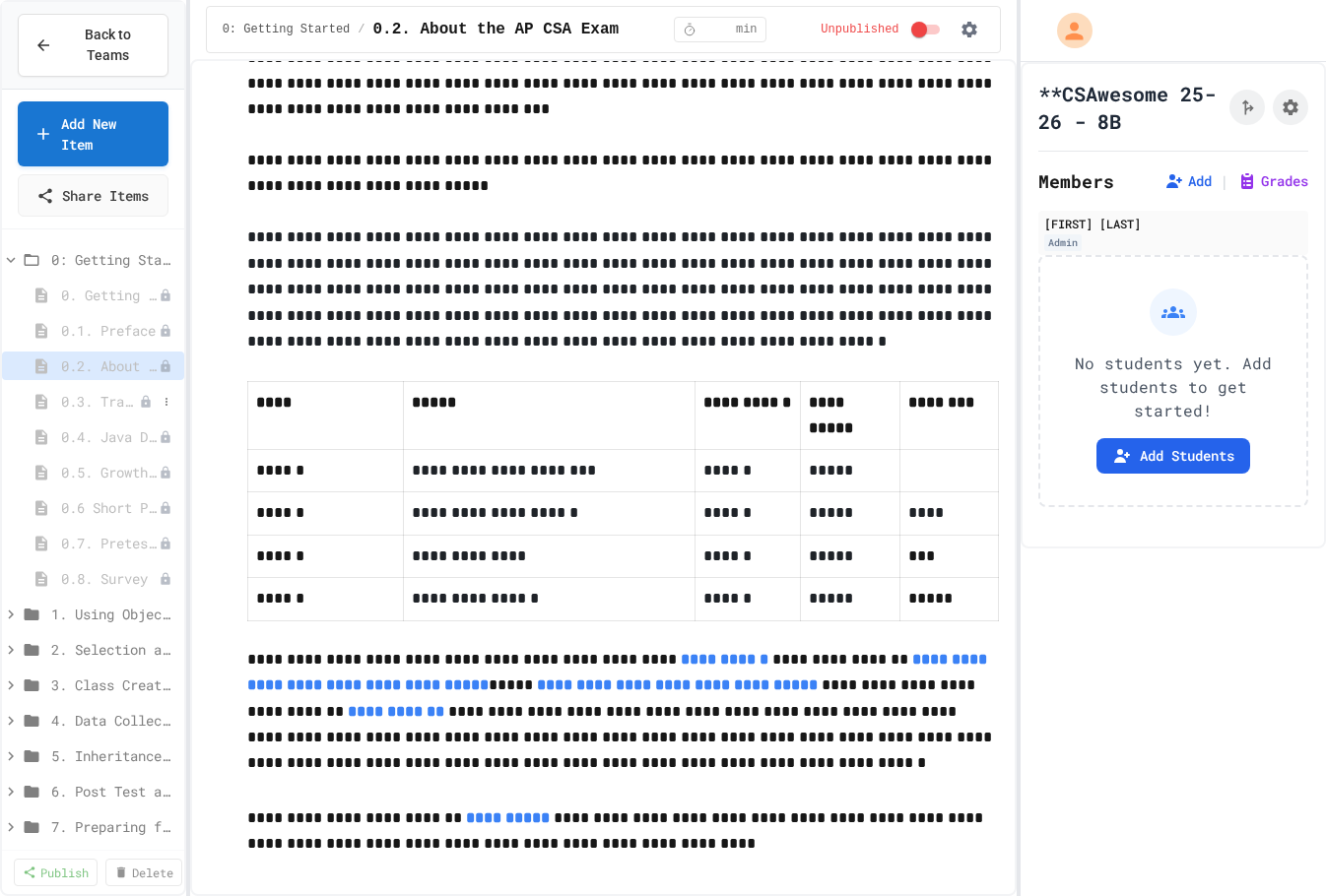 click on "0.3. Transitioning from AP CSP to AP CSA" at bounding box center [99, 401] 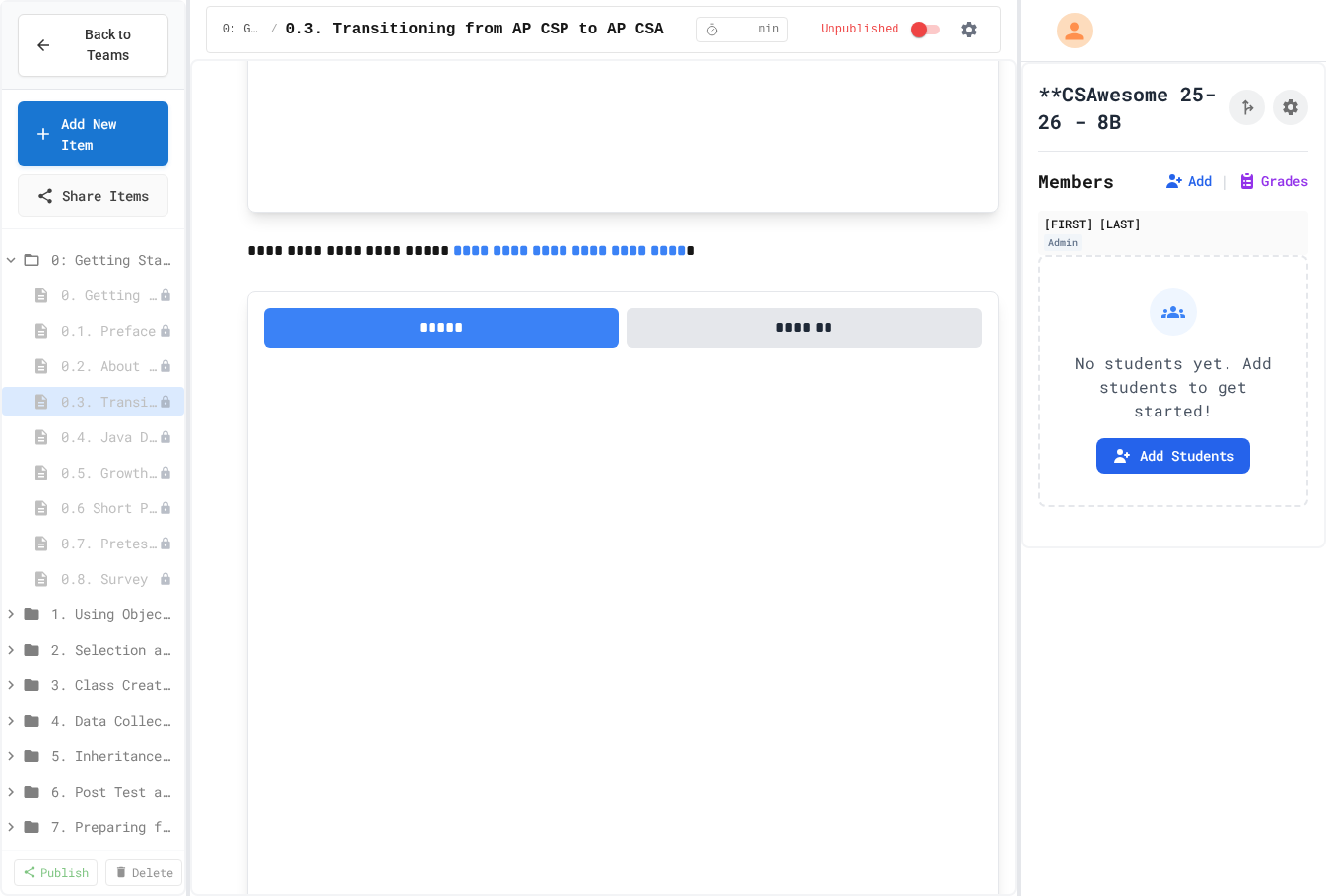 scroll, scrollTop: 1436, scrollLeft: 0, axis: vertical 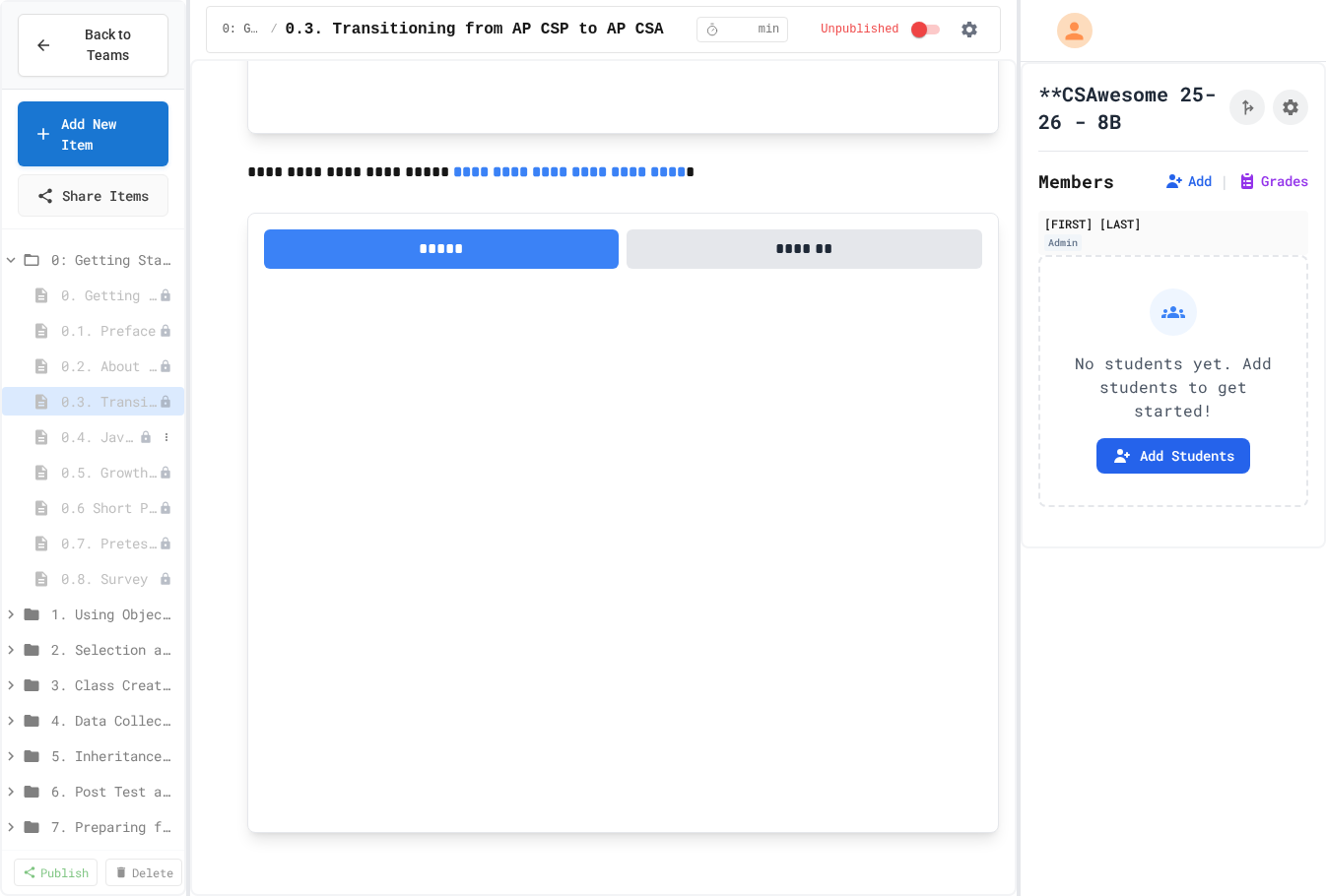 click on "0.4. Java Development Environments" at bounding box center [99, 436] 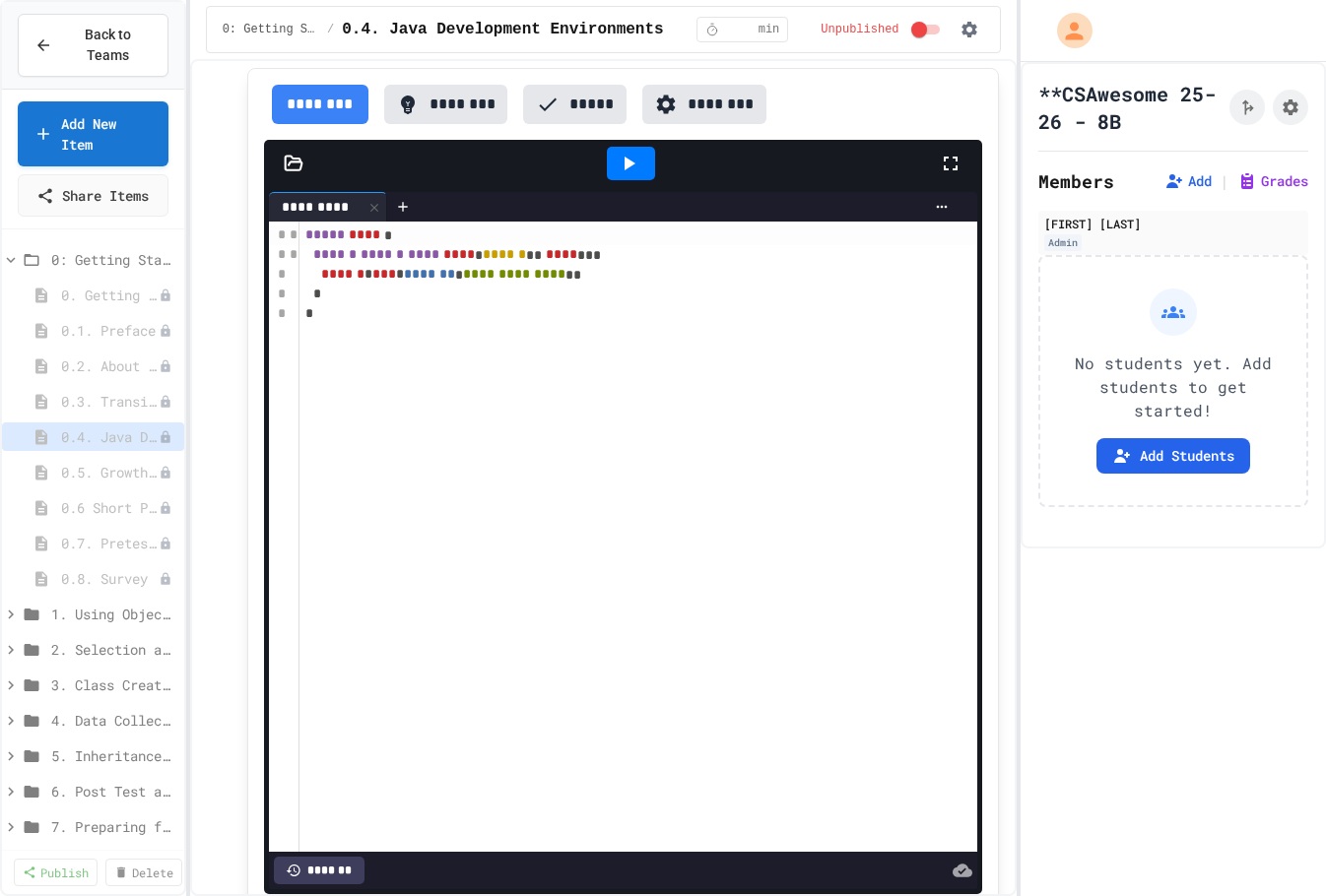 scroll, scrollTop: 576, scrollLeft: 0, axis: vertical 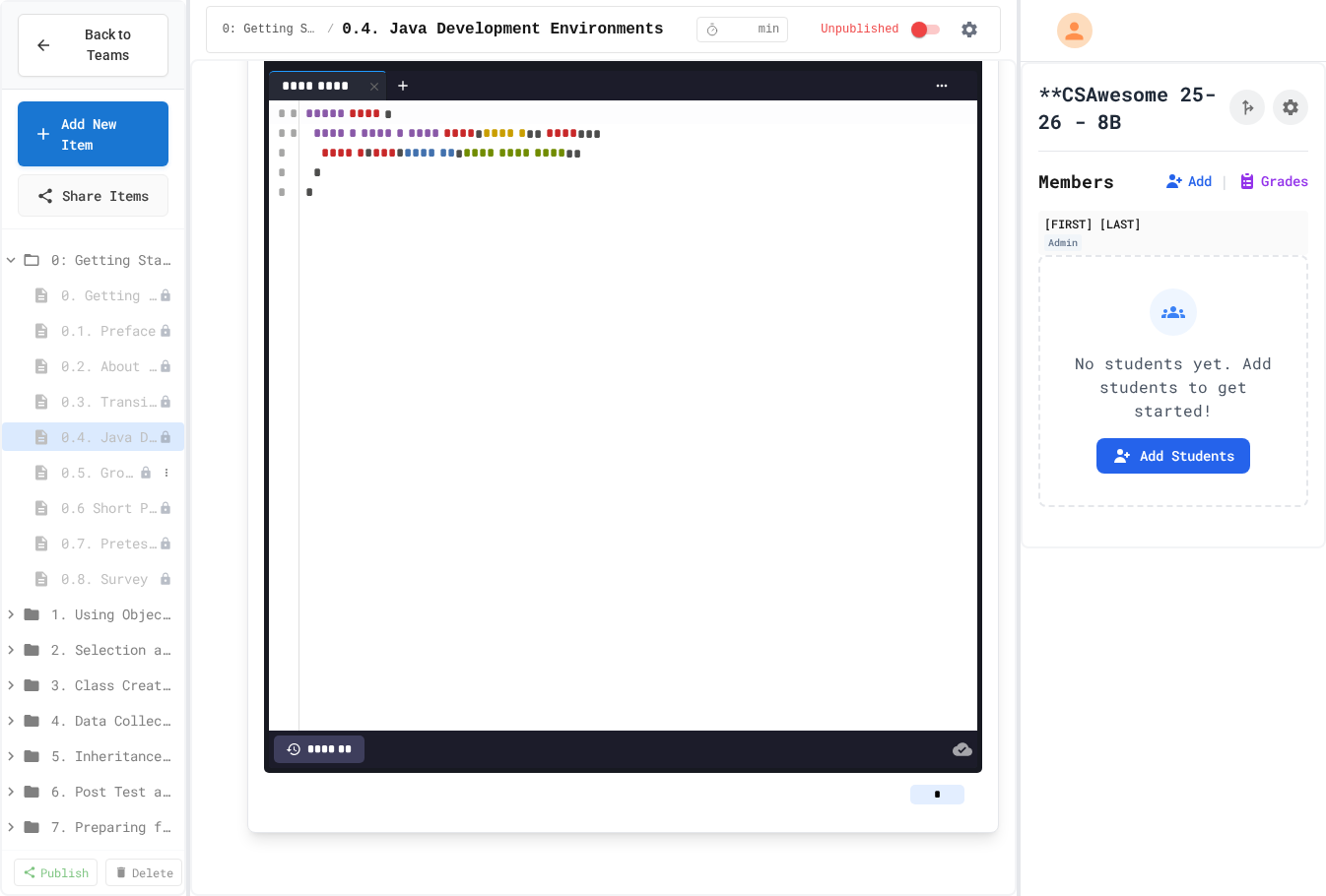click on "0.5. Growth Mindset and Pair Programming" at bounding box center [99, 472] 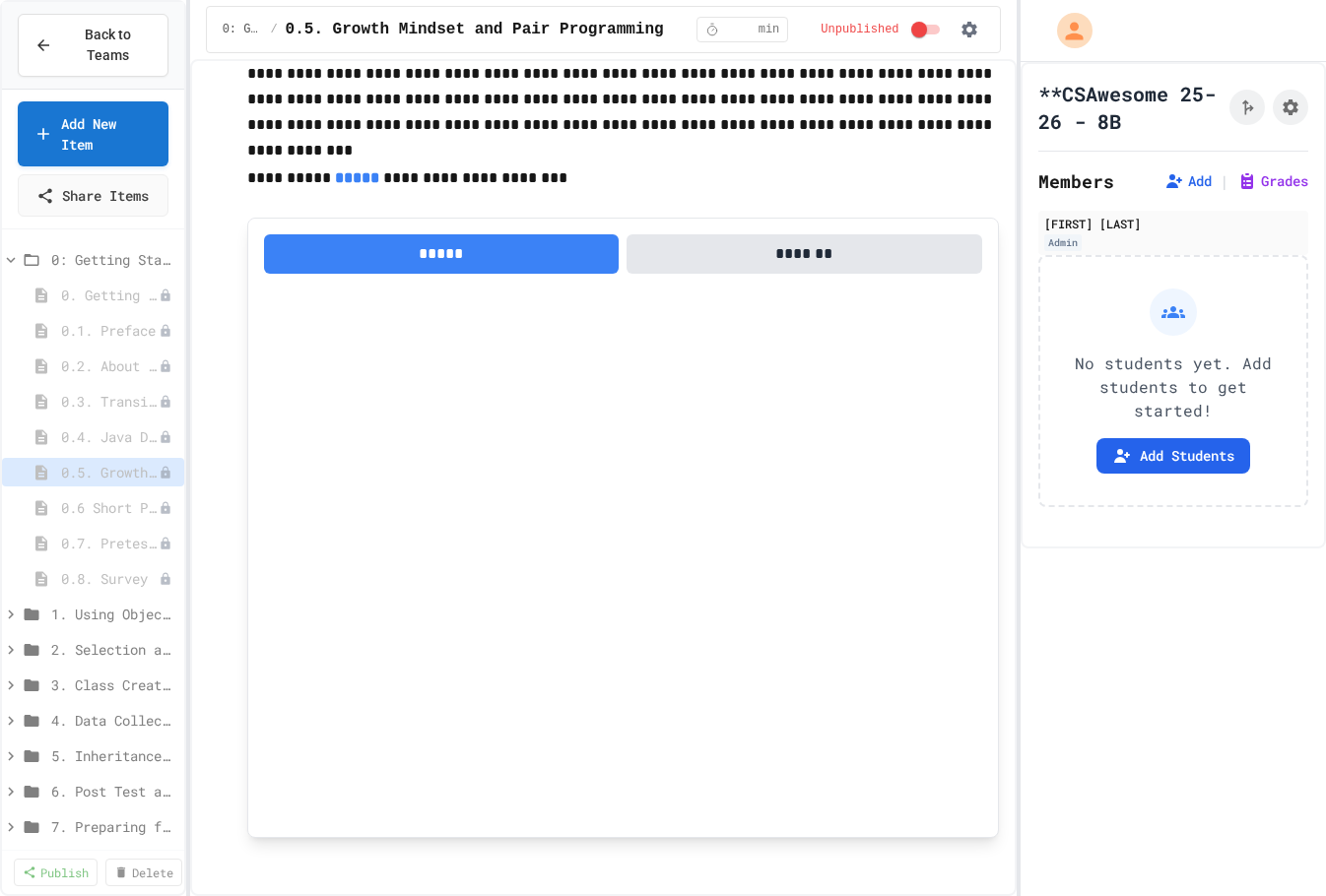 scroll, scrollTop: 1588, scrollLeft: 0, axis: vertical 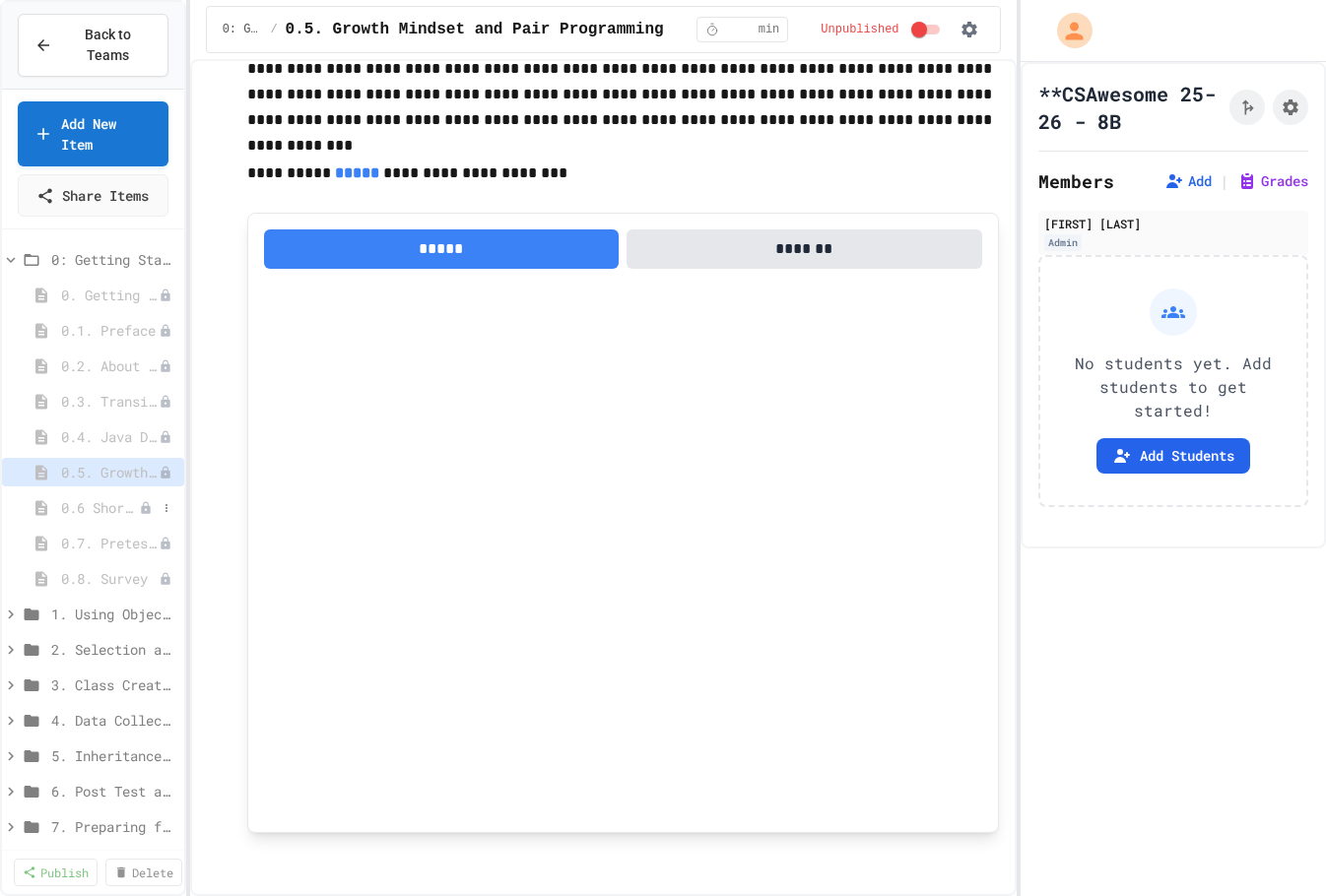 click on "0.6 Short PD Pretest" at bounding box center [99, 507] 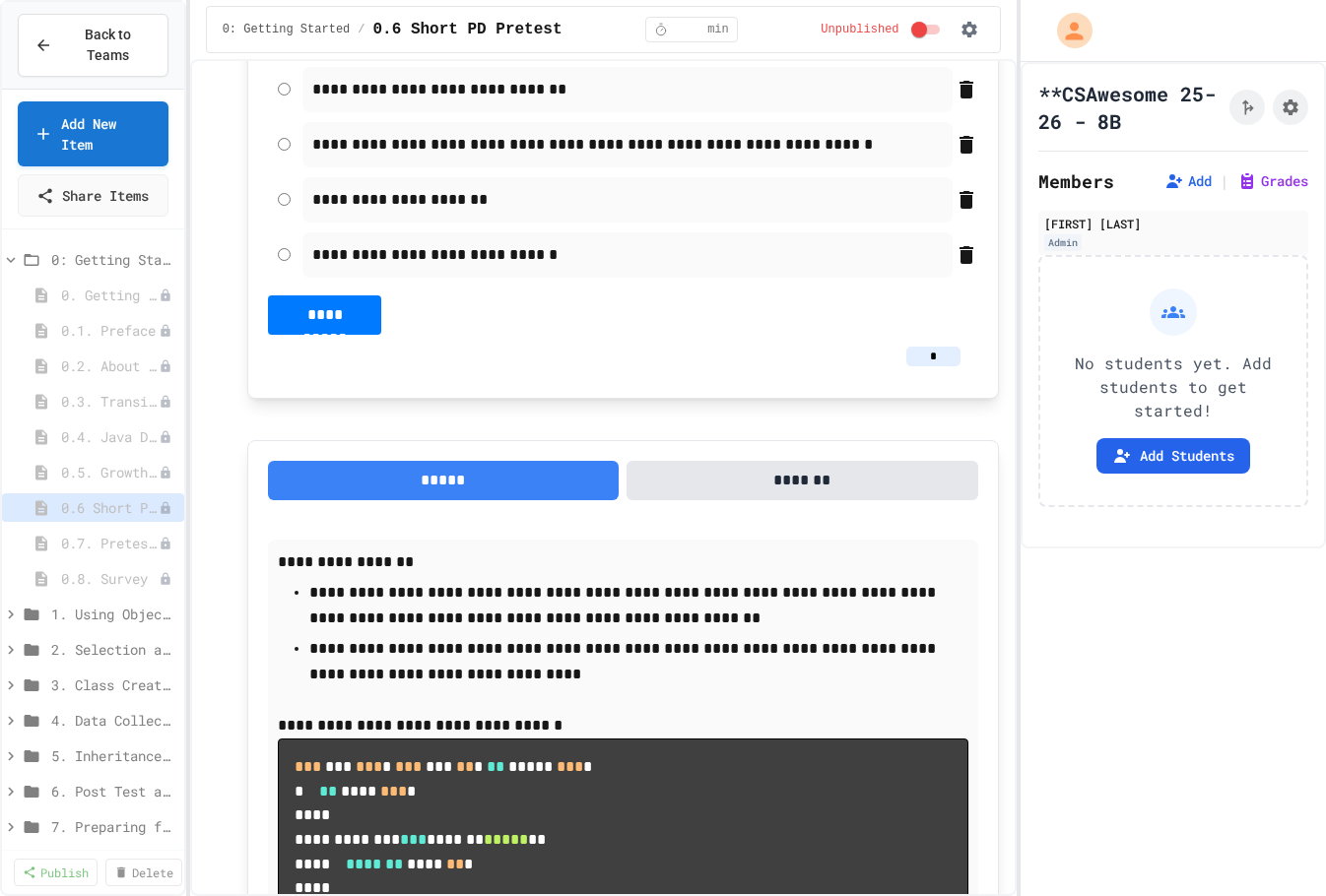 scroll, scrollTop: 5616, scrollLeft: 0, axis: vertical 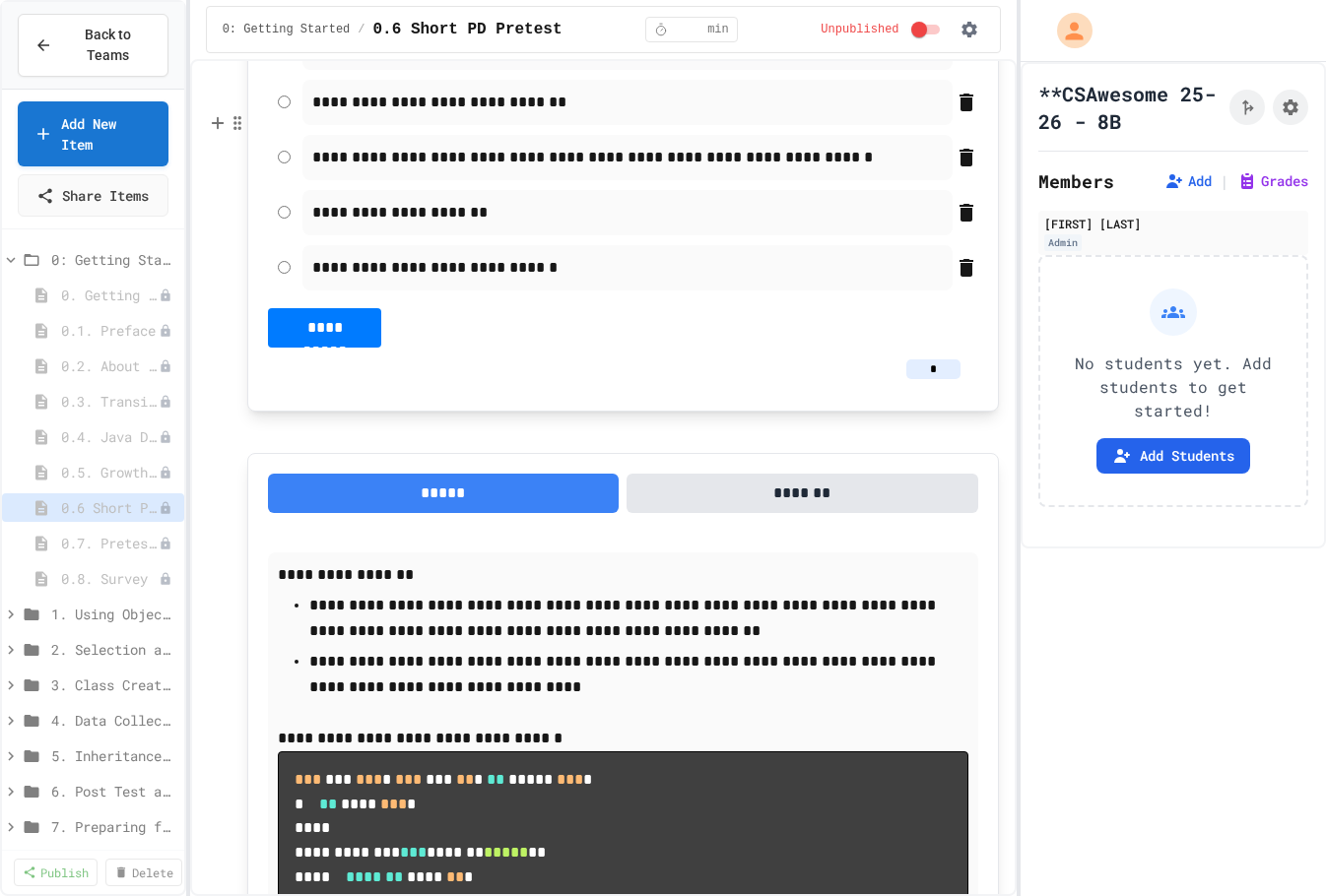 click on "*******" at bounding box center [802, -490] 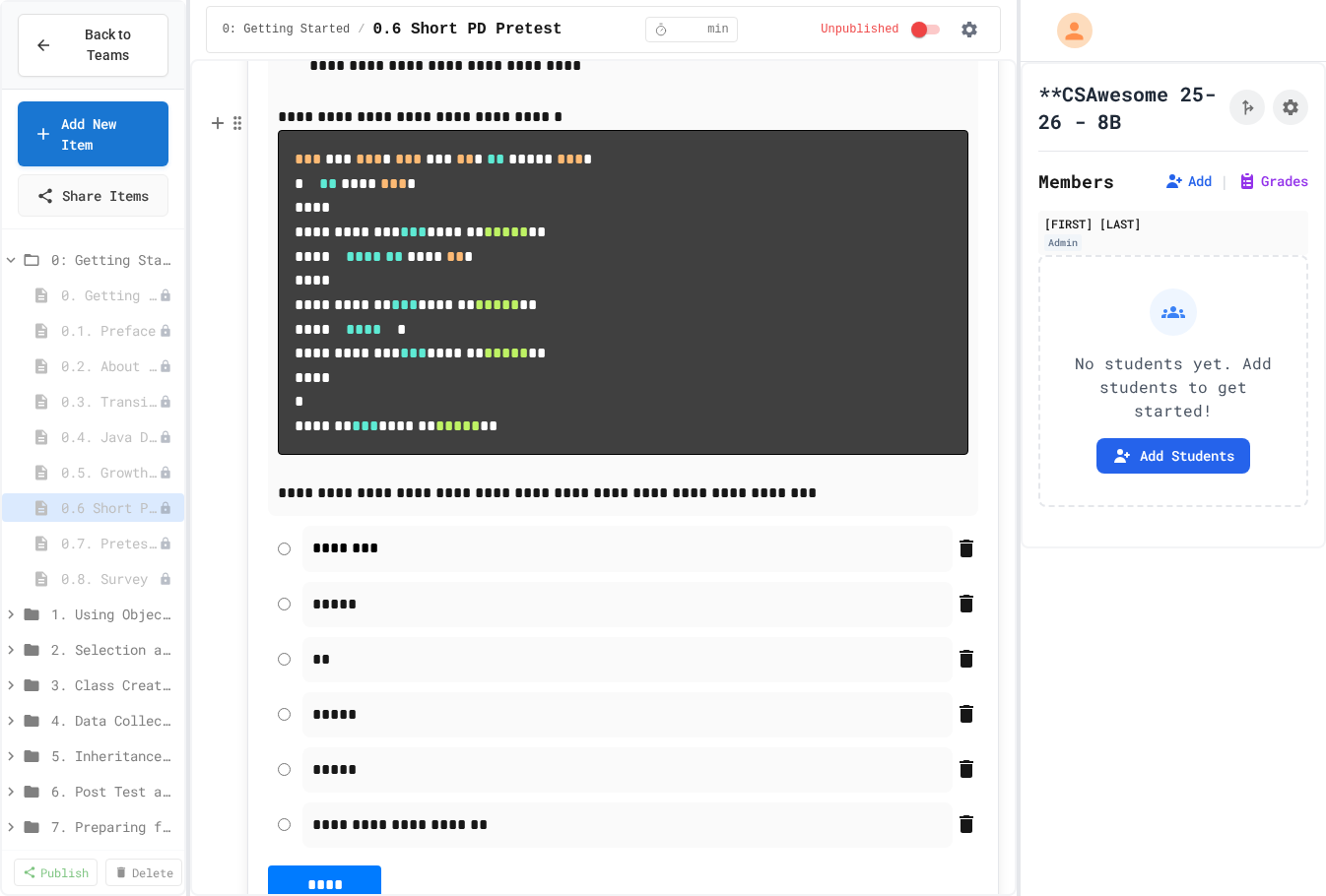 click on "*****" at bounding box center (443, -490) 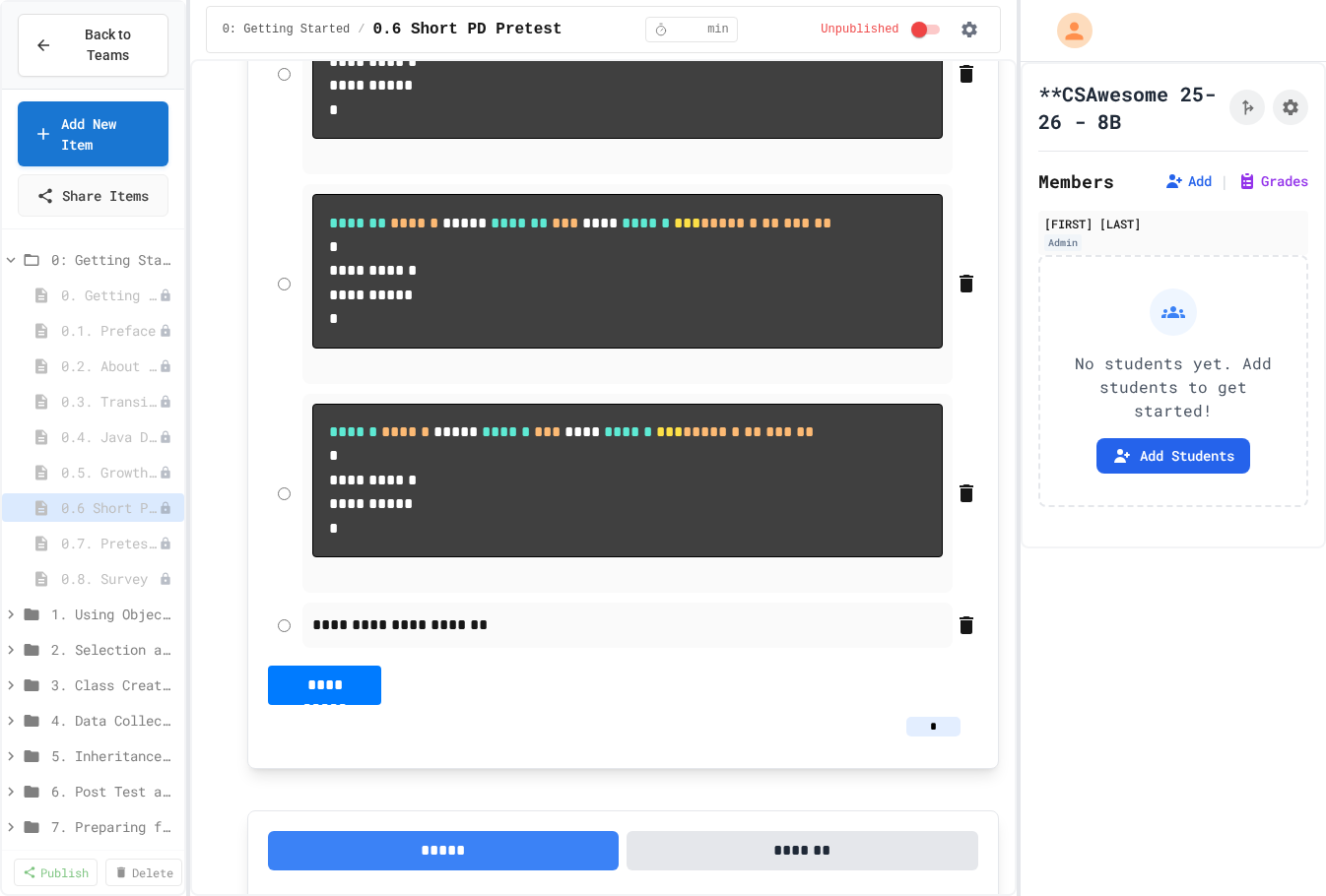 scroll, scrollTop: 10173, scrollLeft: 0, axis: vertical 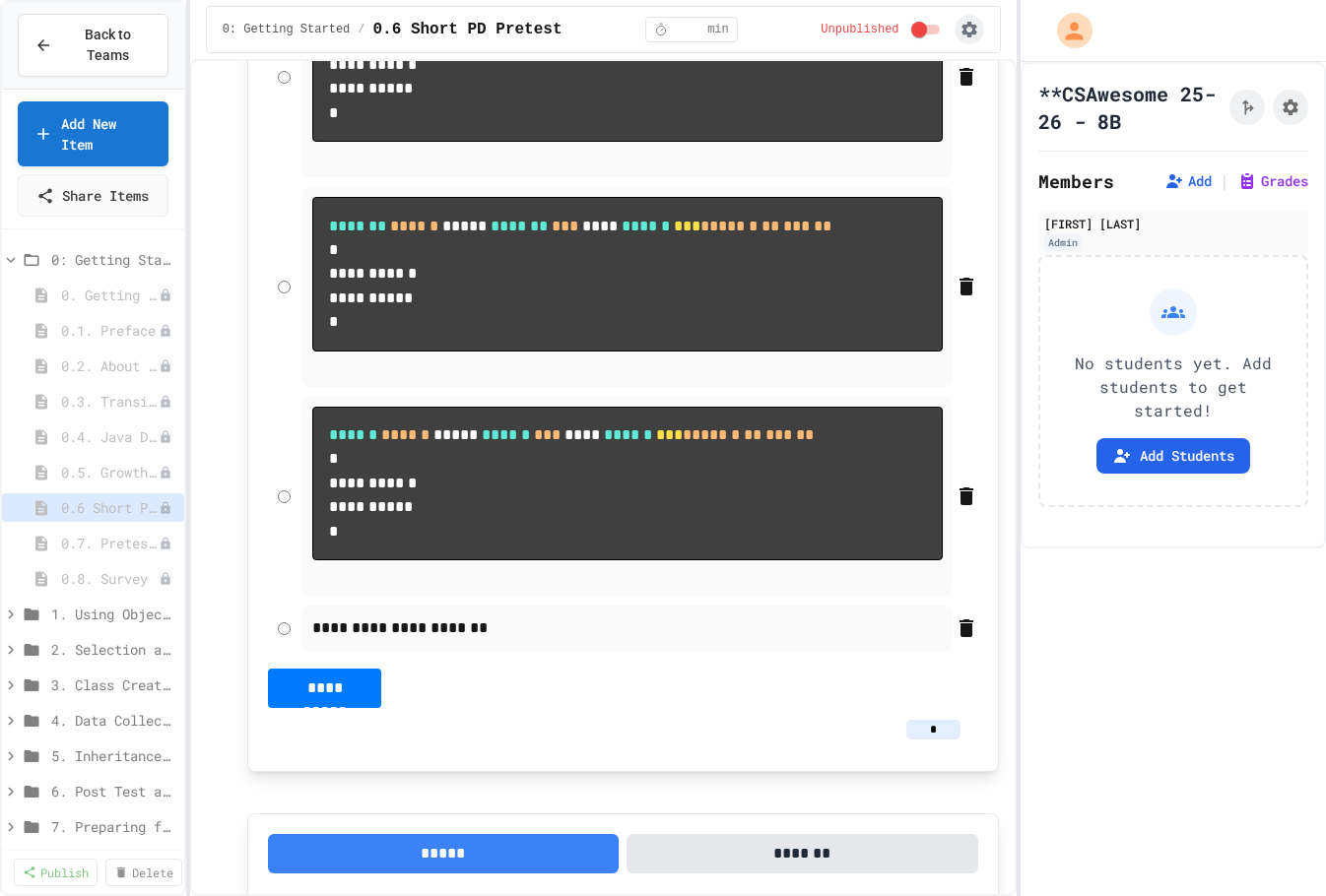 click 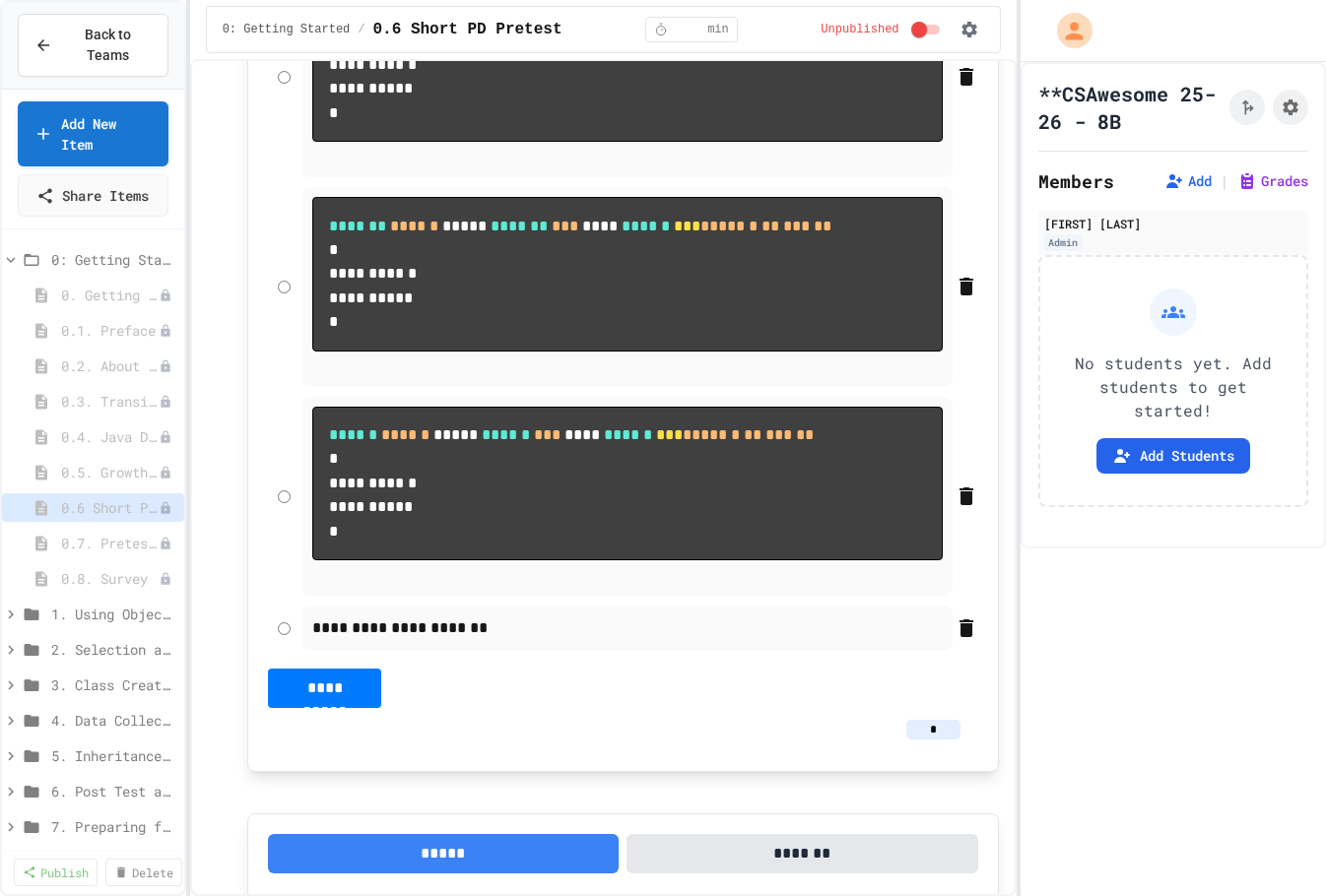 click on "Student Preview" at bounding box center (673, 947) 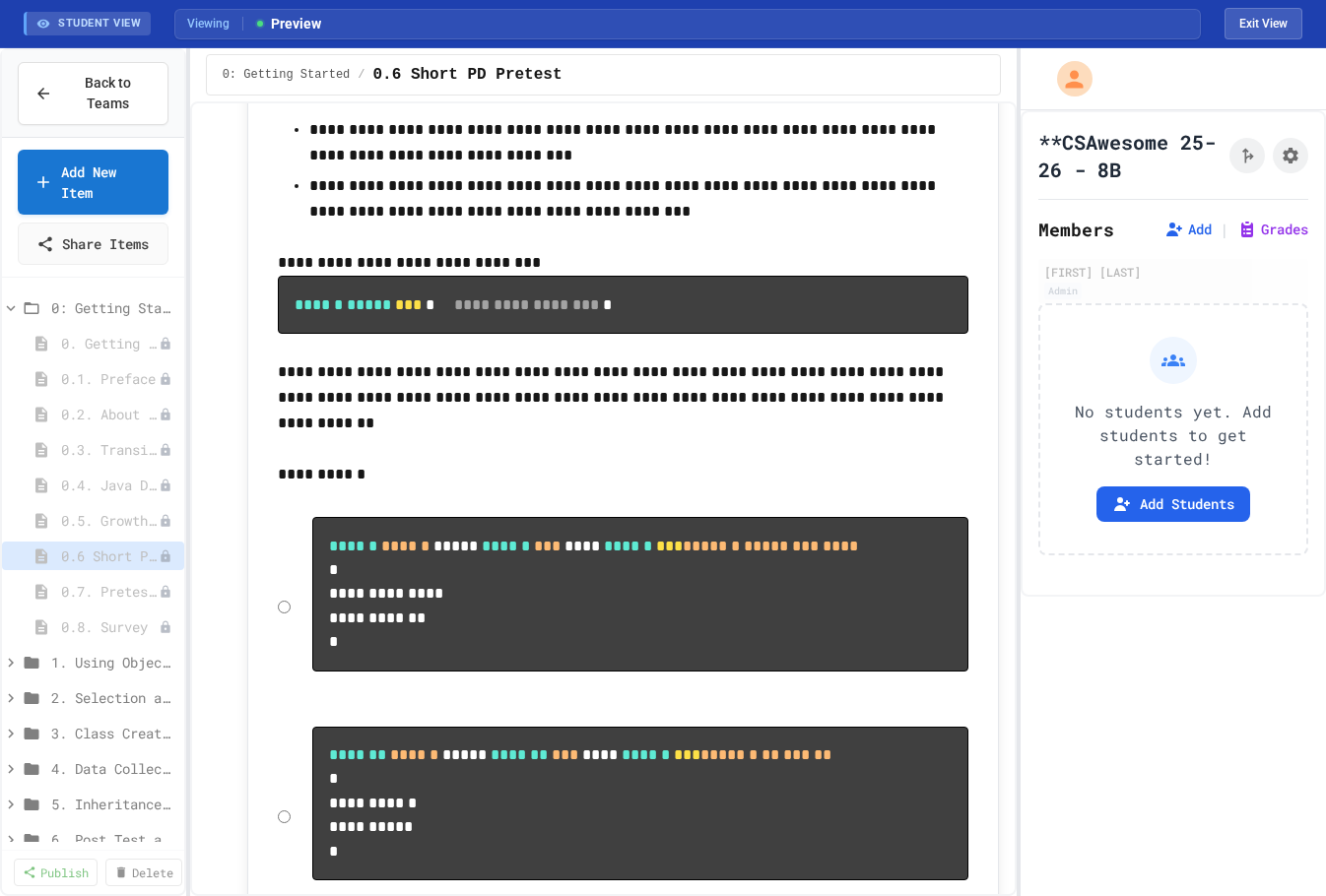 scroll, scrollTop: 8326, scrollLeft: 0, axis: vertical 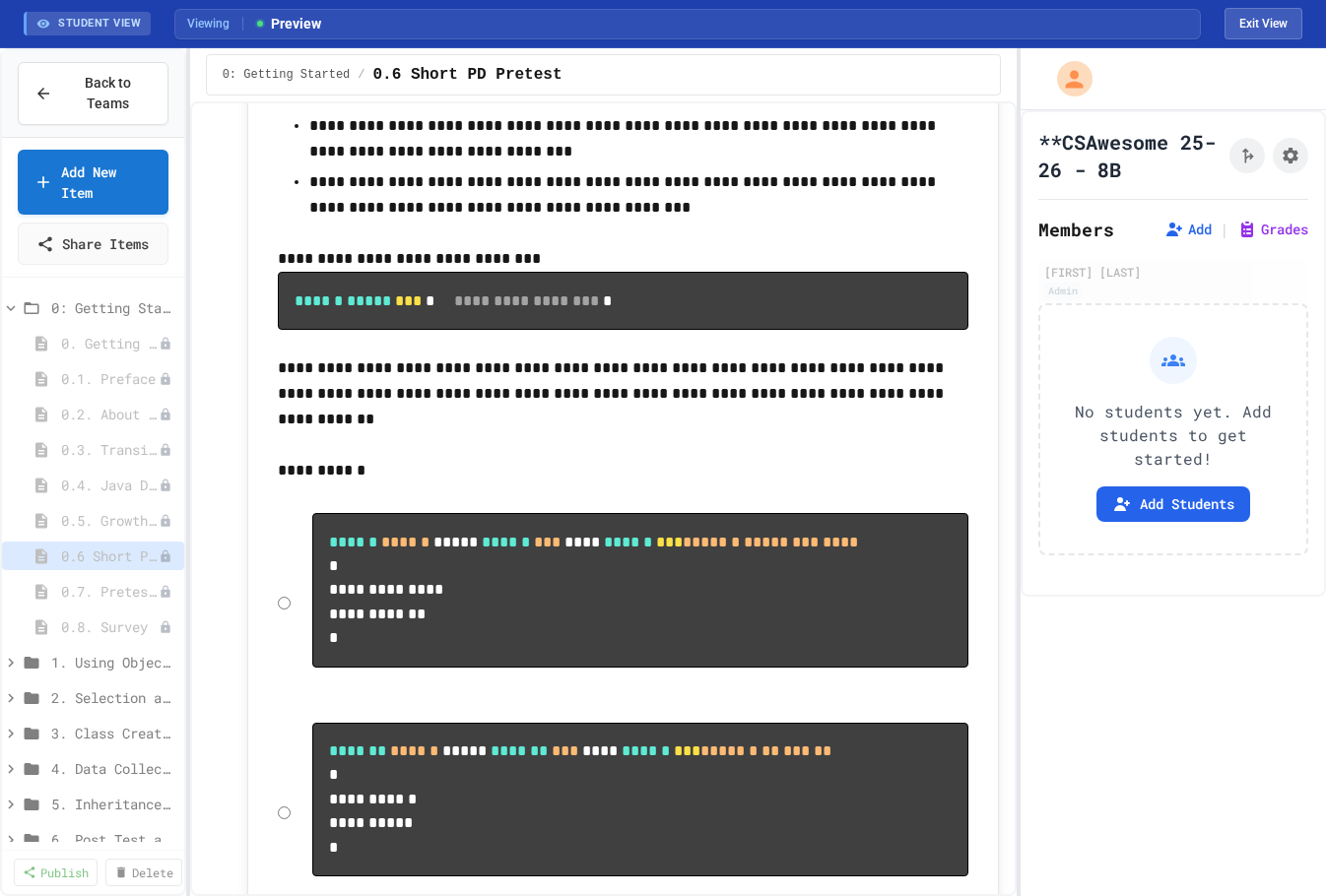 click on "*****" at bounding box center [640, -379] 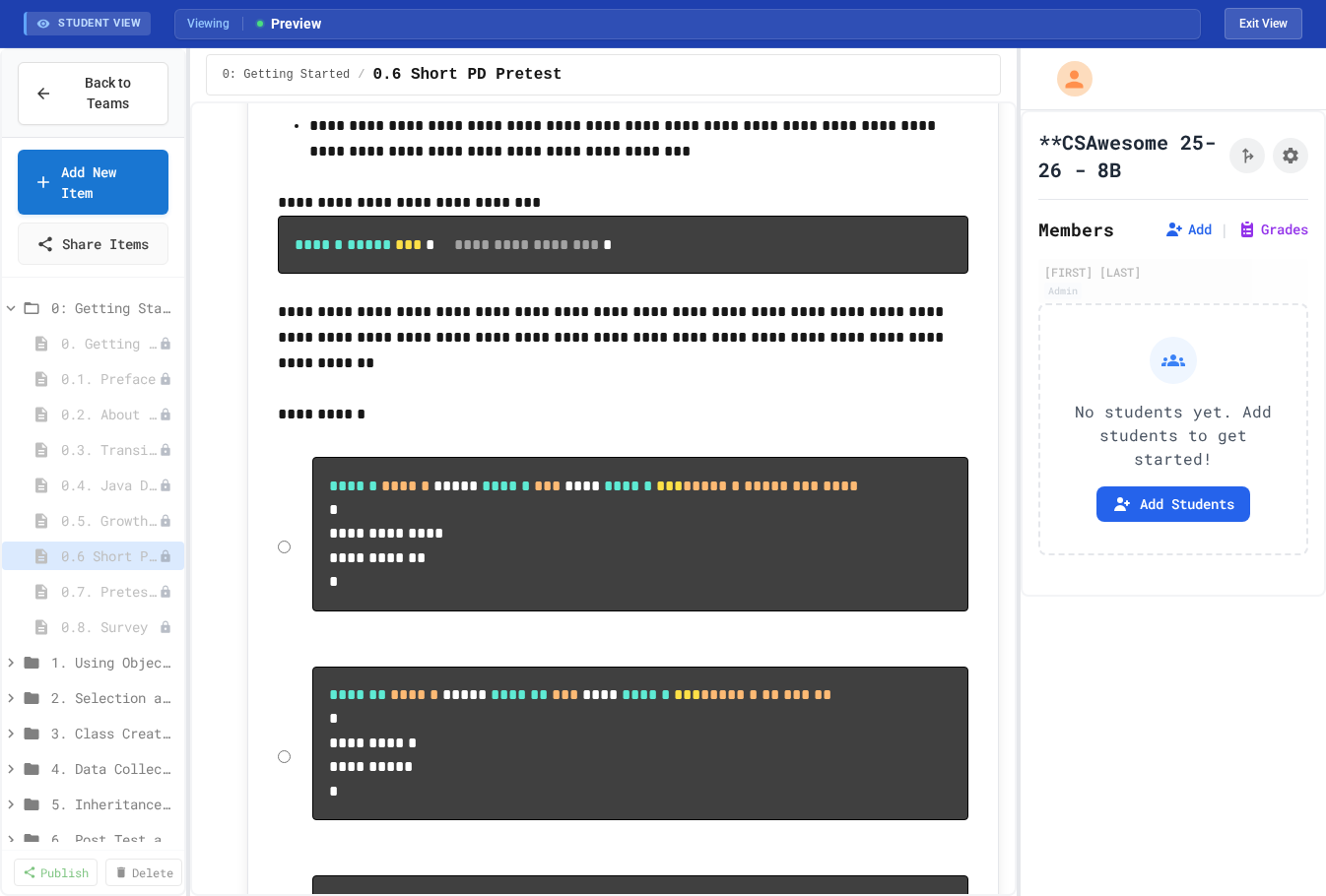 scroll, scrollTop: 8389, scrollLeft: 0, axis: vertical 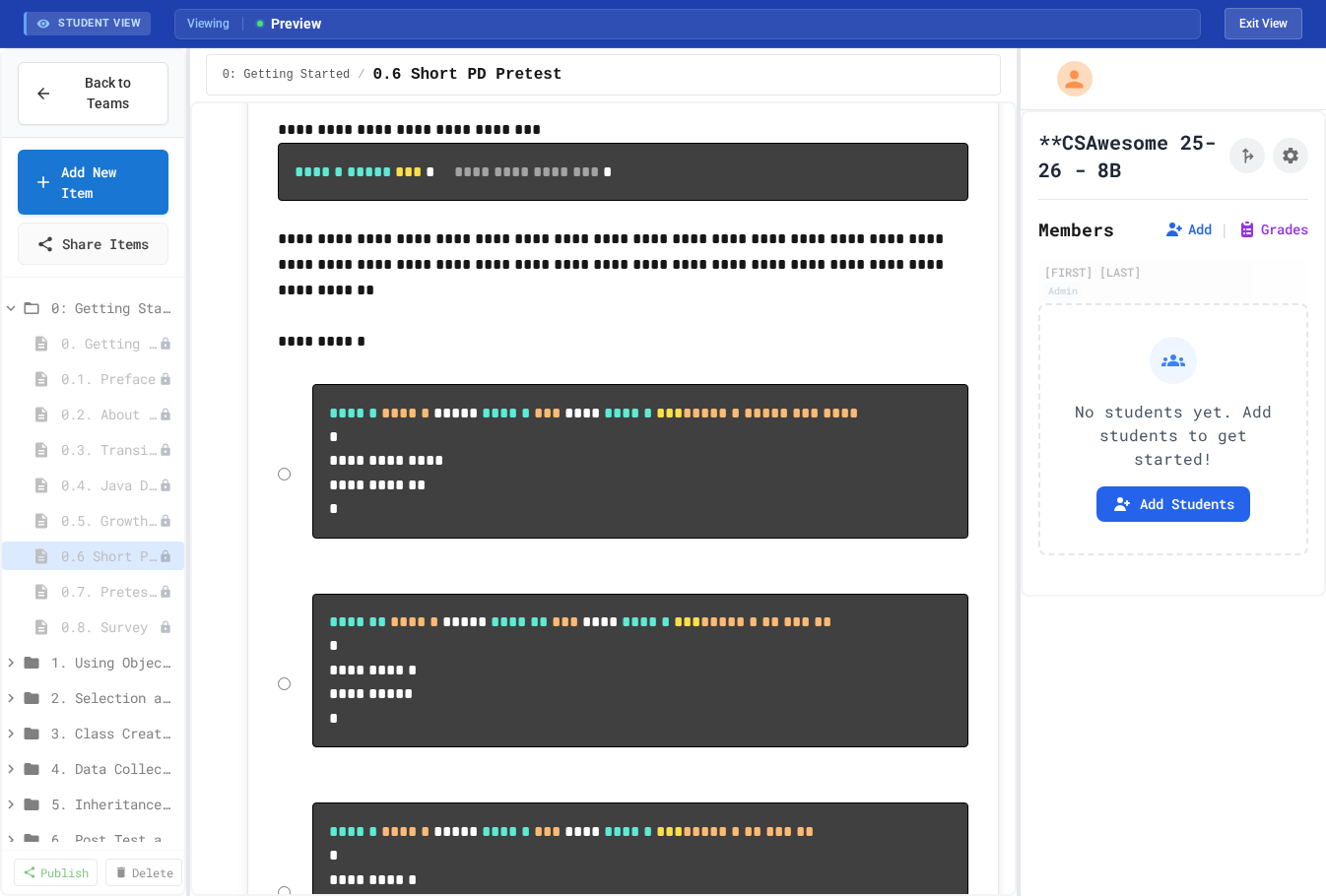 click on "**********" at bounding box center (855, -170) 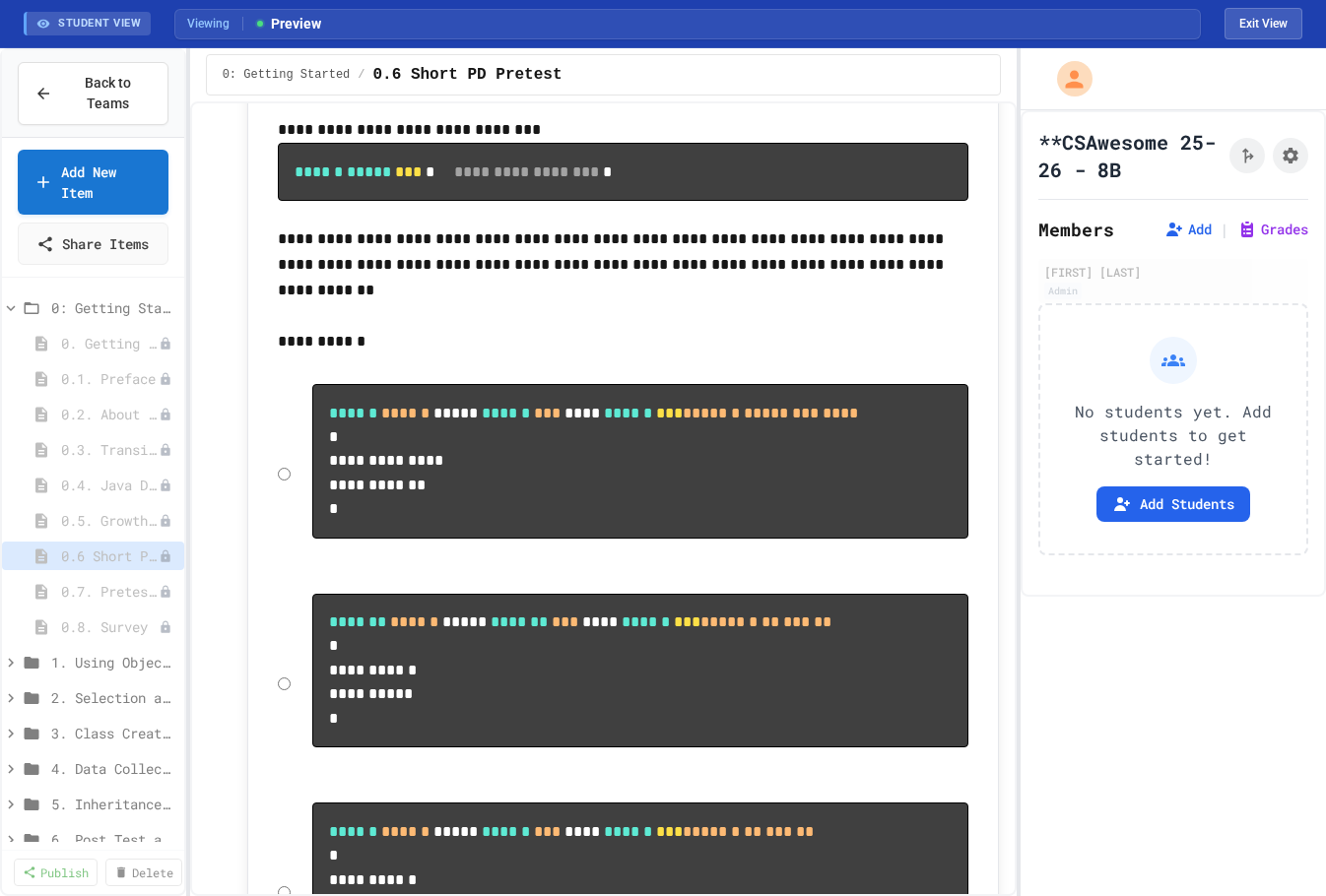 type on "*" 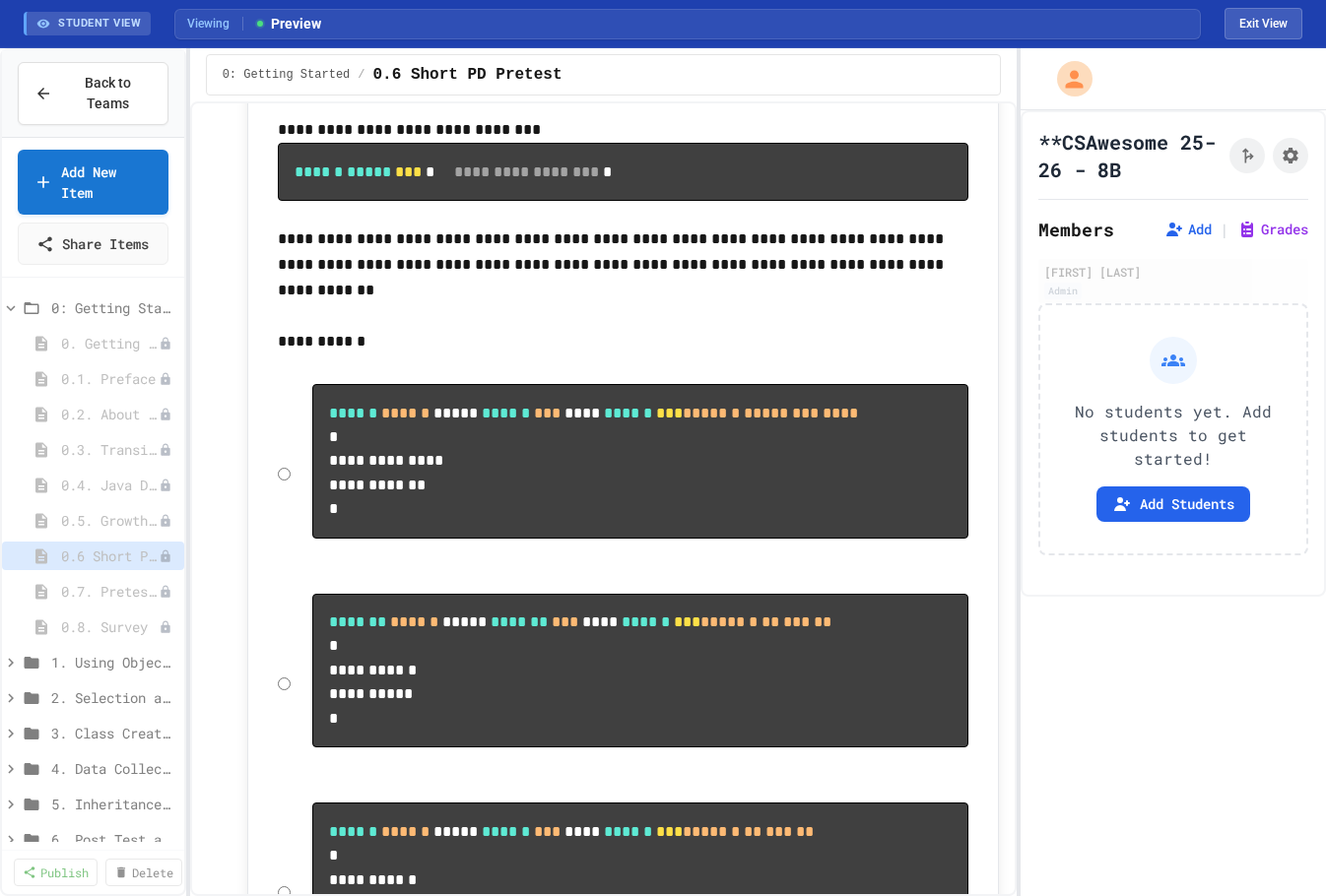 click on "**********" at bounding box center [724, -171] 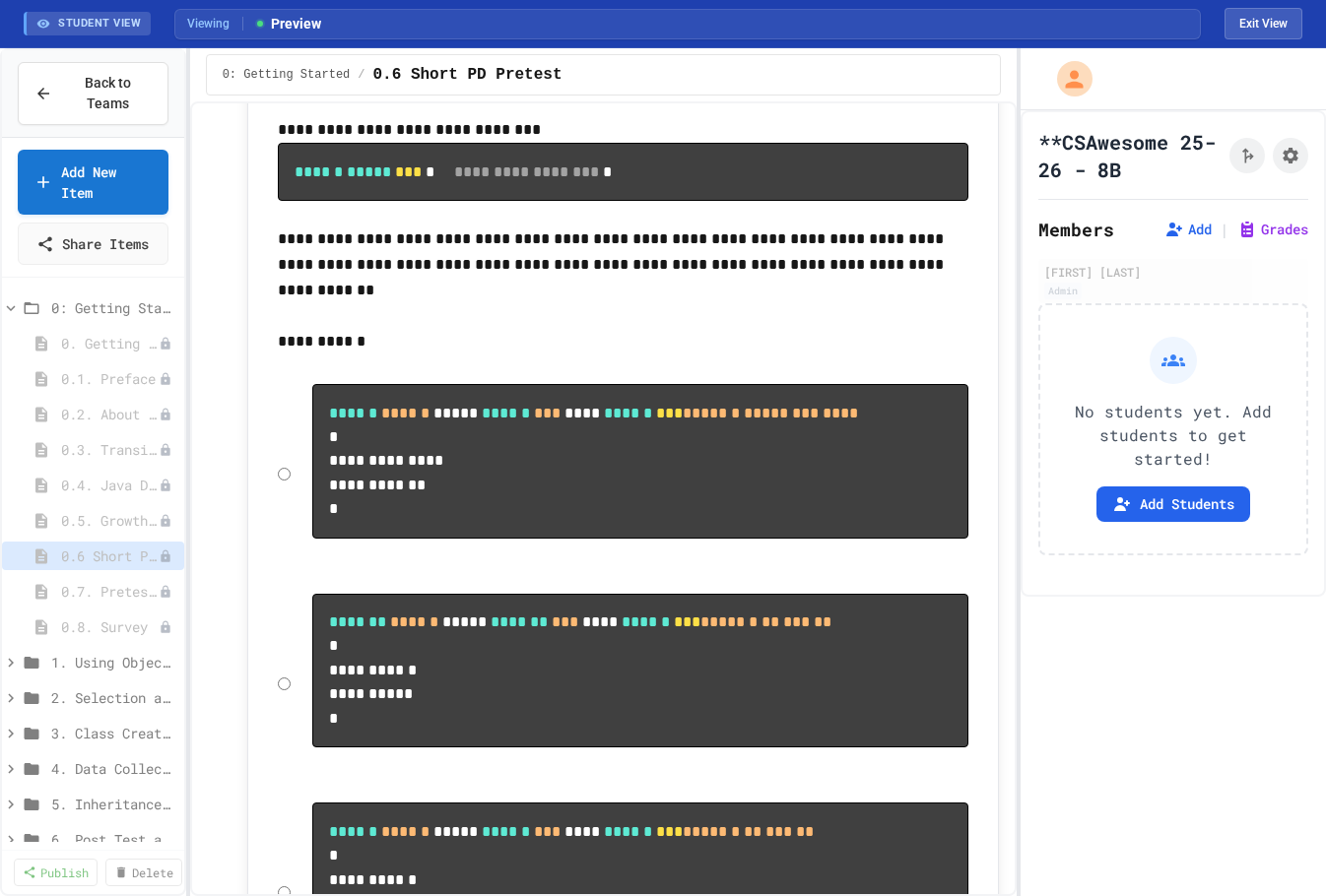 click 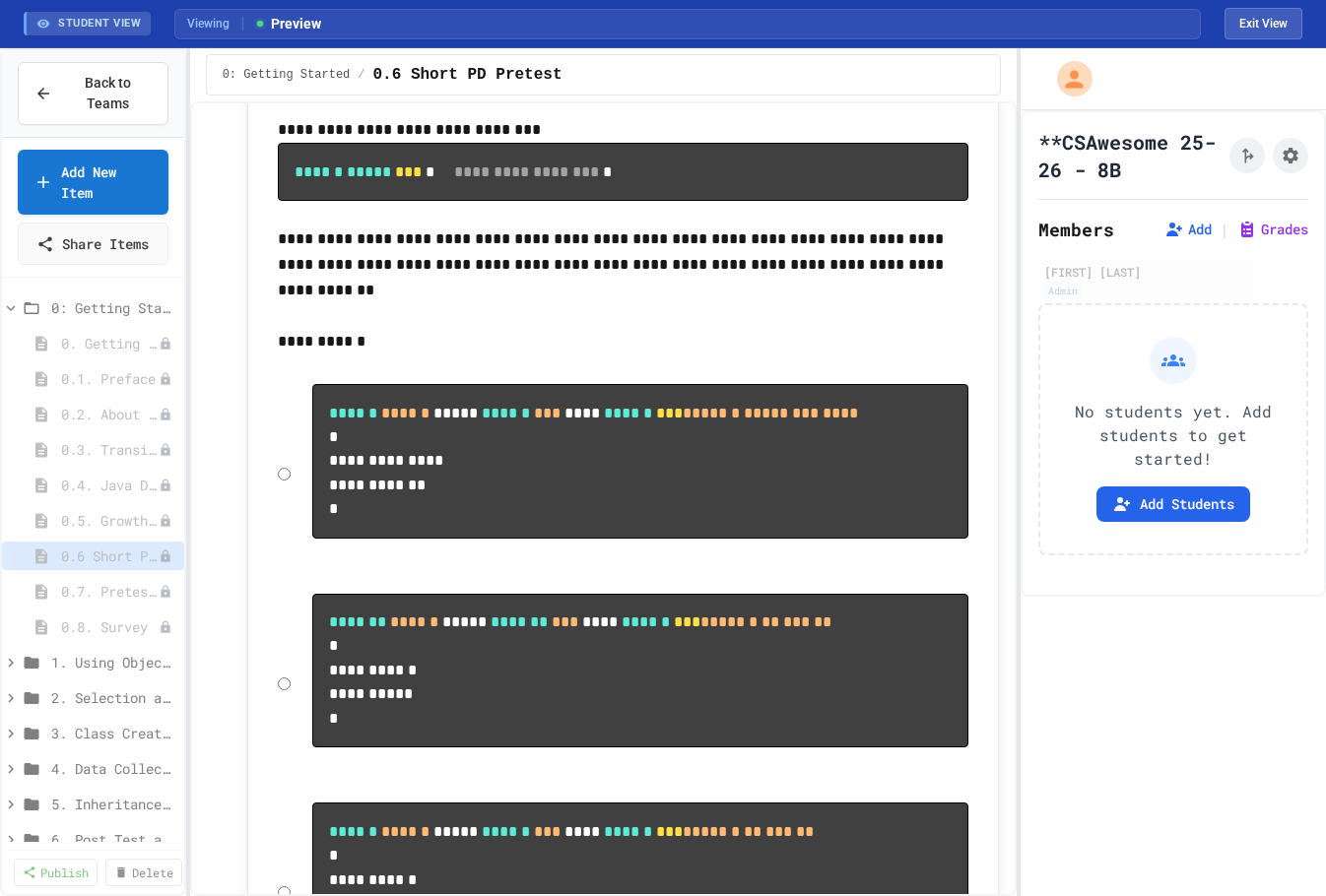 click on "**********" at bounding box center [724, -171] 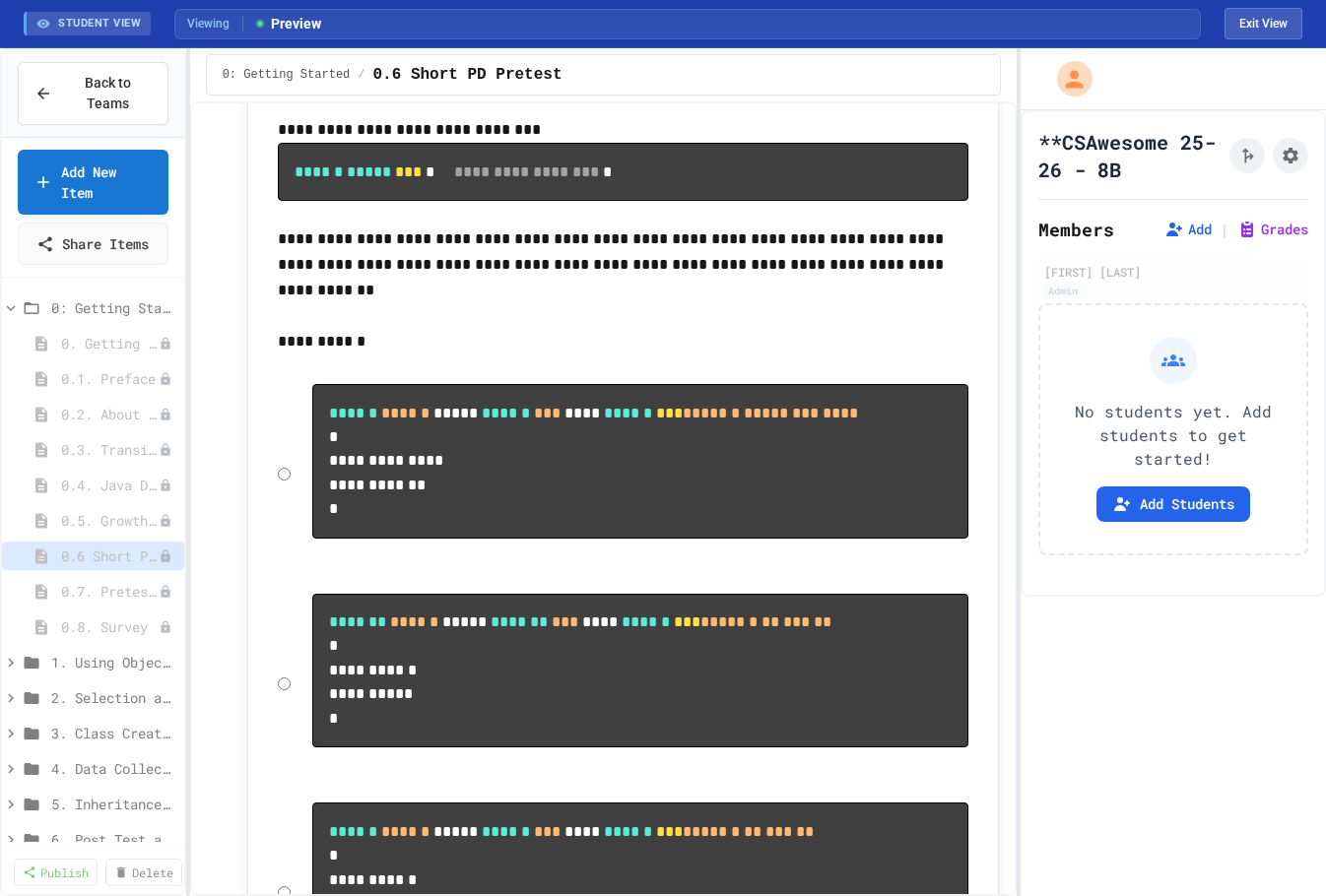 click 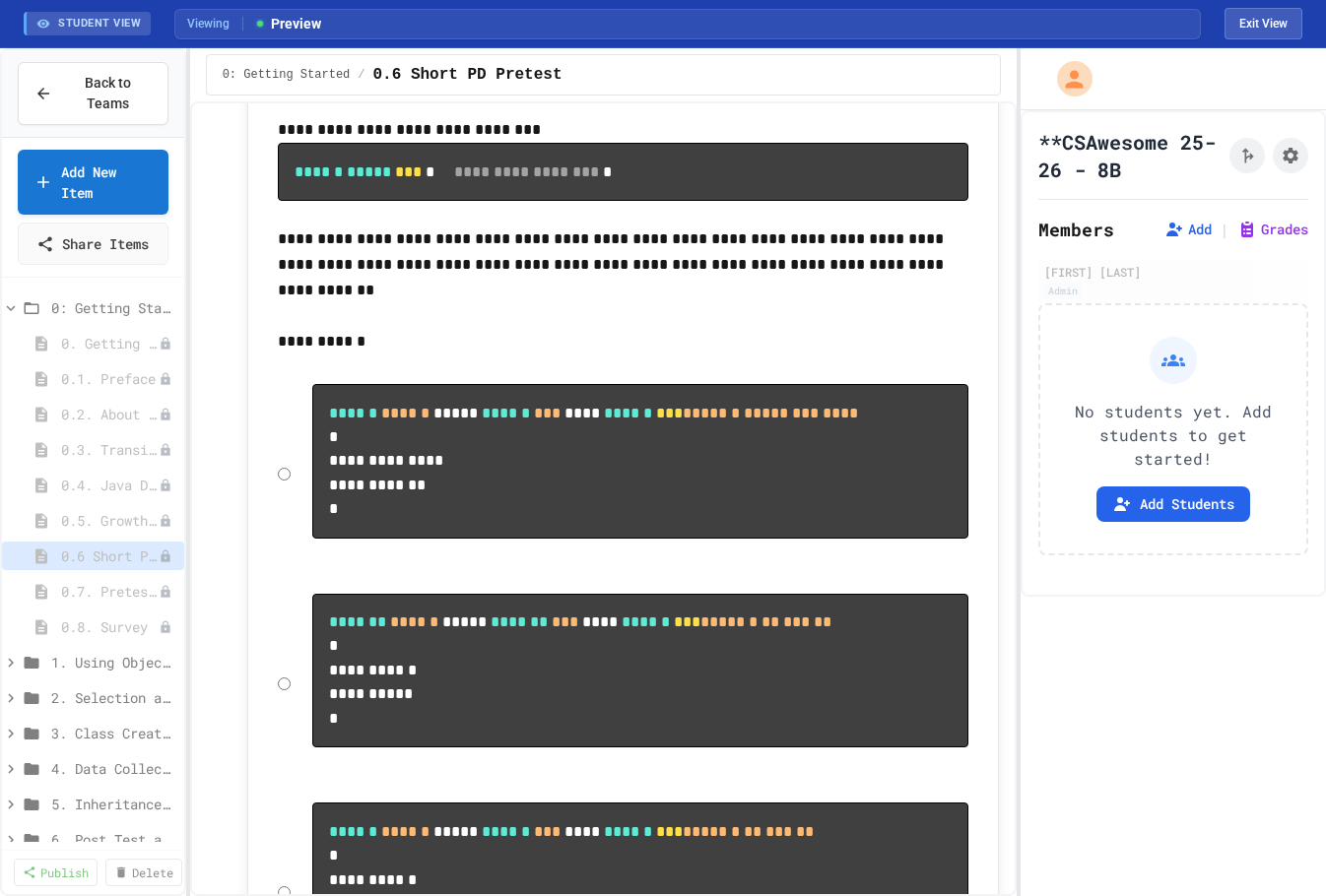 click on "**********" at bounding box center (724, -171) 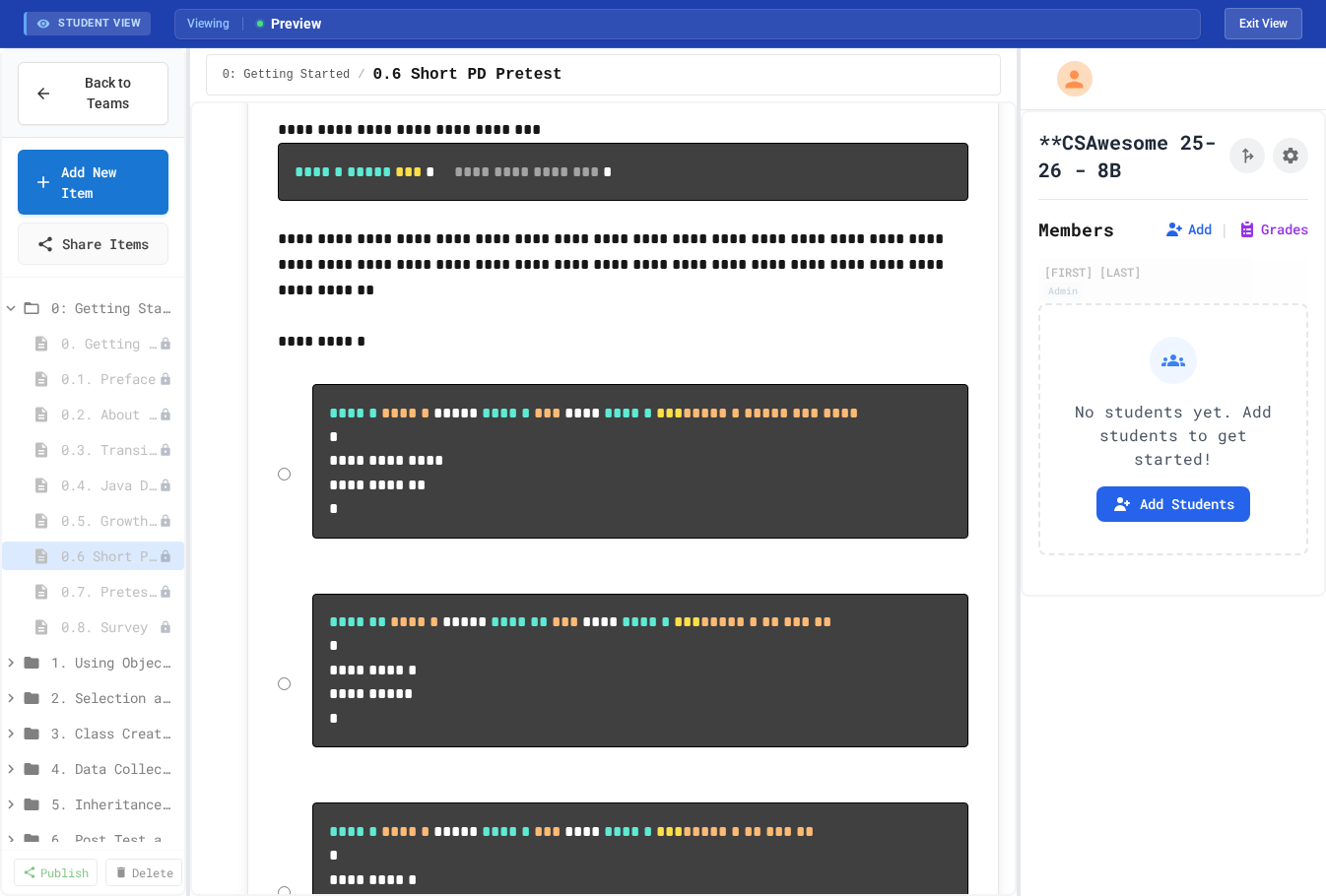 click 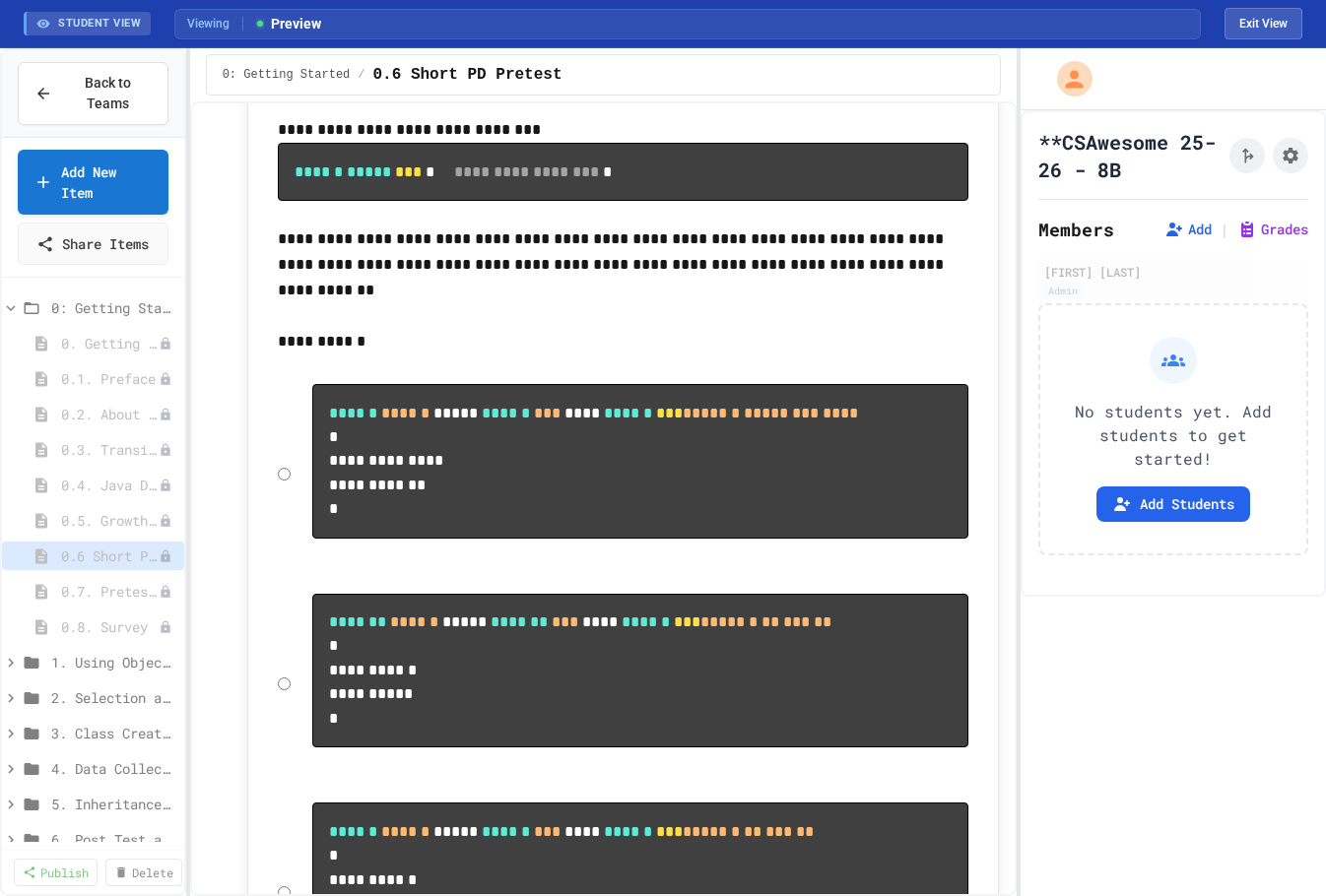 click on "**********" at bounding box center [724, -171] 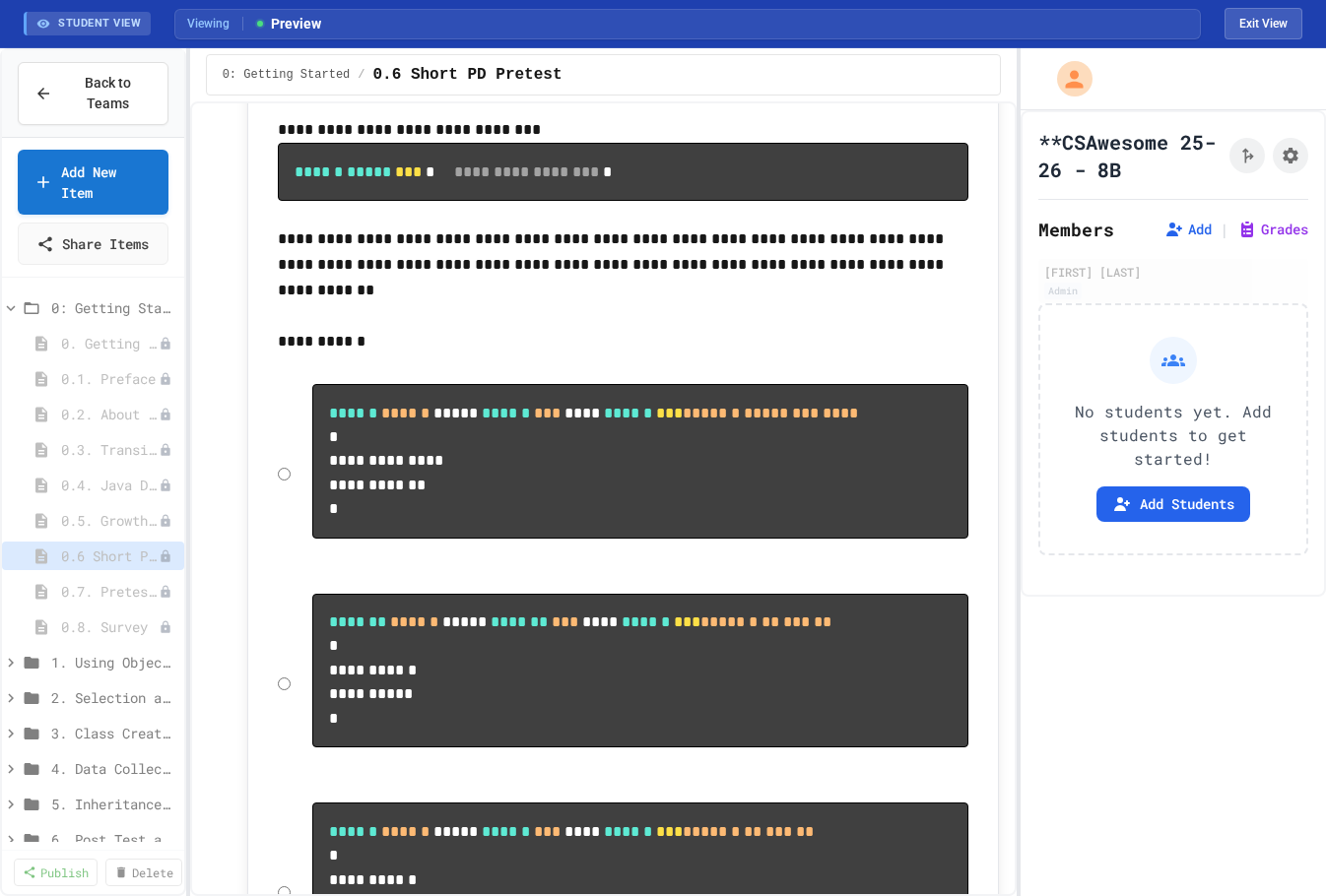 click 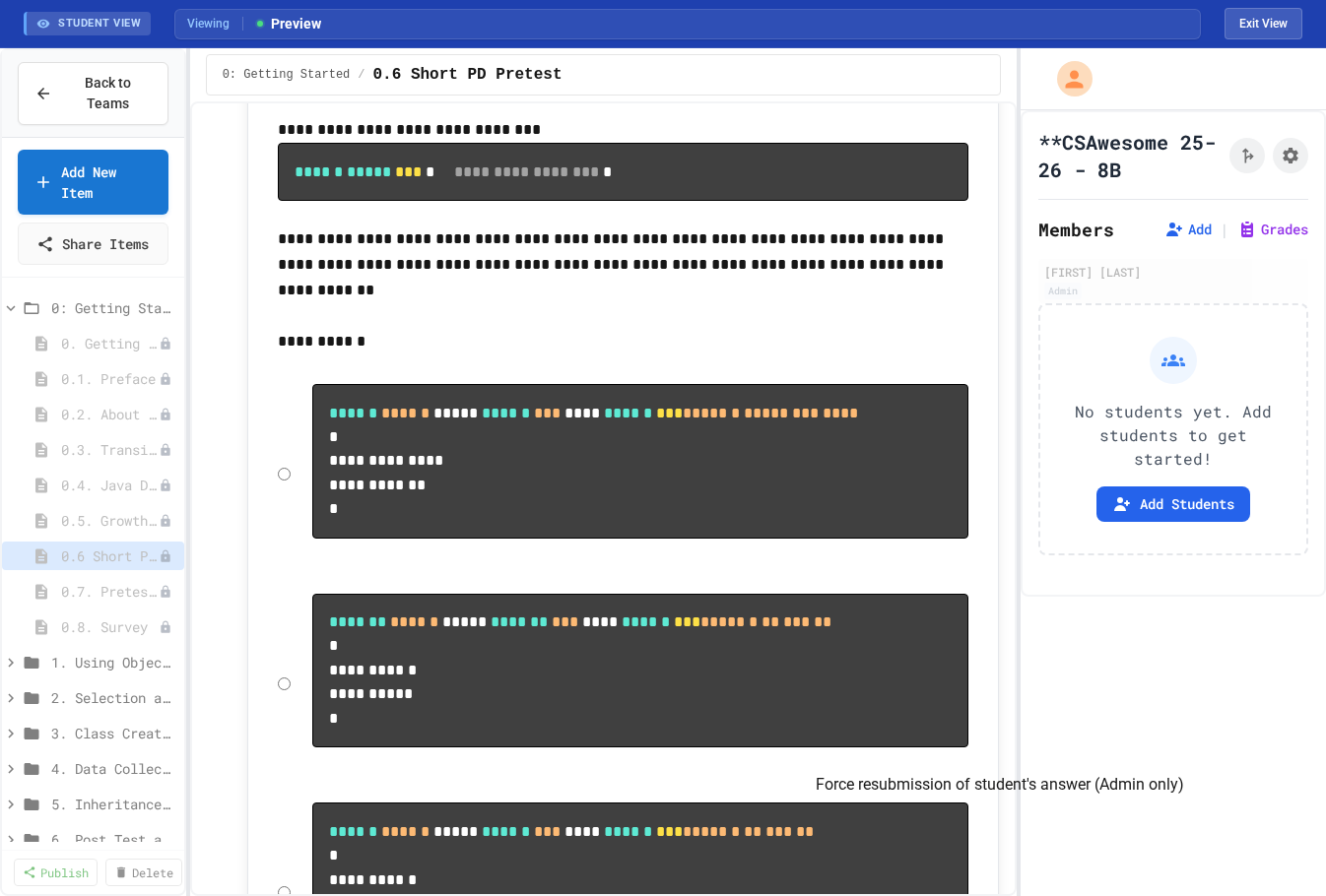 click 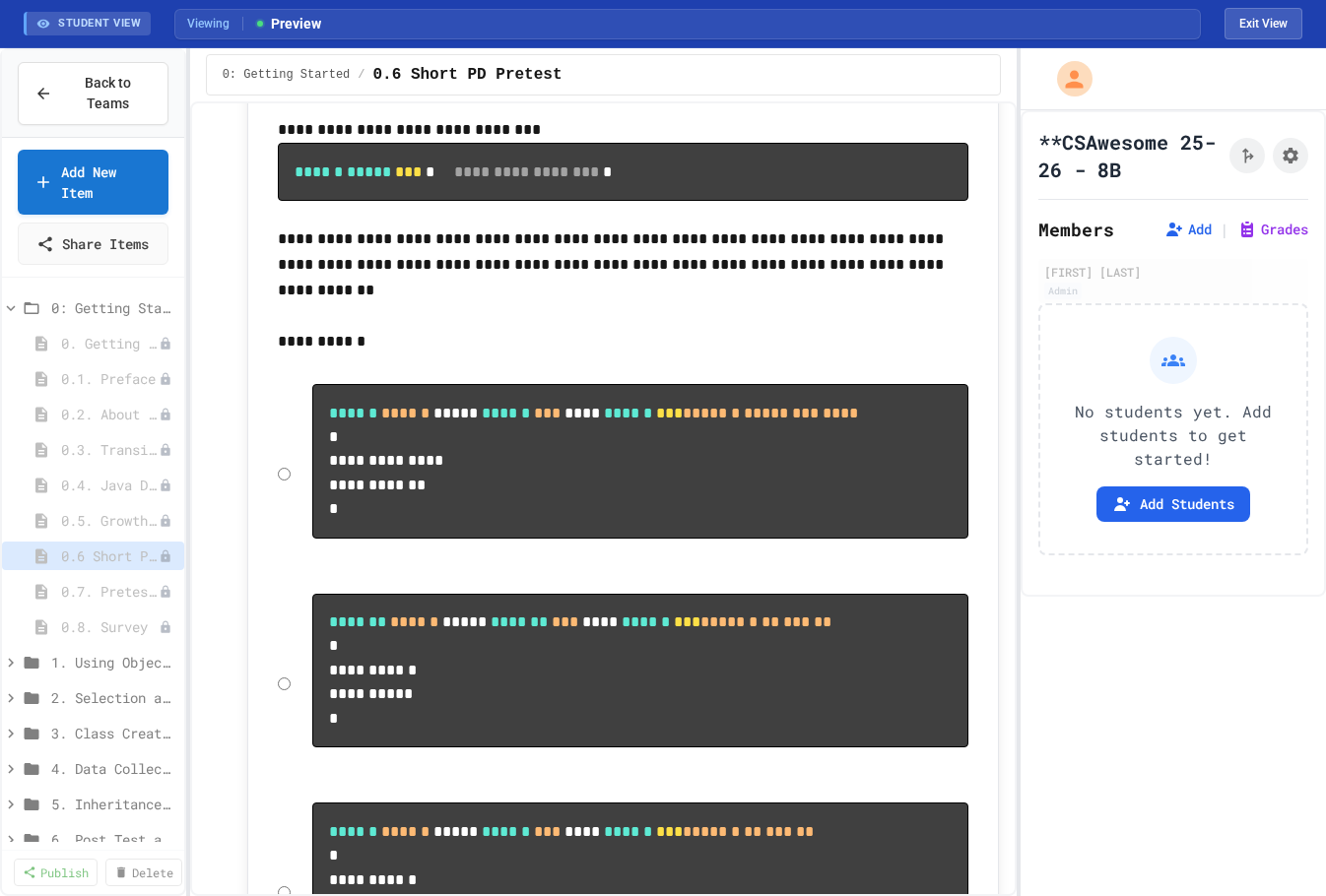 click on "Grading submission ..." at bounding box center (663, 967) 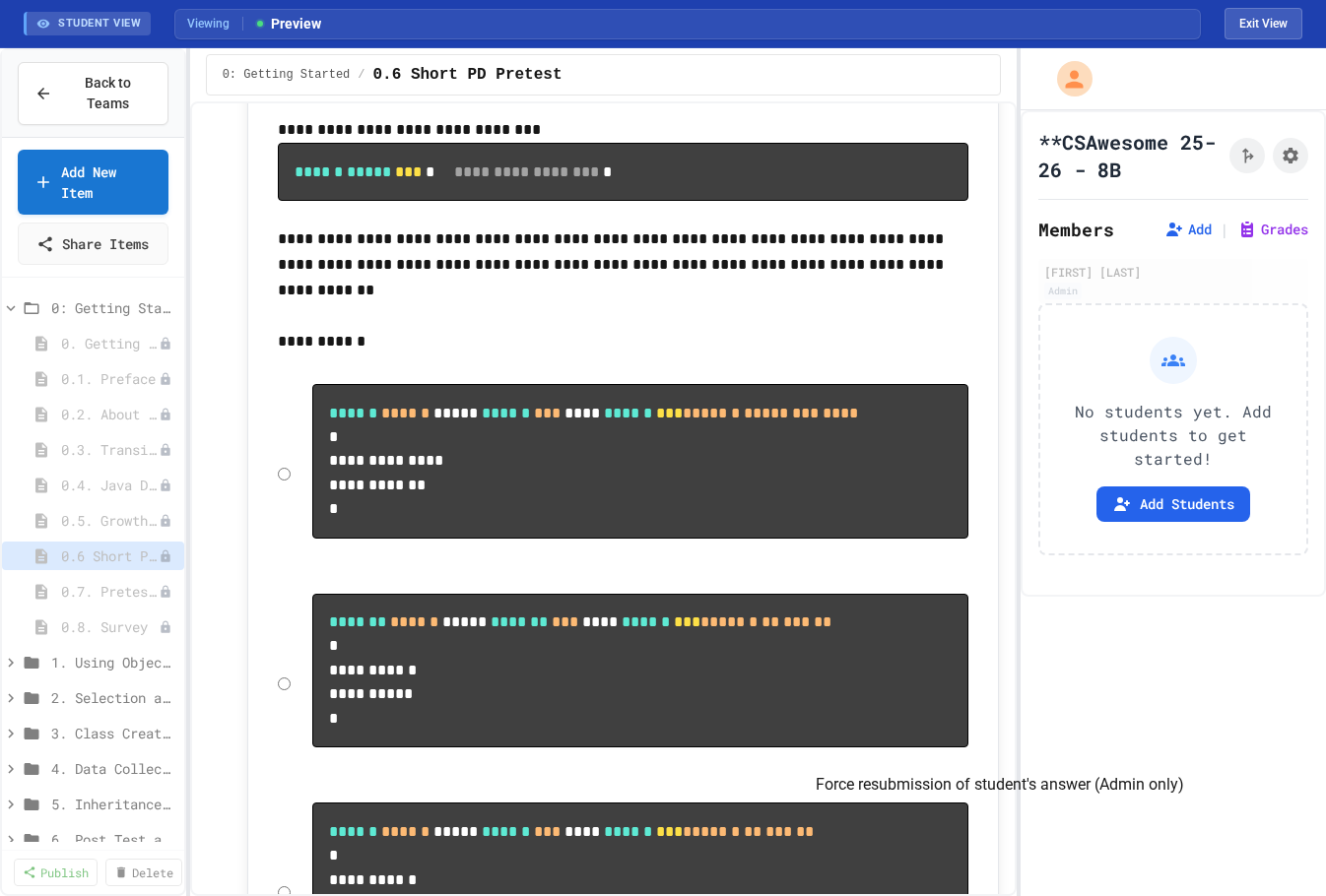 click 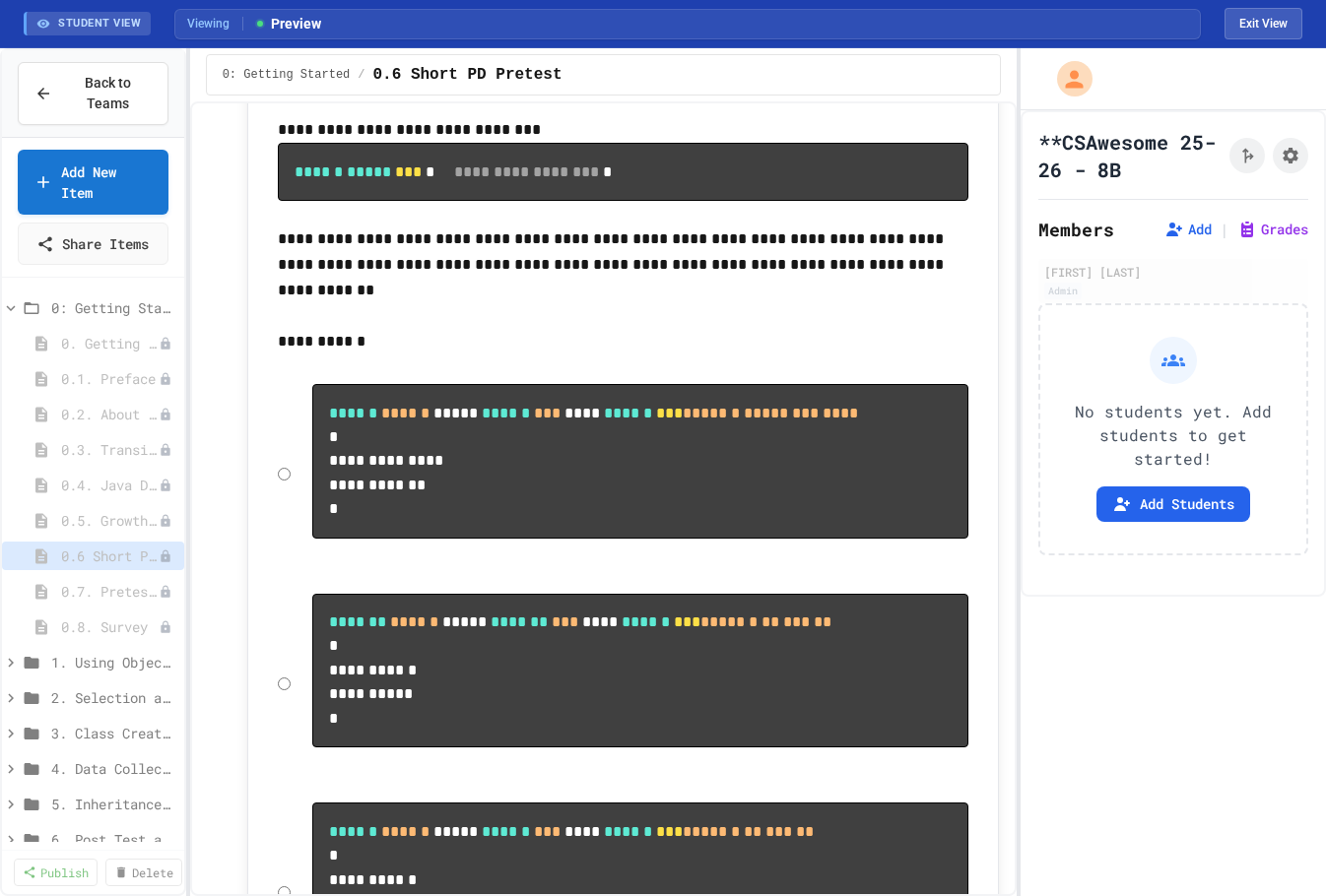 click 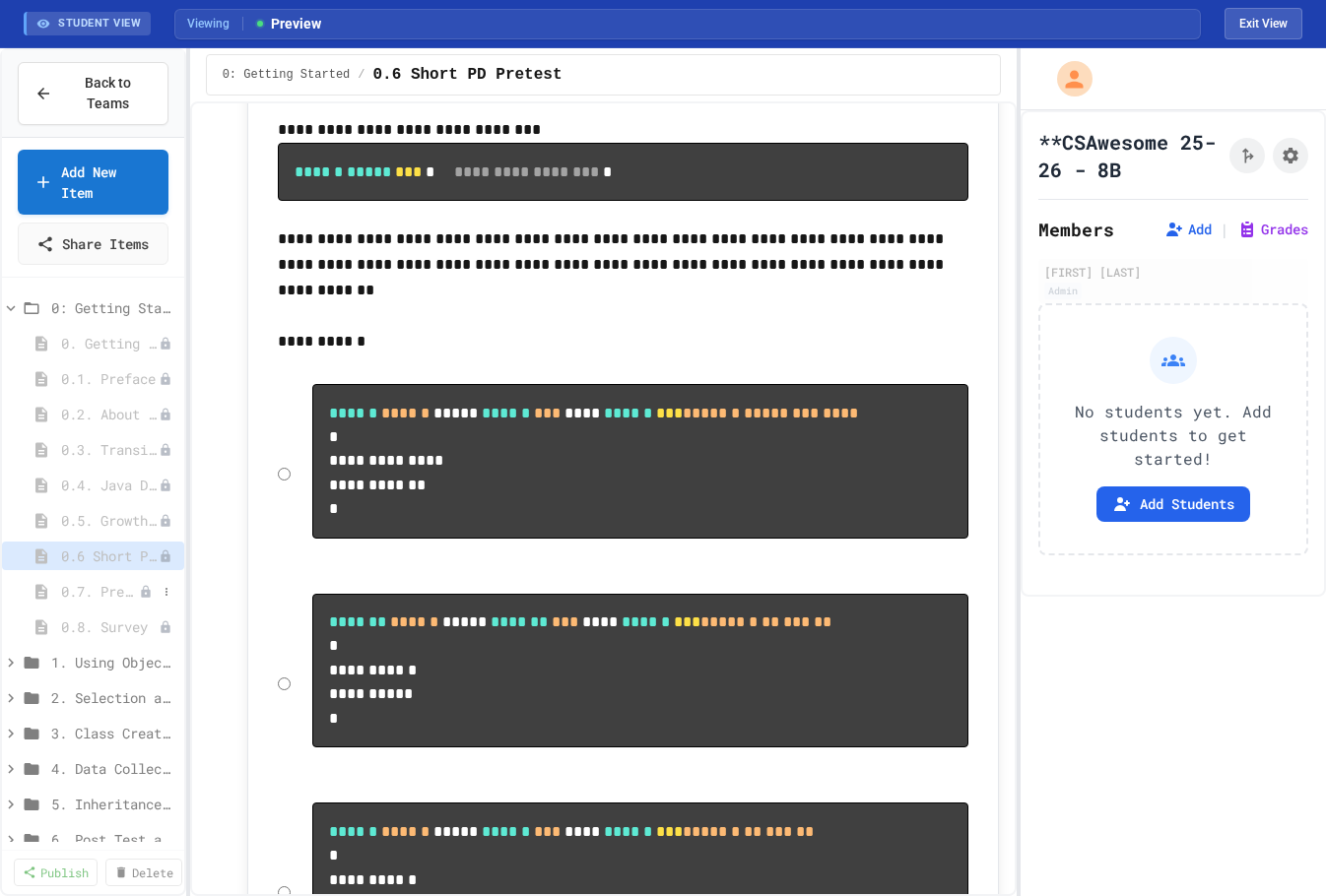 click on "0.7. Pretest for the AP CSA Exam" at bounding box center (99, 591) 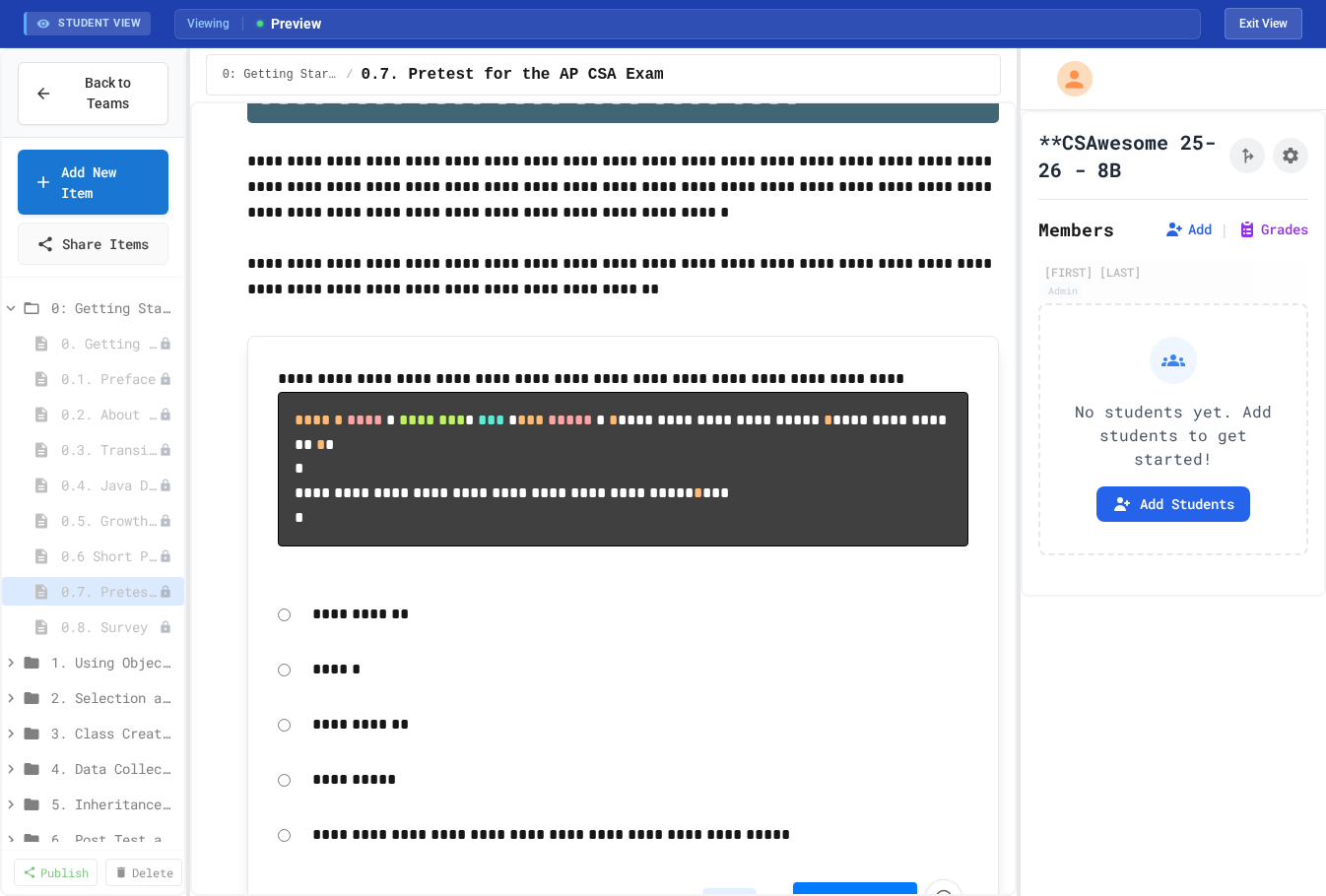 scroll, scrollTop: 0, scrollLeft: 0, axis: both 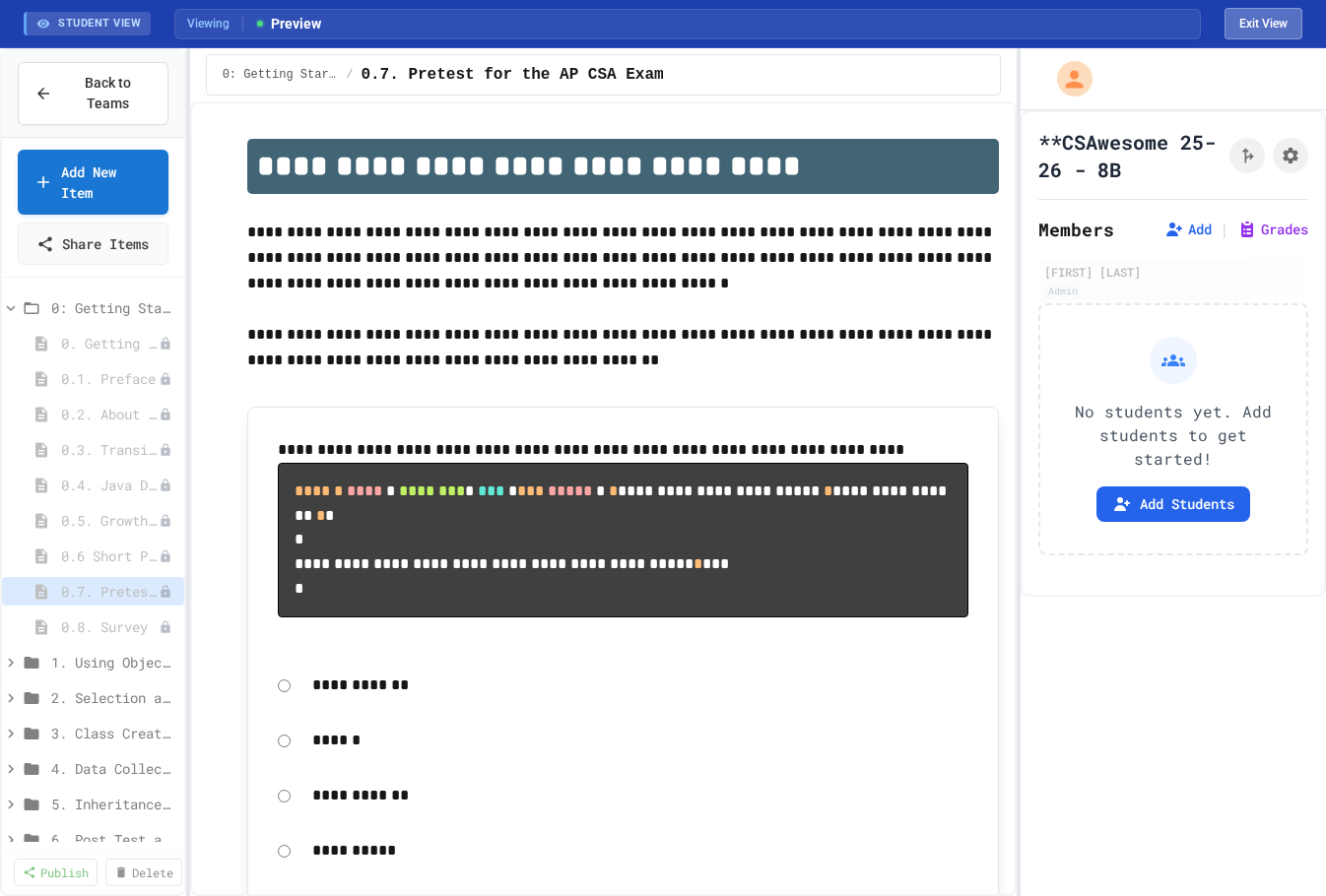 click on "Exit View" at bounding box center [1263, 24] 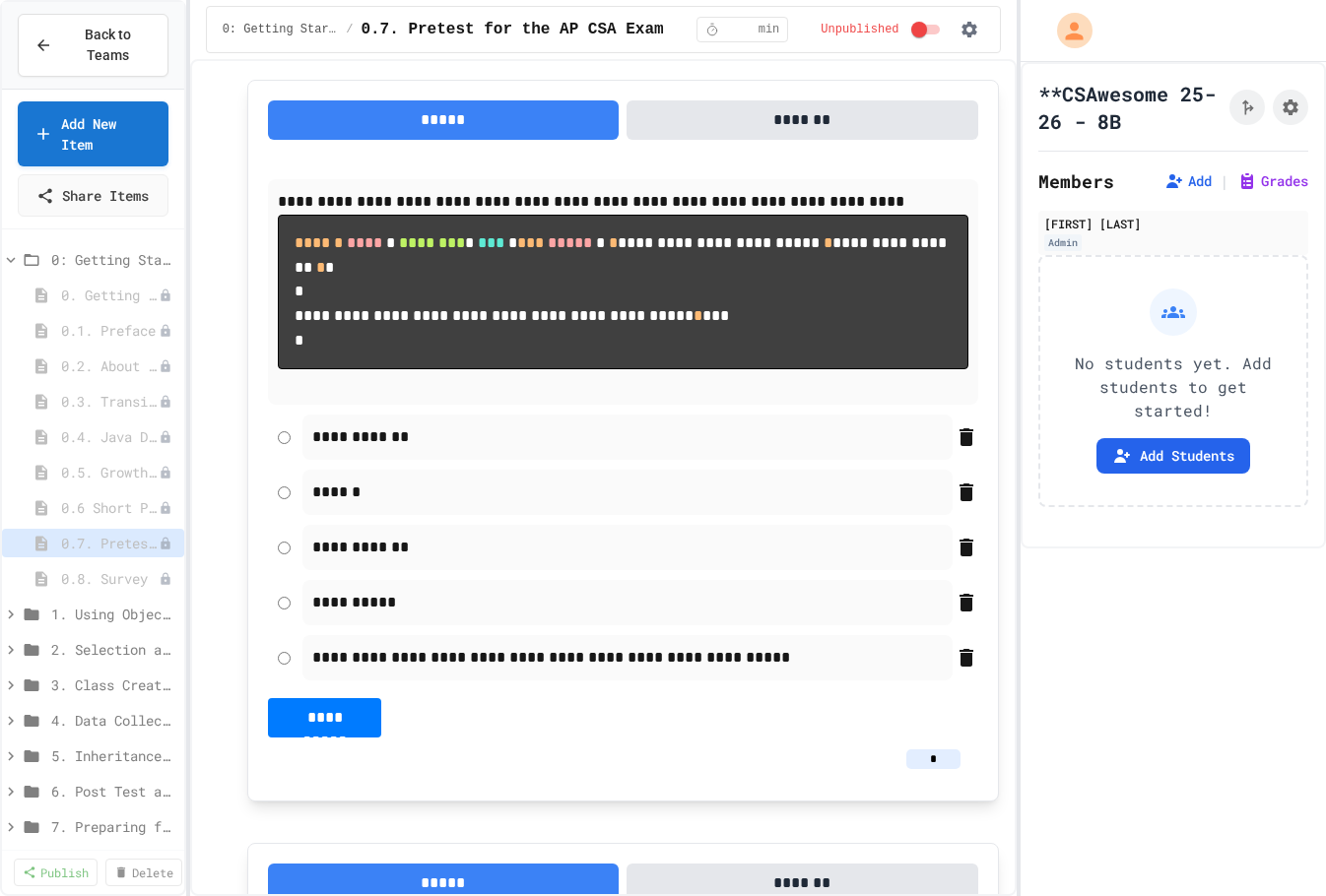 scroll, scrollTop: 292, scrollLeft: 0, axis: vertical 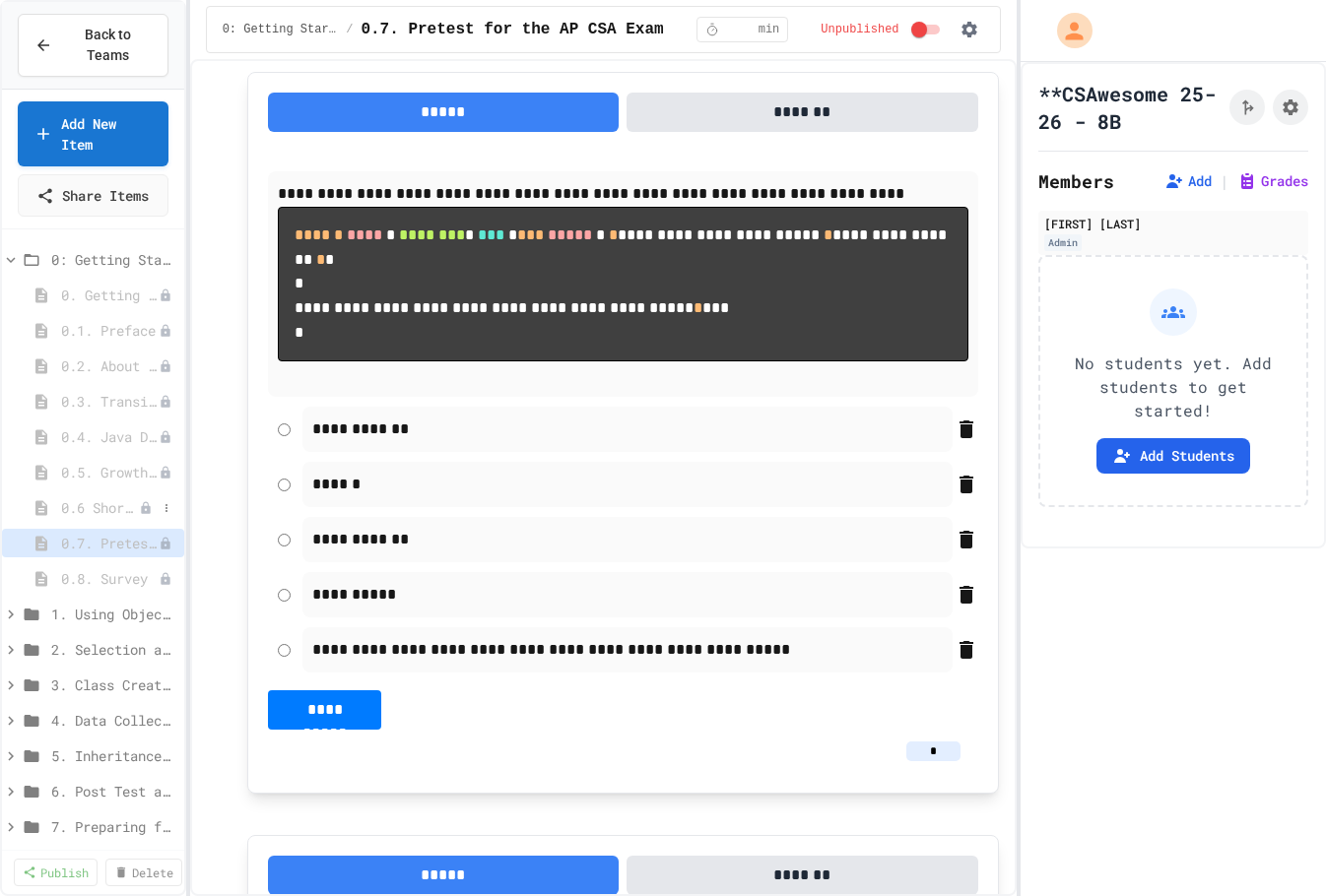 click on "0.6 Short PD Pretest" at bounding box center (99, 507) 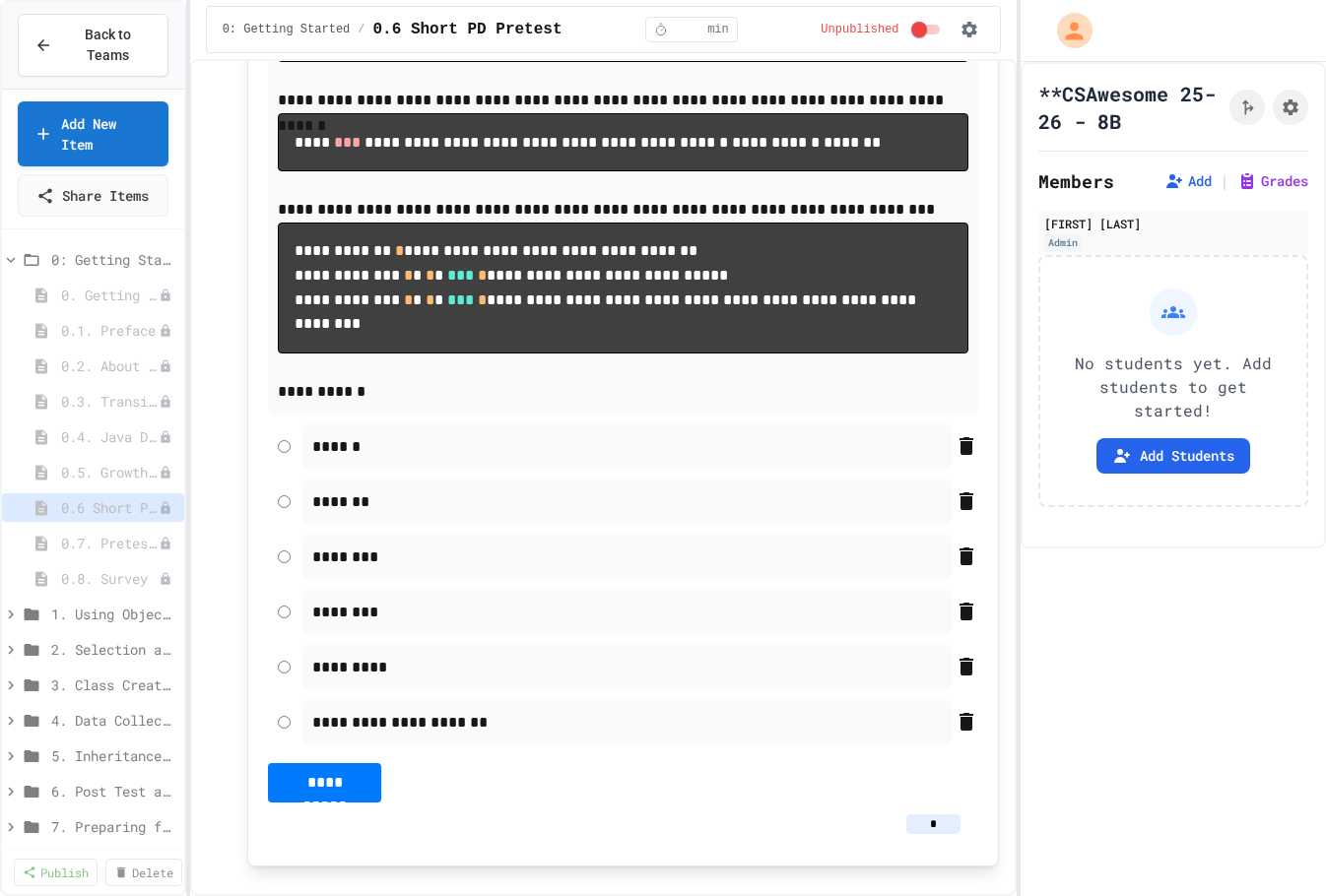 scroll, scrollTop: 645, scrollLeft: 0, axis: vertical 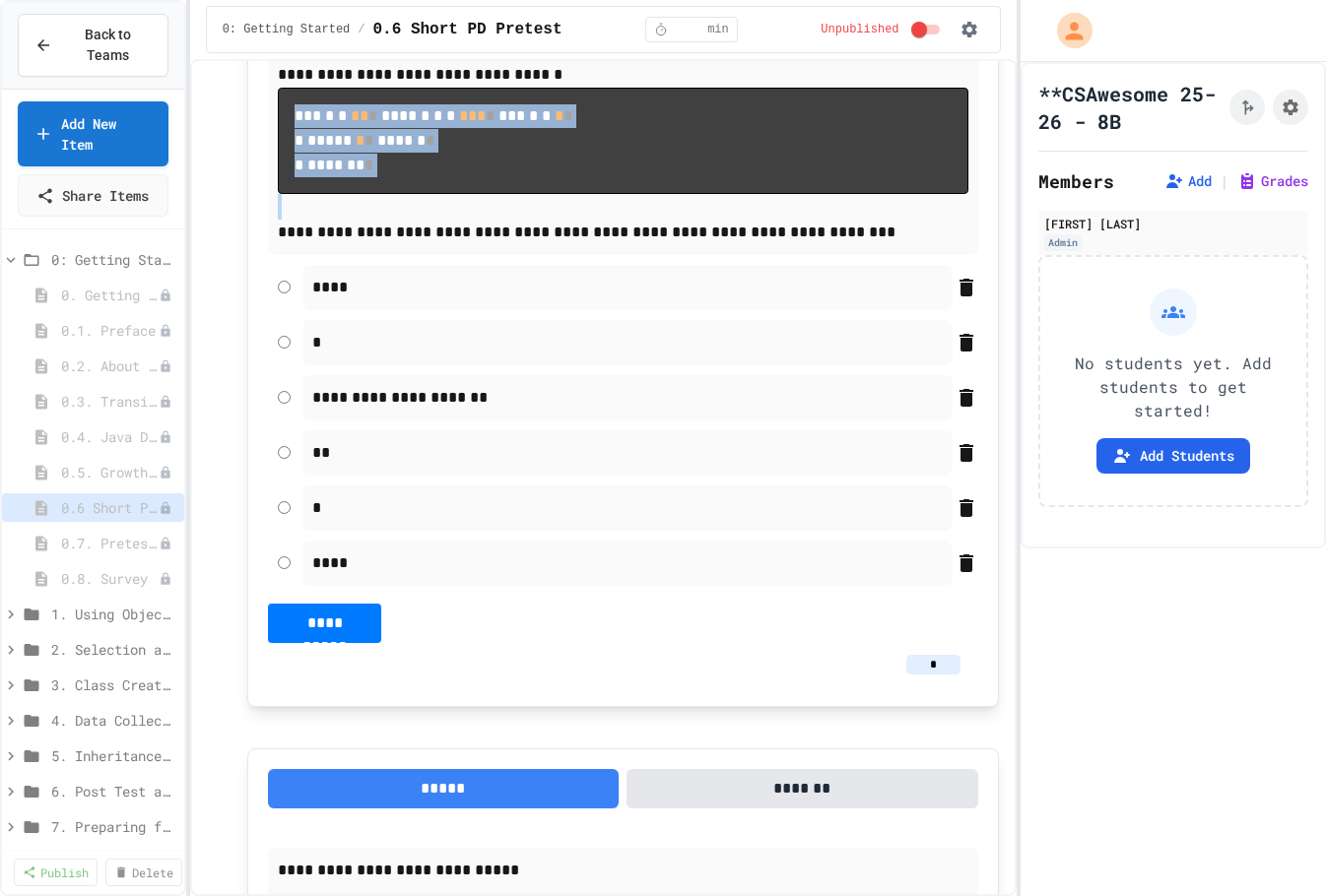 drag, startPoint x: 295, startPoint y: 140, endPoint x: 383, endPoint y: 298, distance: 180.85353 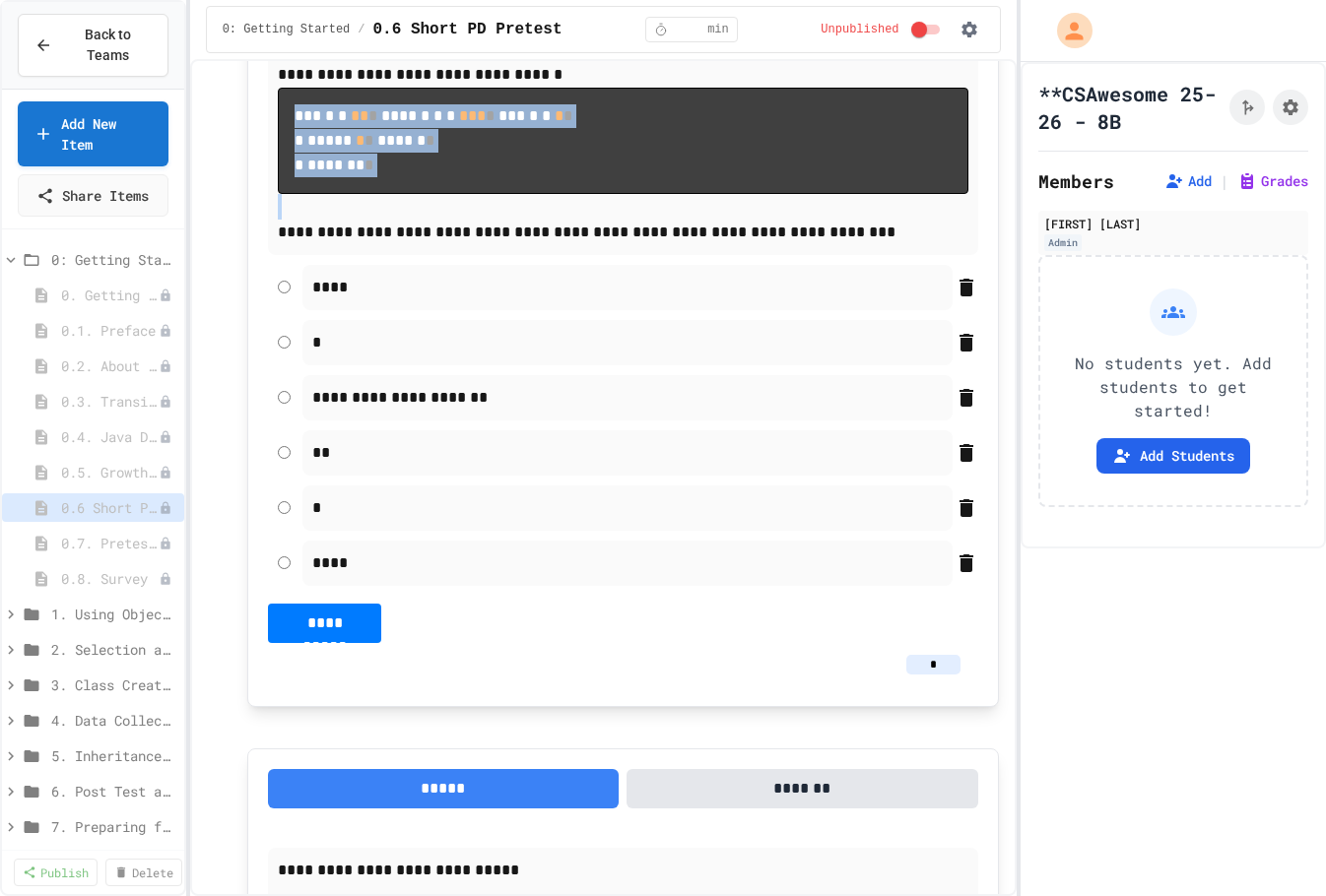 click on "**********" at bounding box center [623, 43] 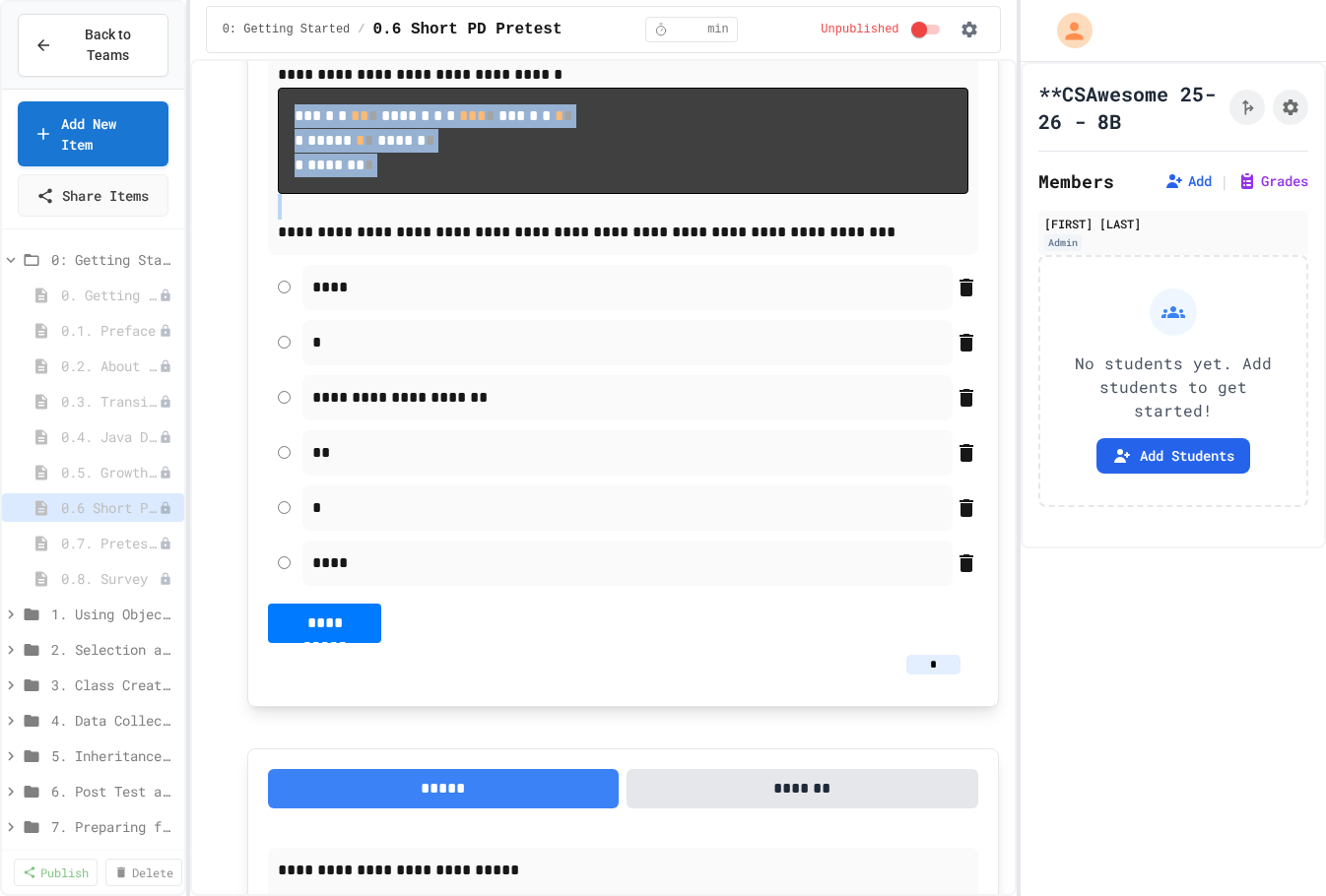 copy on "*** * * ** * ****** * * *** * *** * * * *
* ***** * * ****** *
* ******* *" 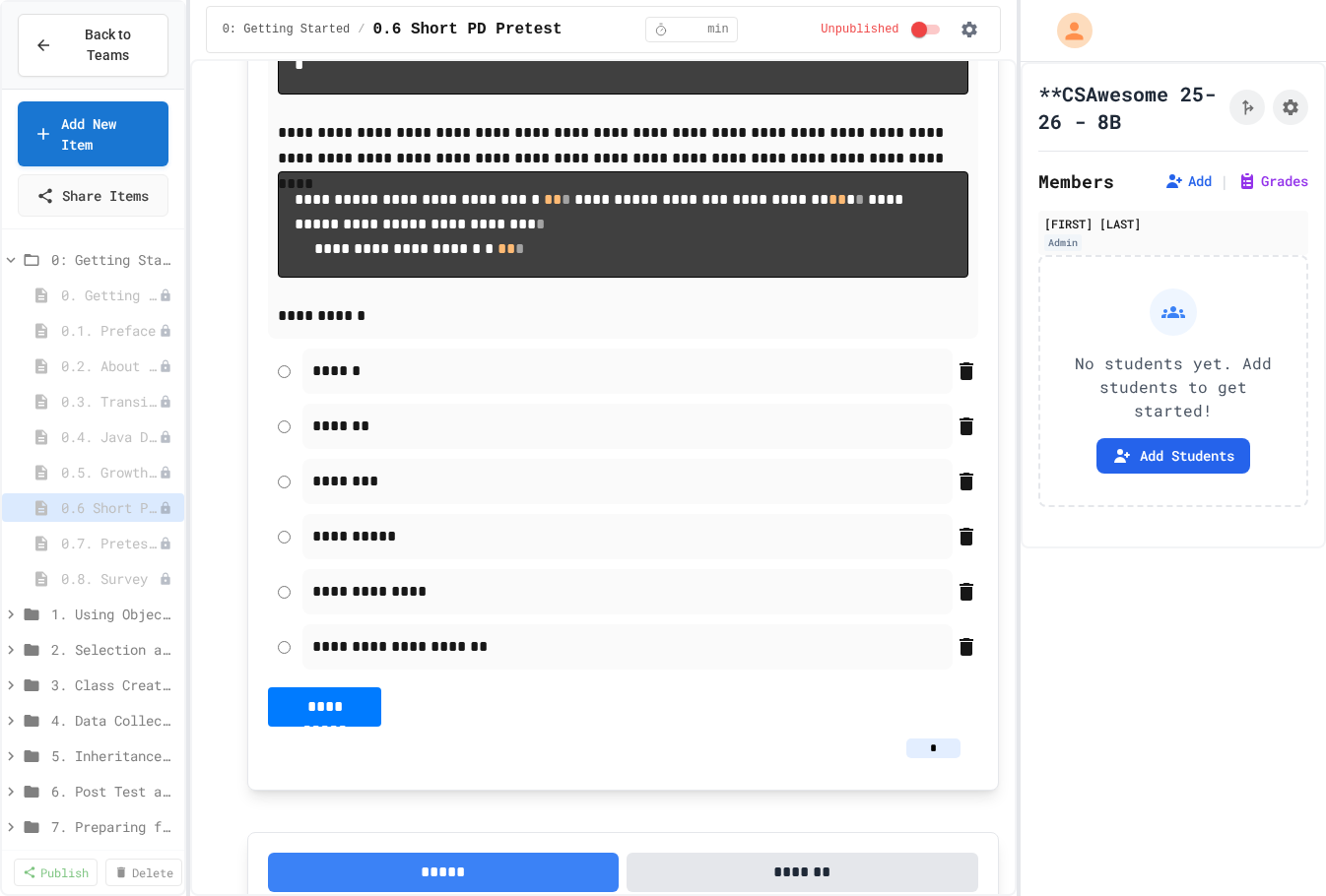 scroll, scrollTop: 3008, scrollLeft: 0, axis: vertical 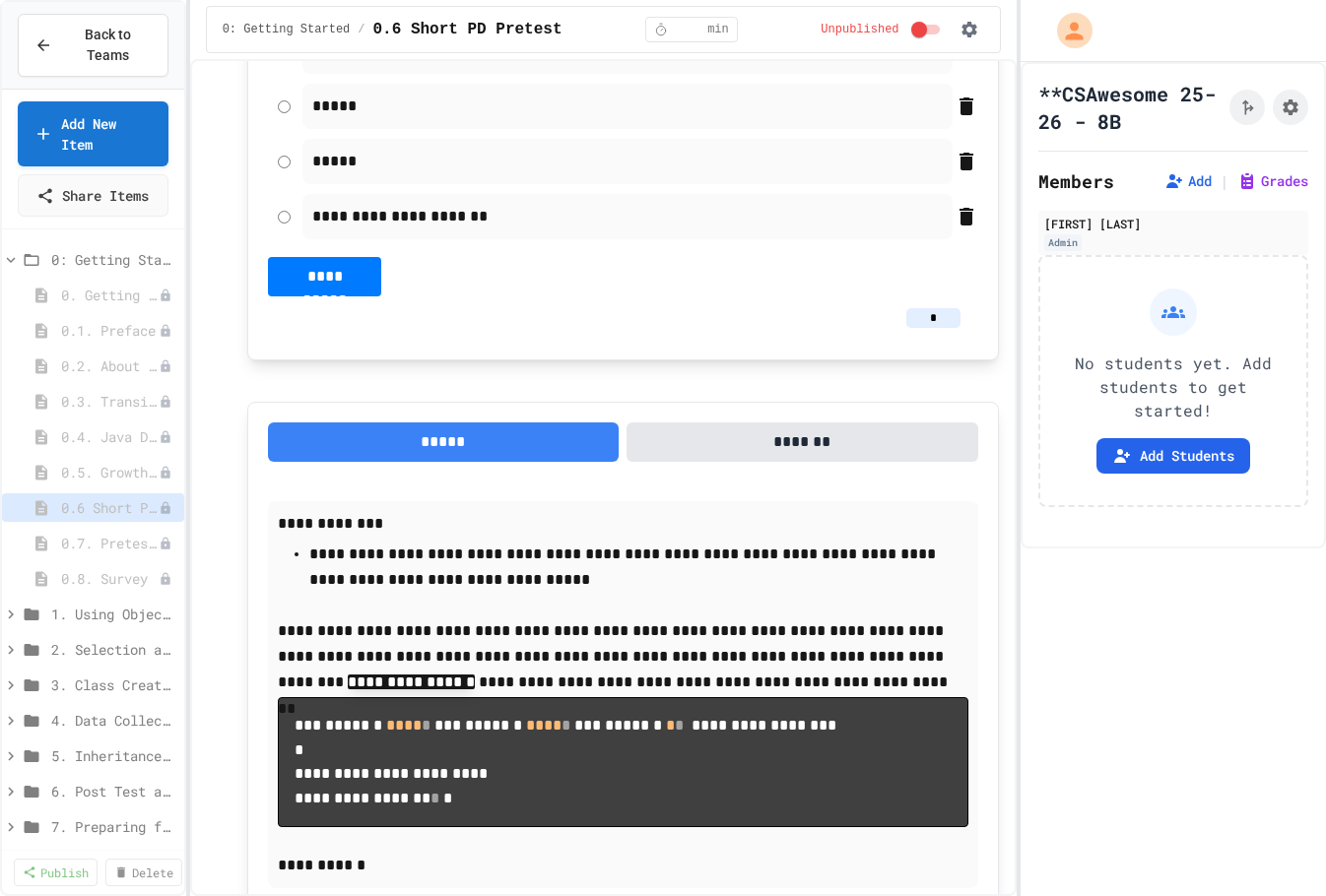 drag, startPoint x: 296, startPoint y: 187, endPoint x: 596, endPoint y: 623, distance: 529.241 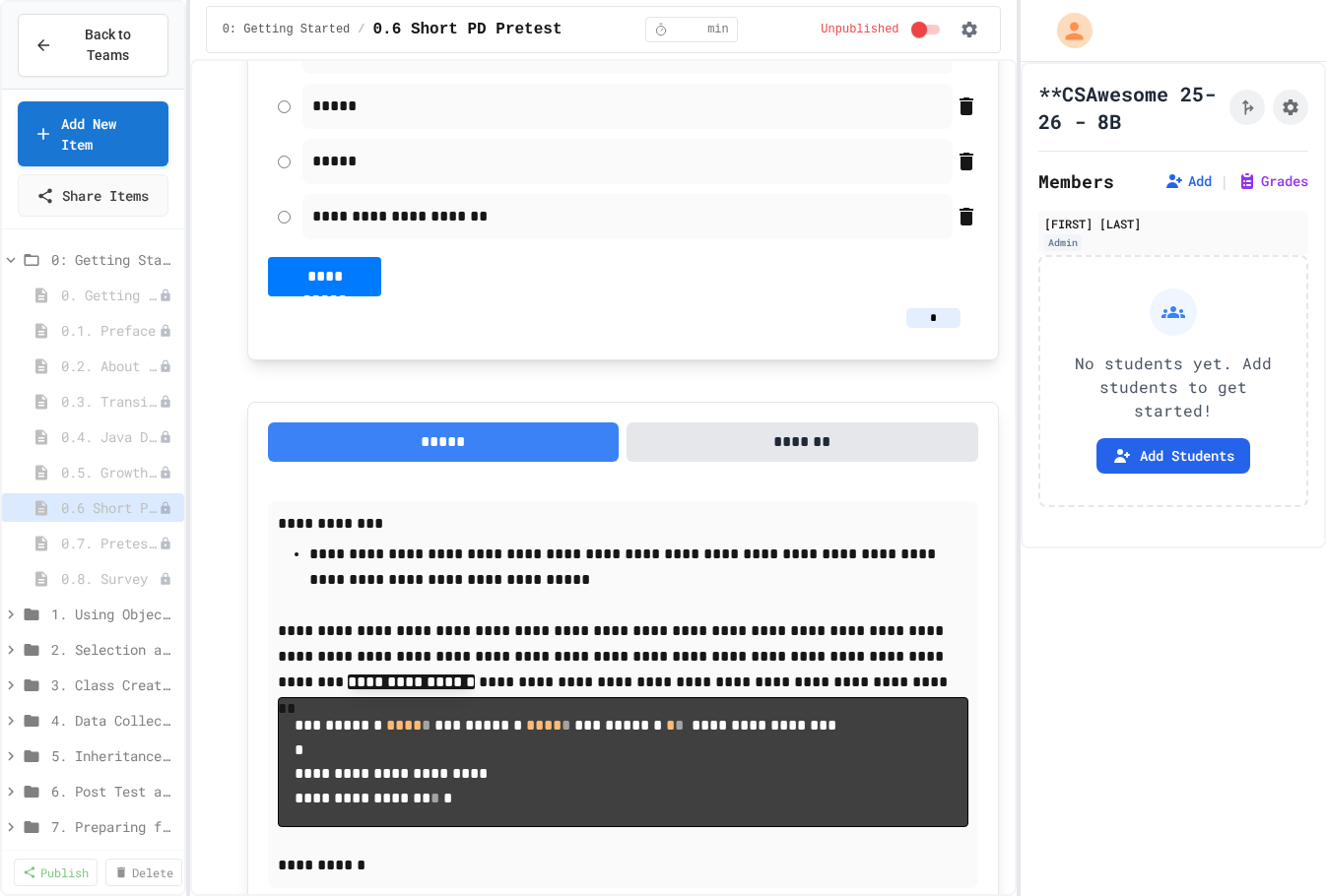 click on "**********" at bounding box center [623, -315] 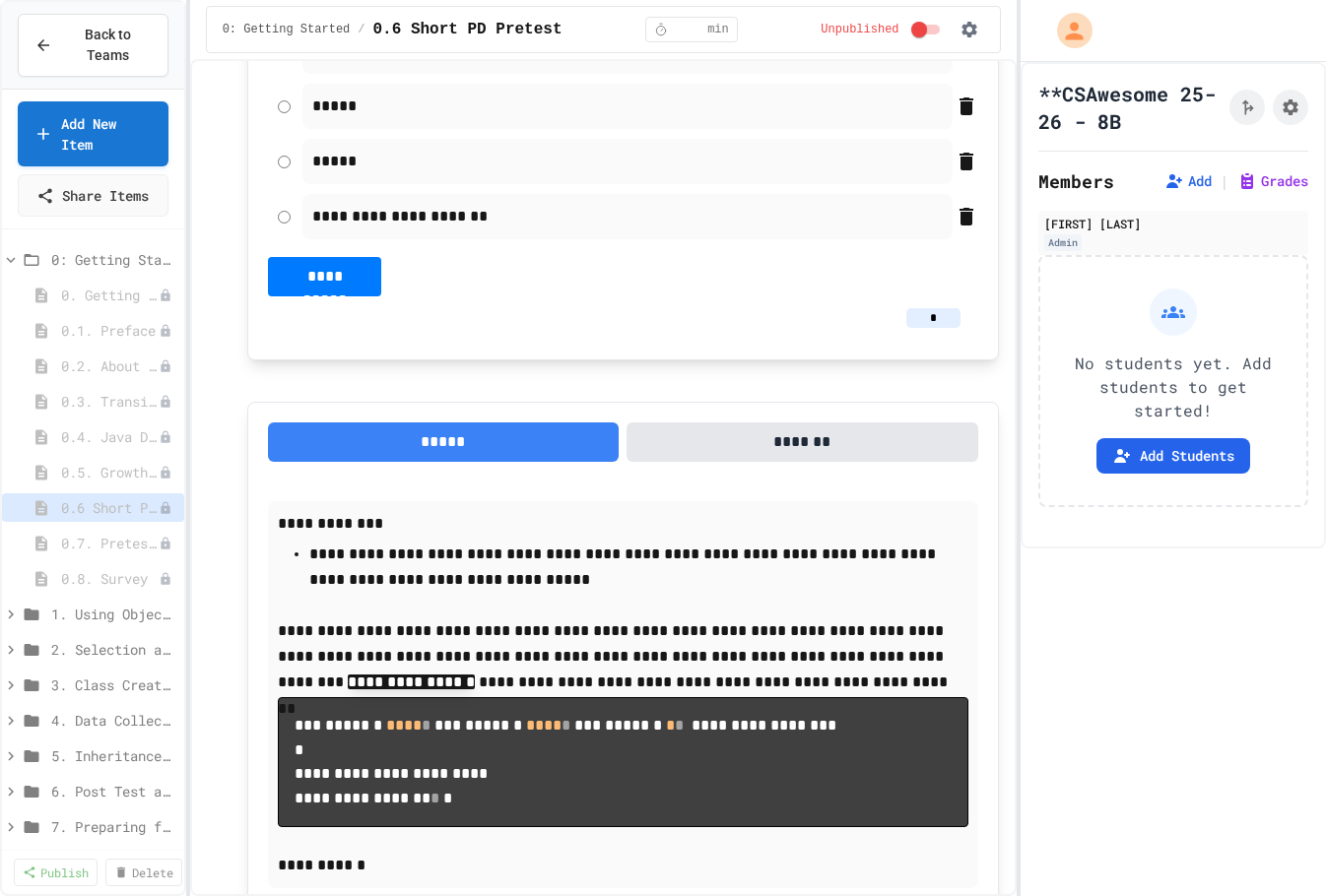 copy on "**********" 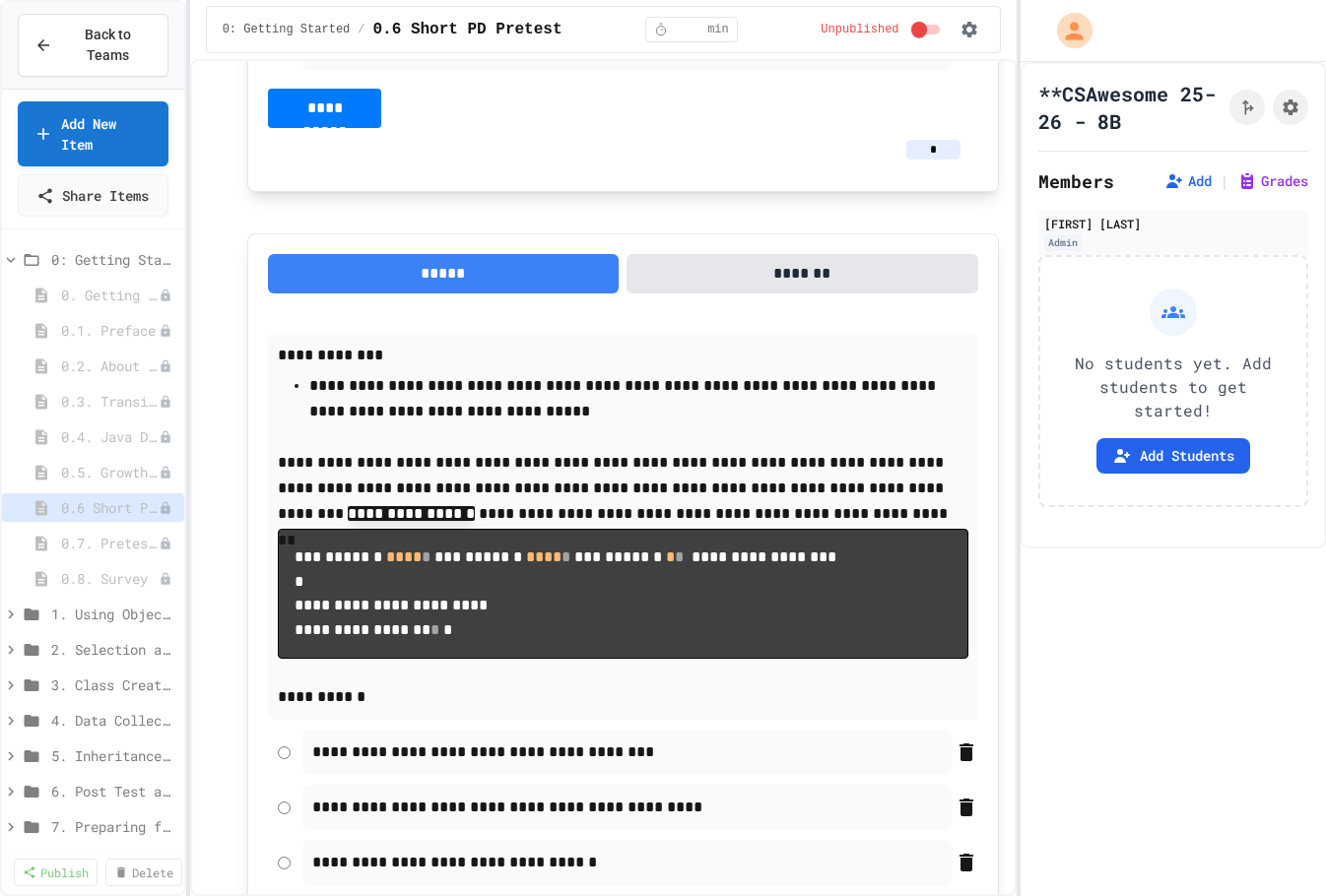 scroll, scrollTop: 7031, scrollLeft: 0, axis: vertical 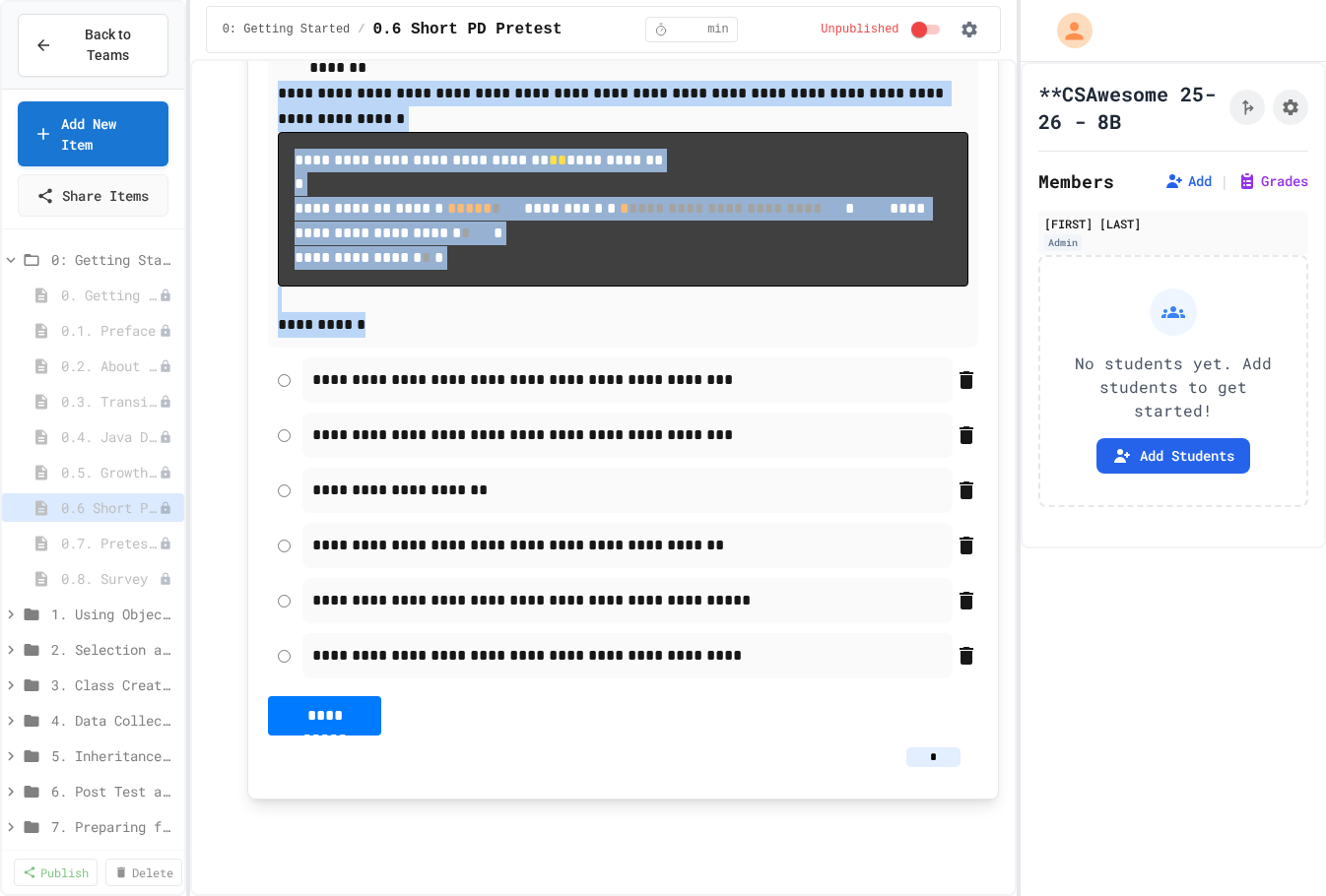 drag, startPoint x: 276, startPoint y: 73, endPoint x: 765, endPoint y: 760, distance: 843.2615 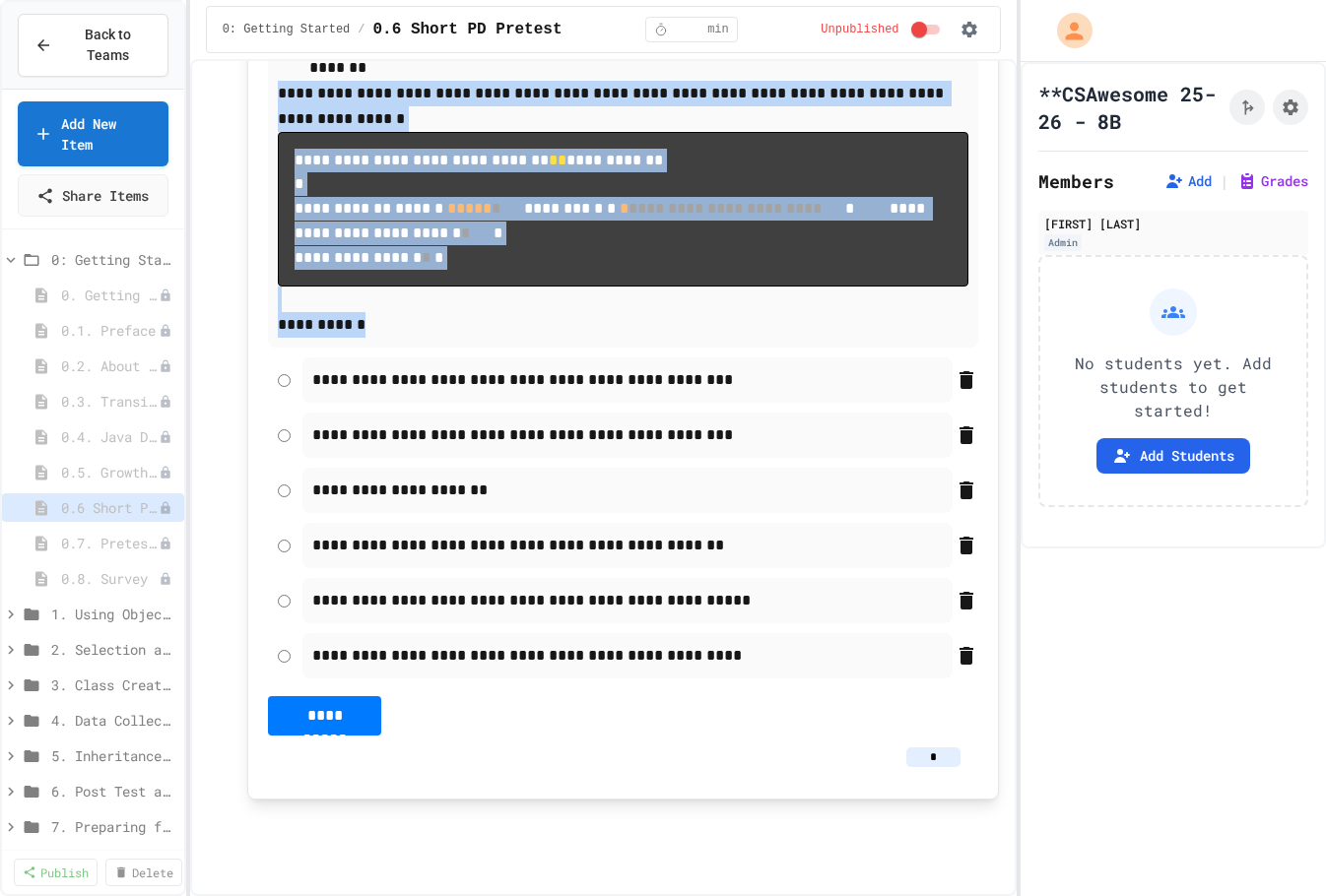 click on "**********" at bounding box center (623, 321) 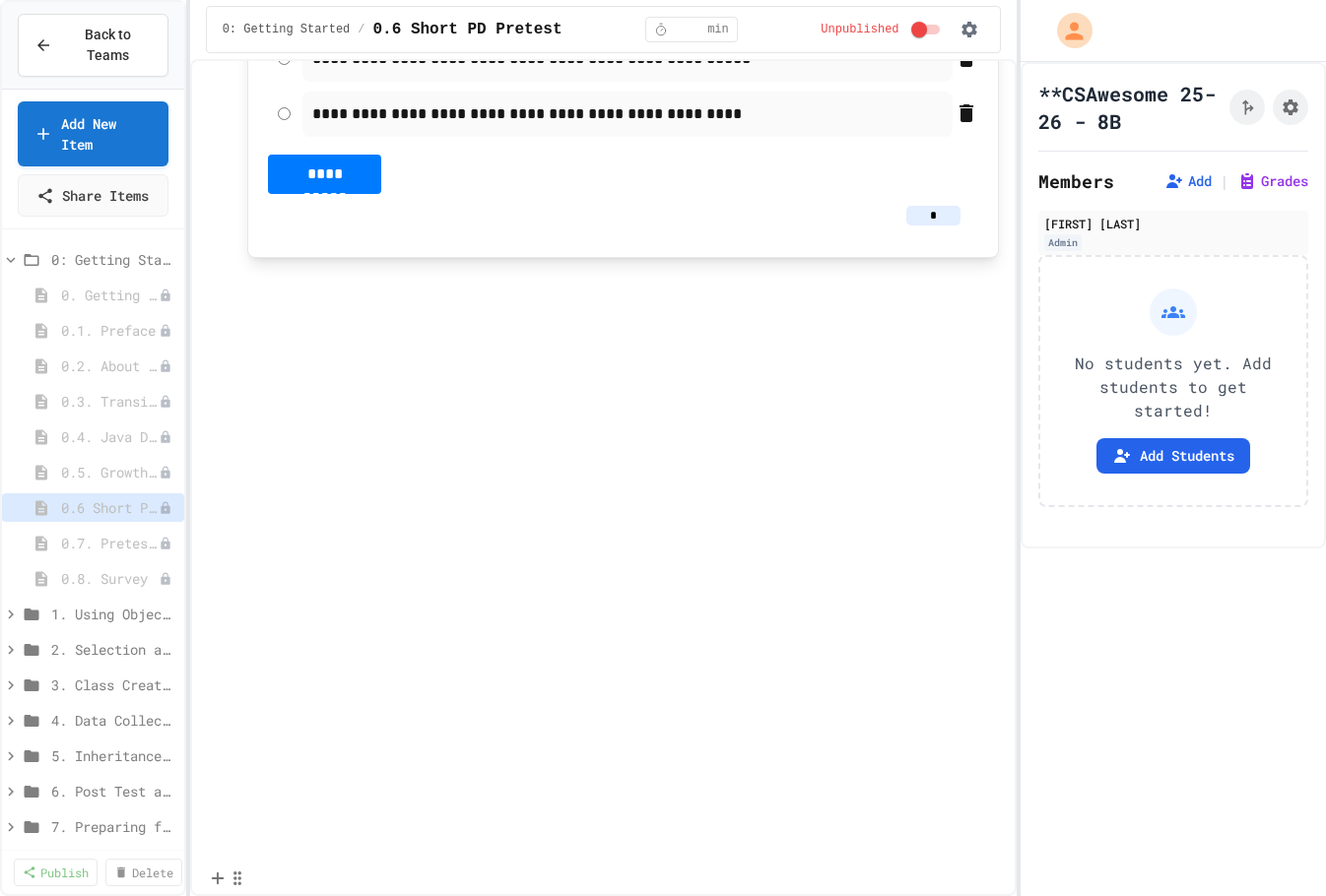 scroll, scrollTop: 15994, scrollLeft: 0, axis: vertical 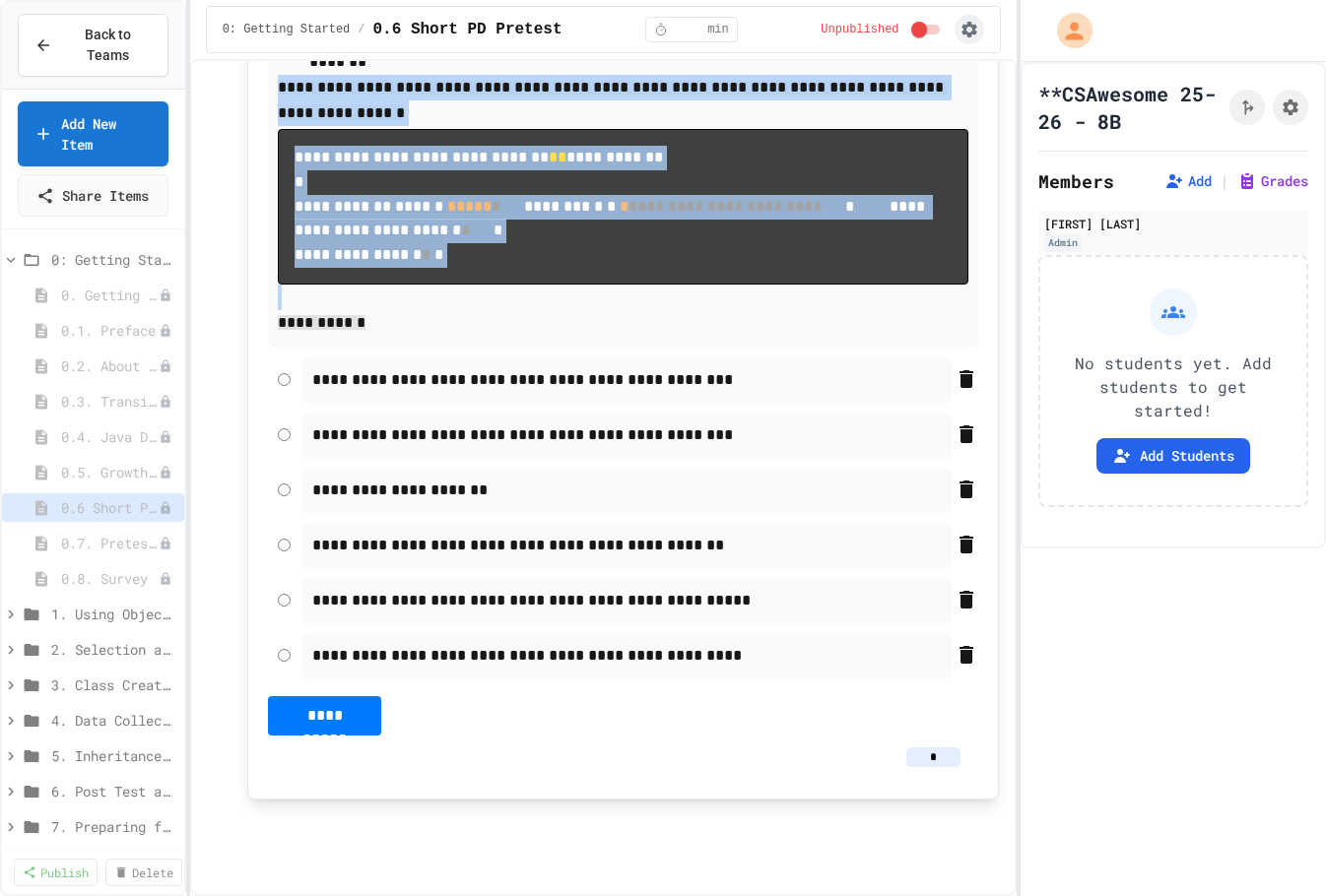 click 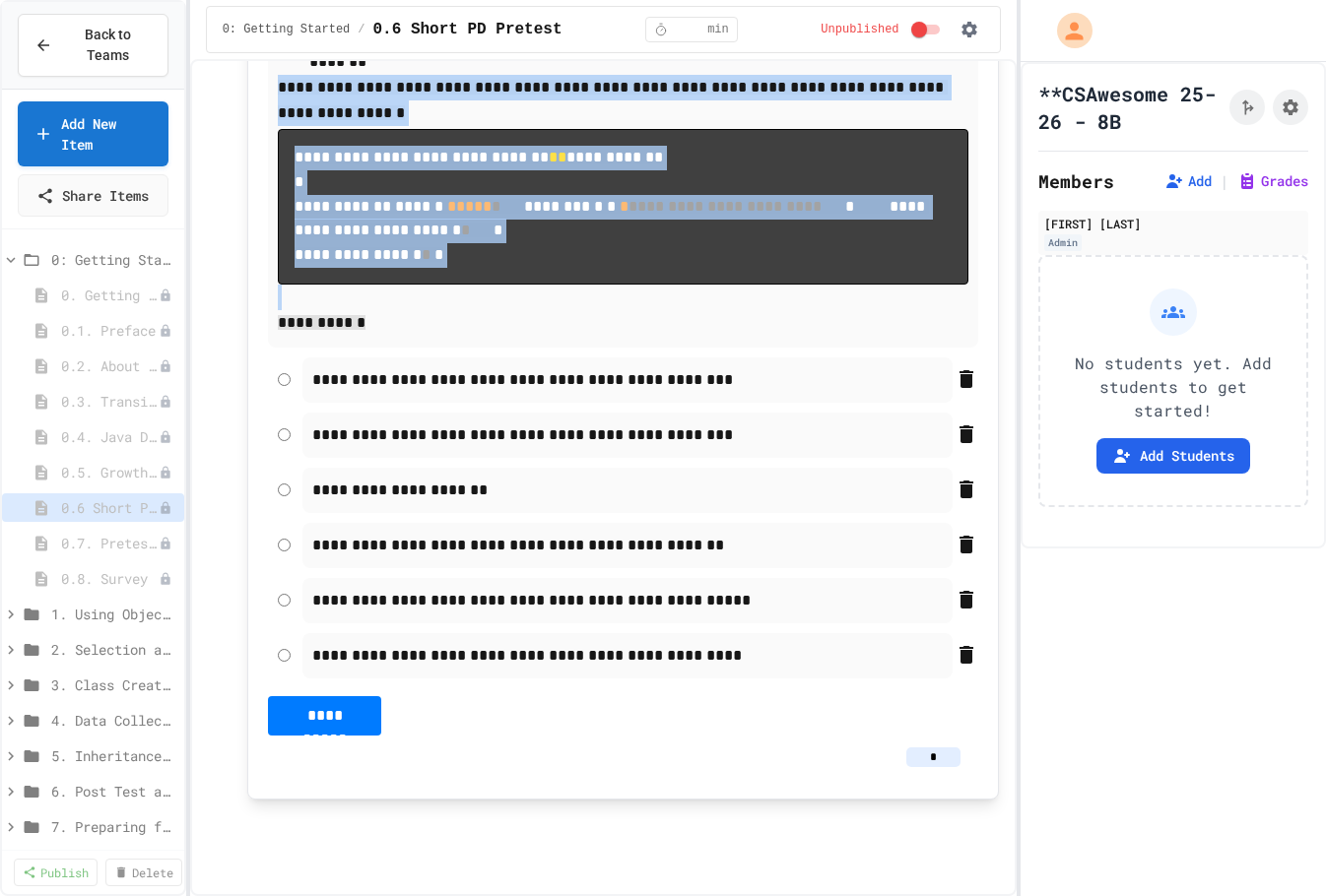 click on "Student Preview" at bounding box center (673, 947) 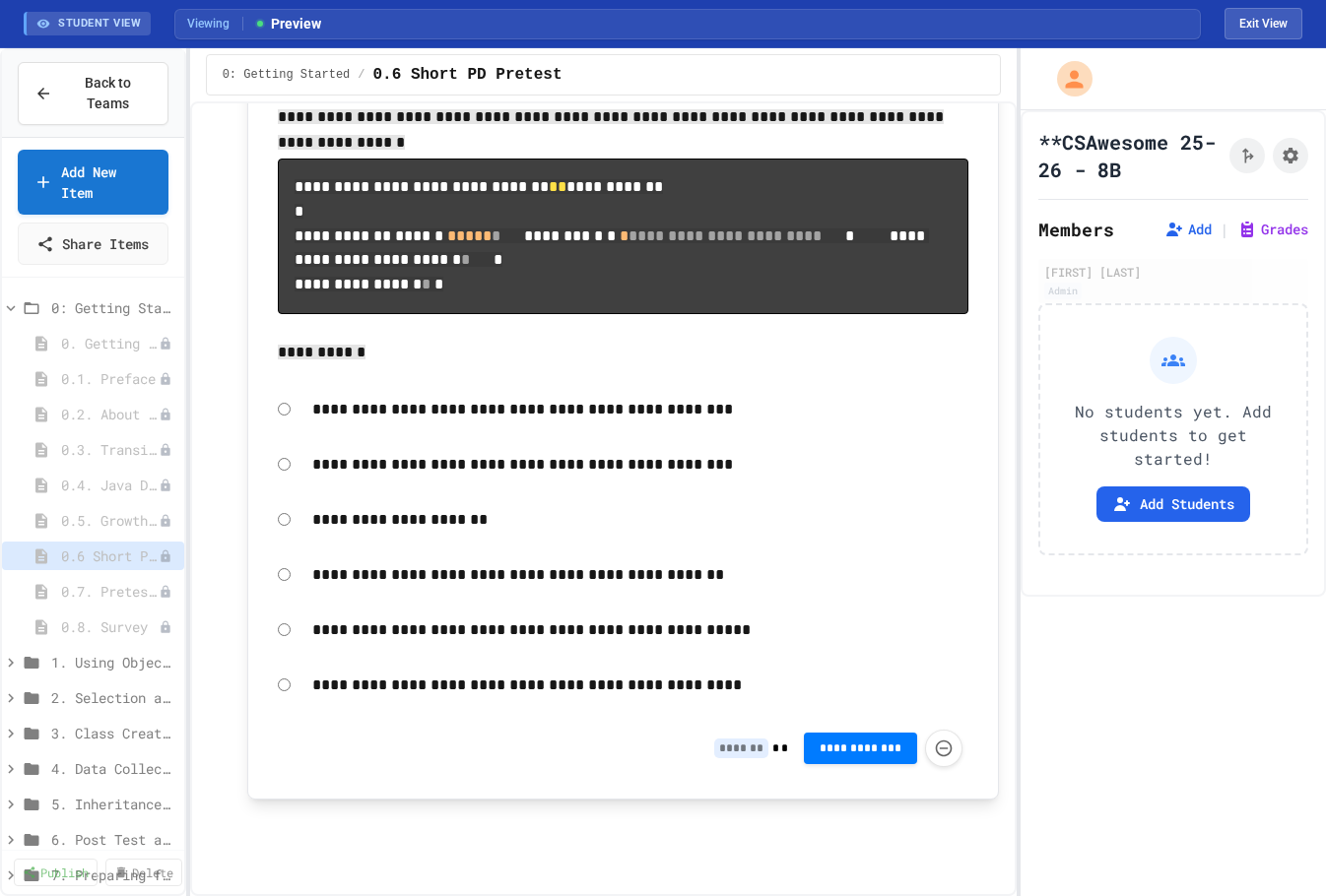 scroll, scrollTop: 14616, scrollLeft: 0, axis: vertical 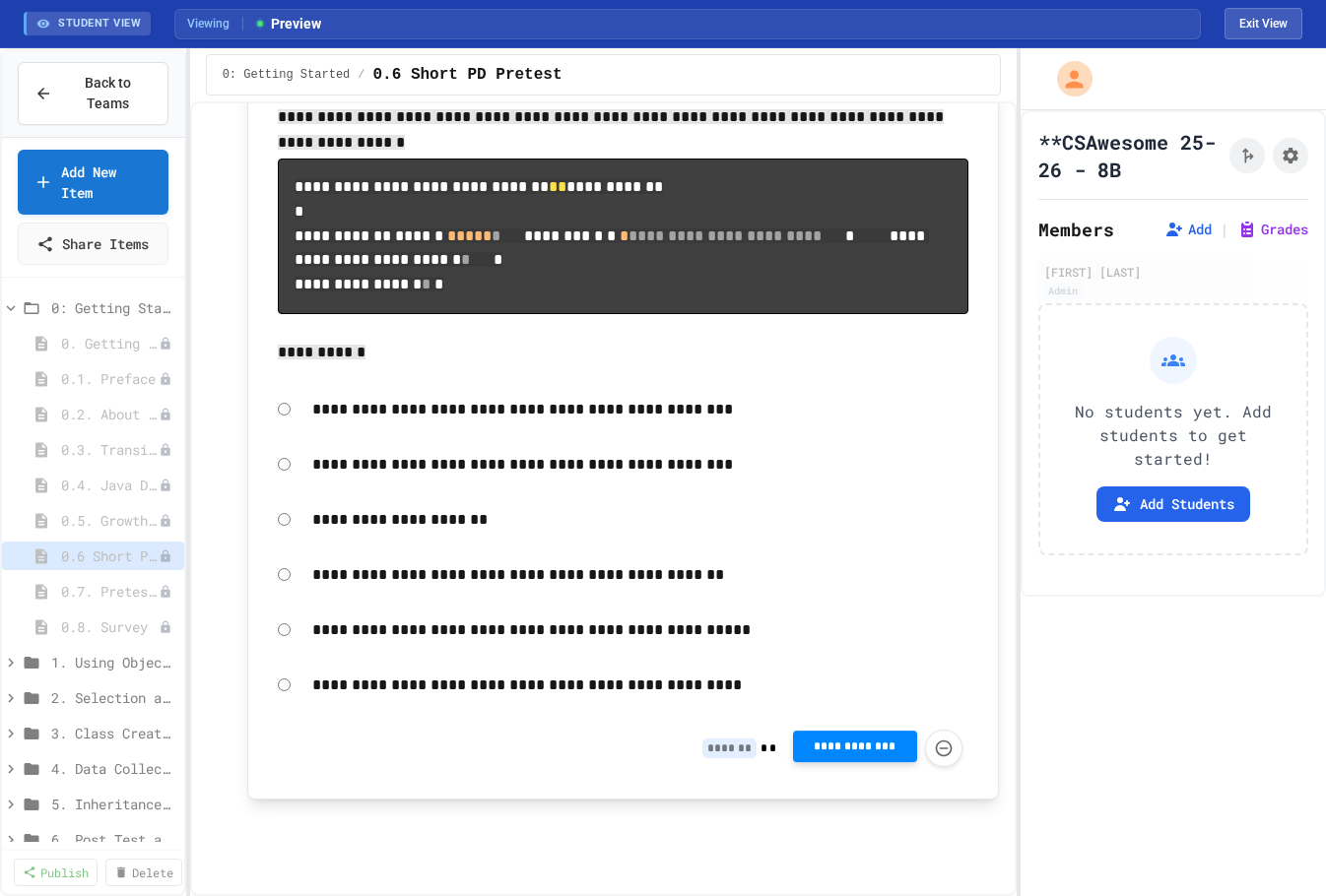 click on "**********" at bounding box center [855, 746] 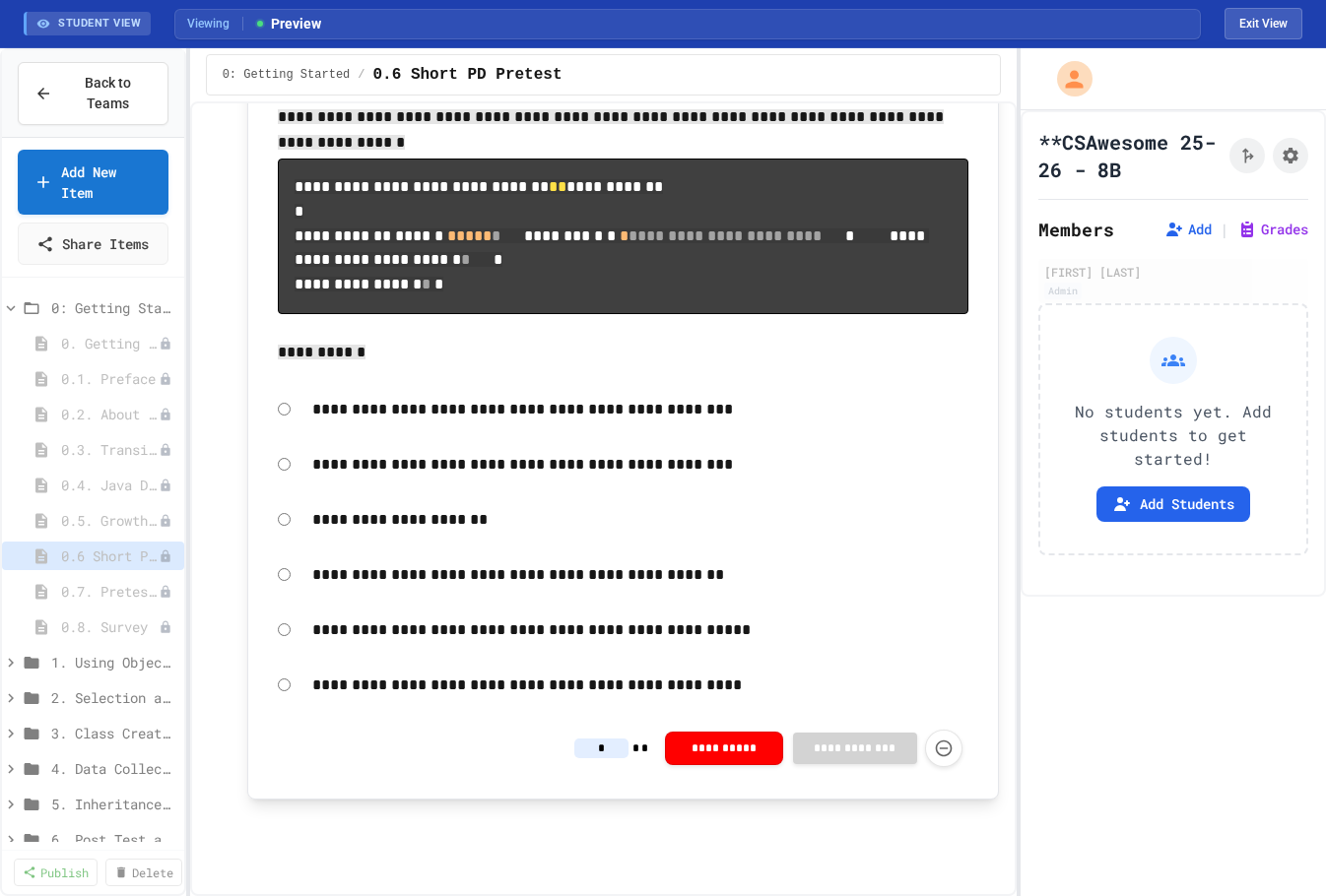 click 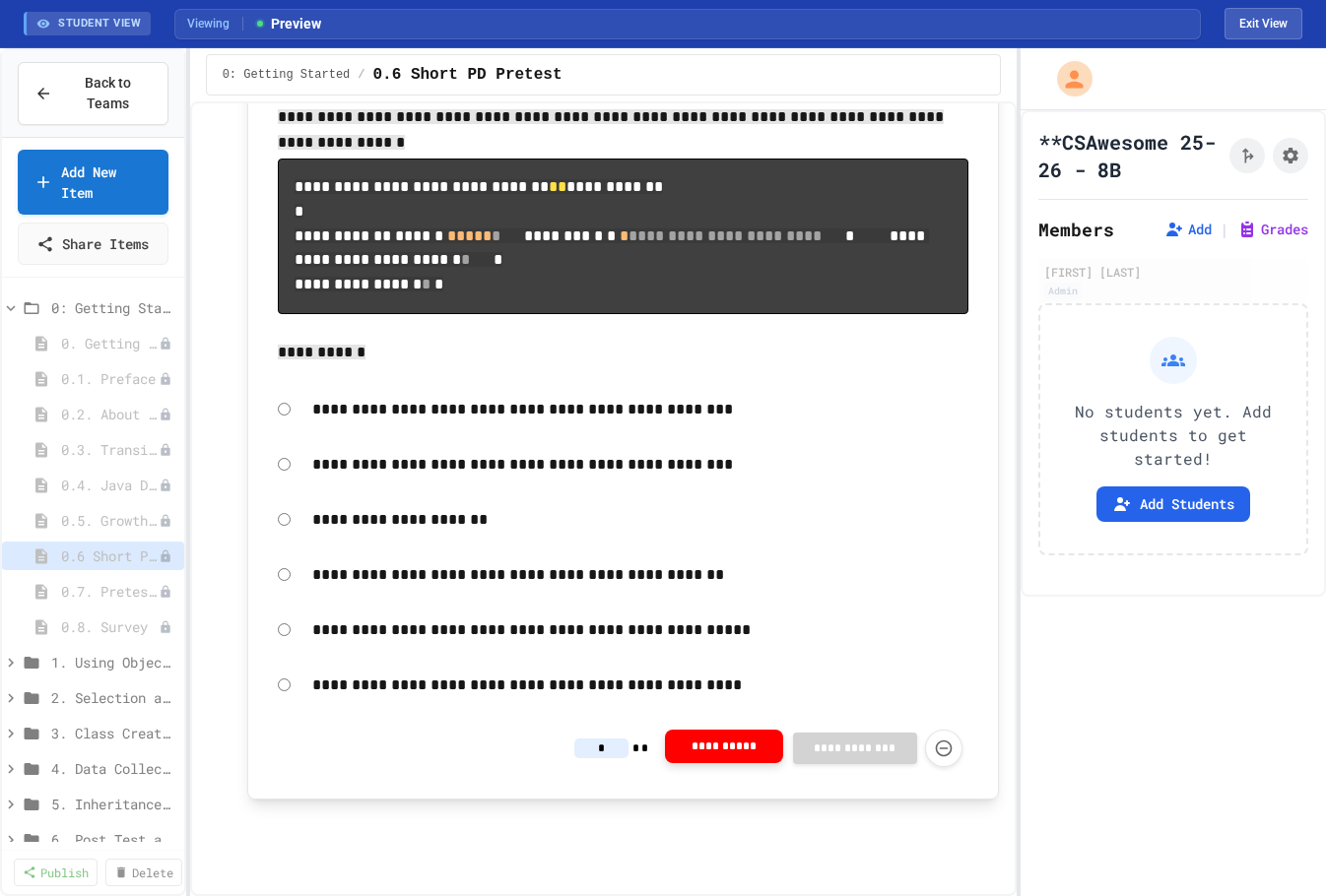 click on "**********" at bounding box center (724, 746) 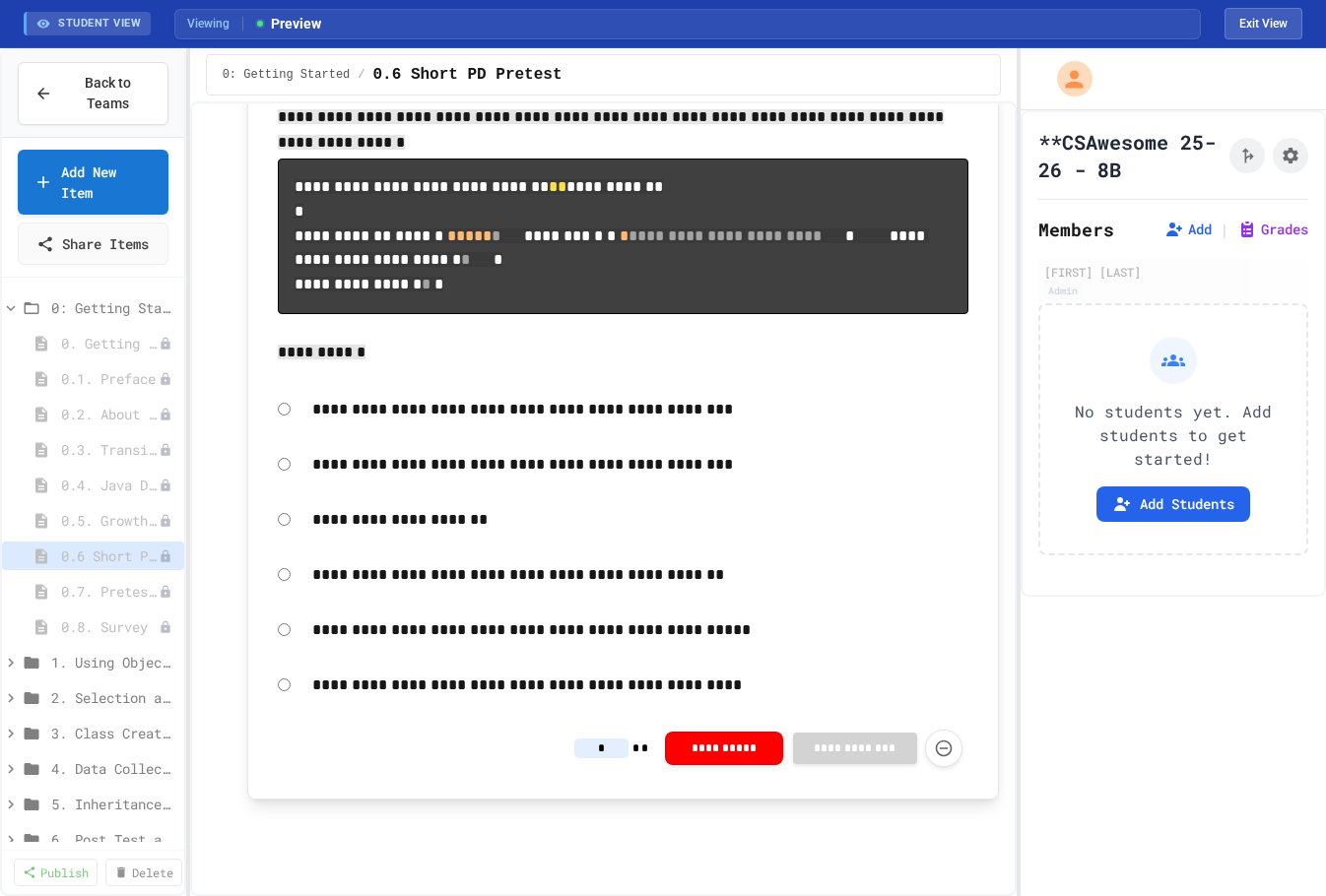 click 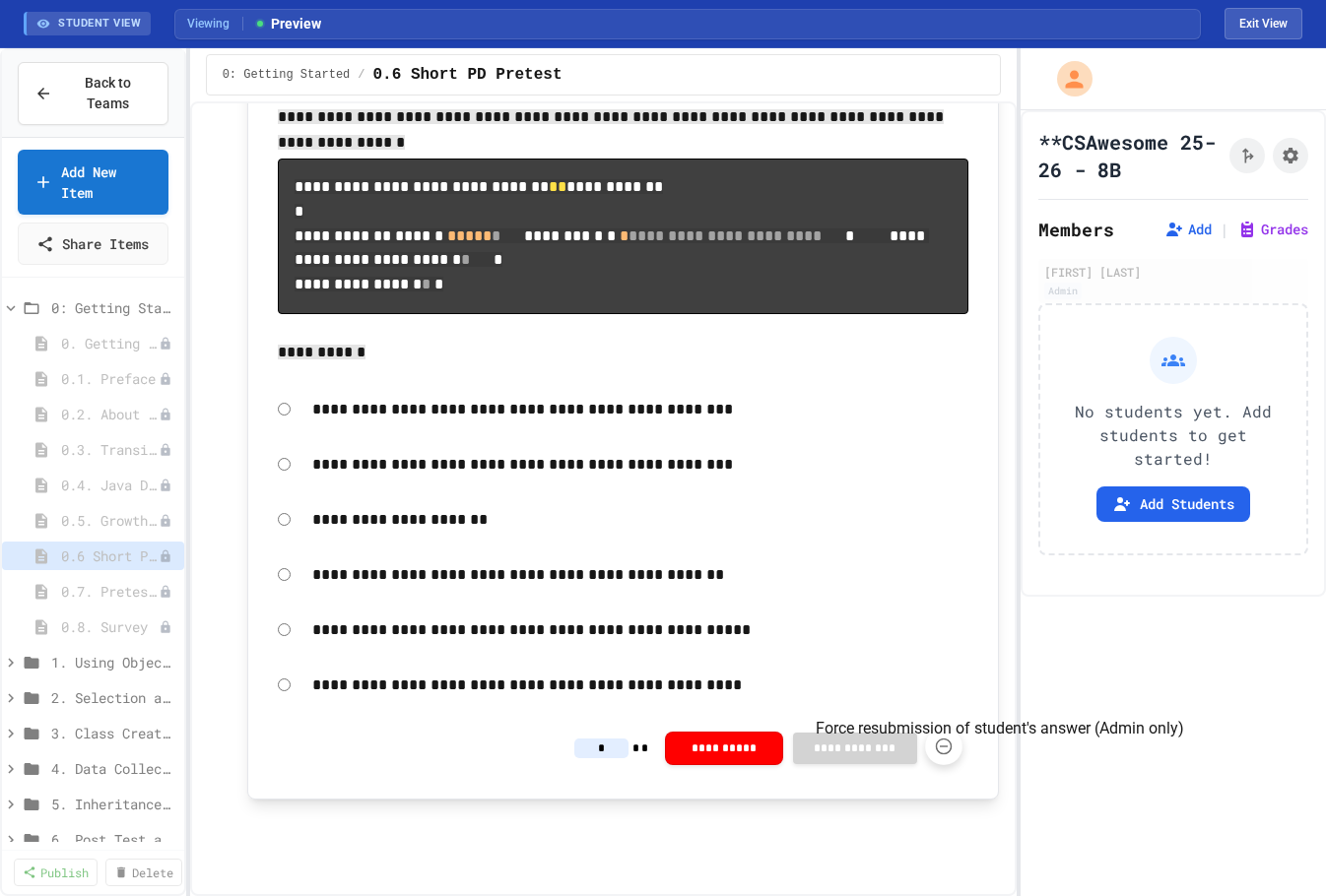 click 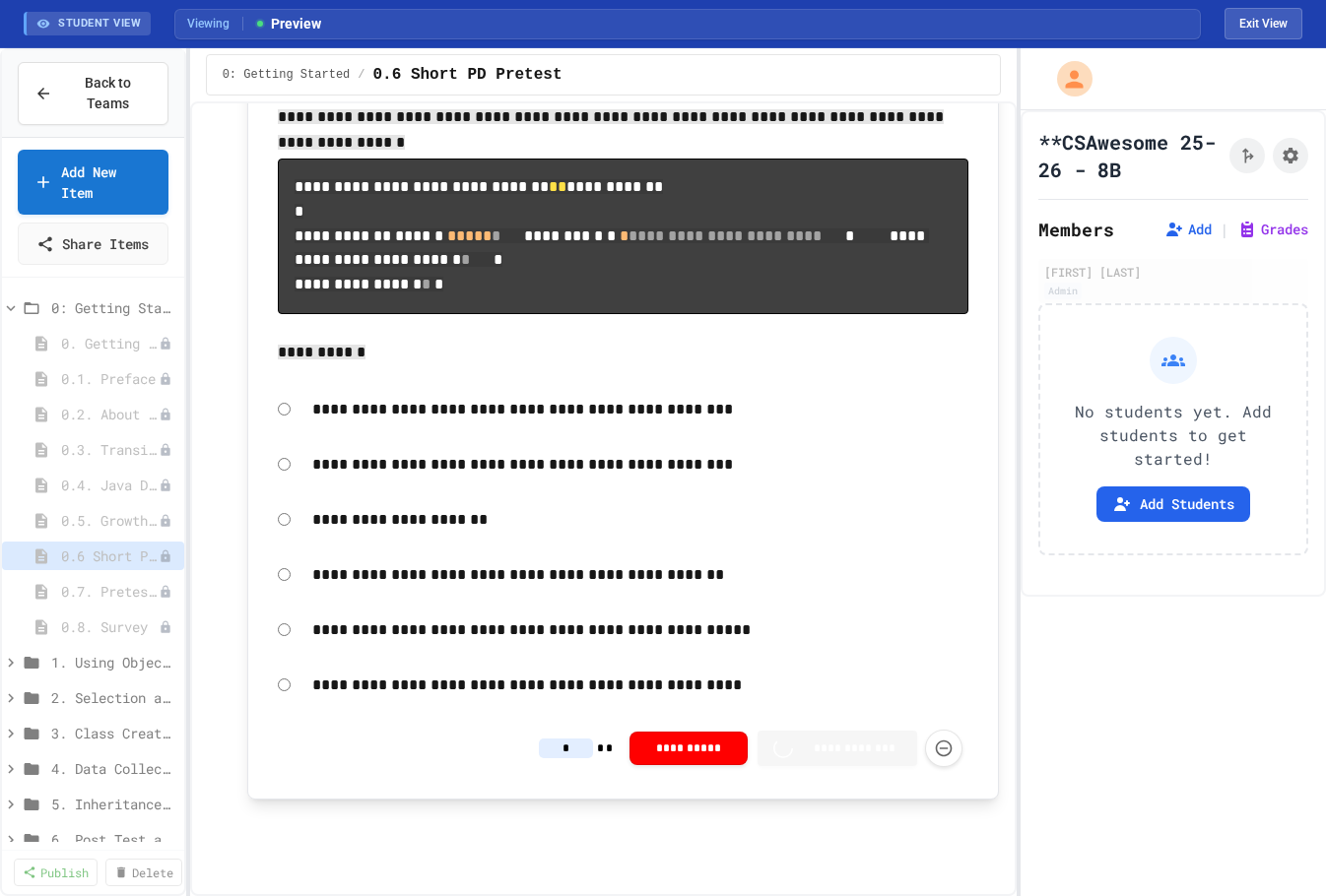type on "*" 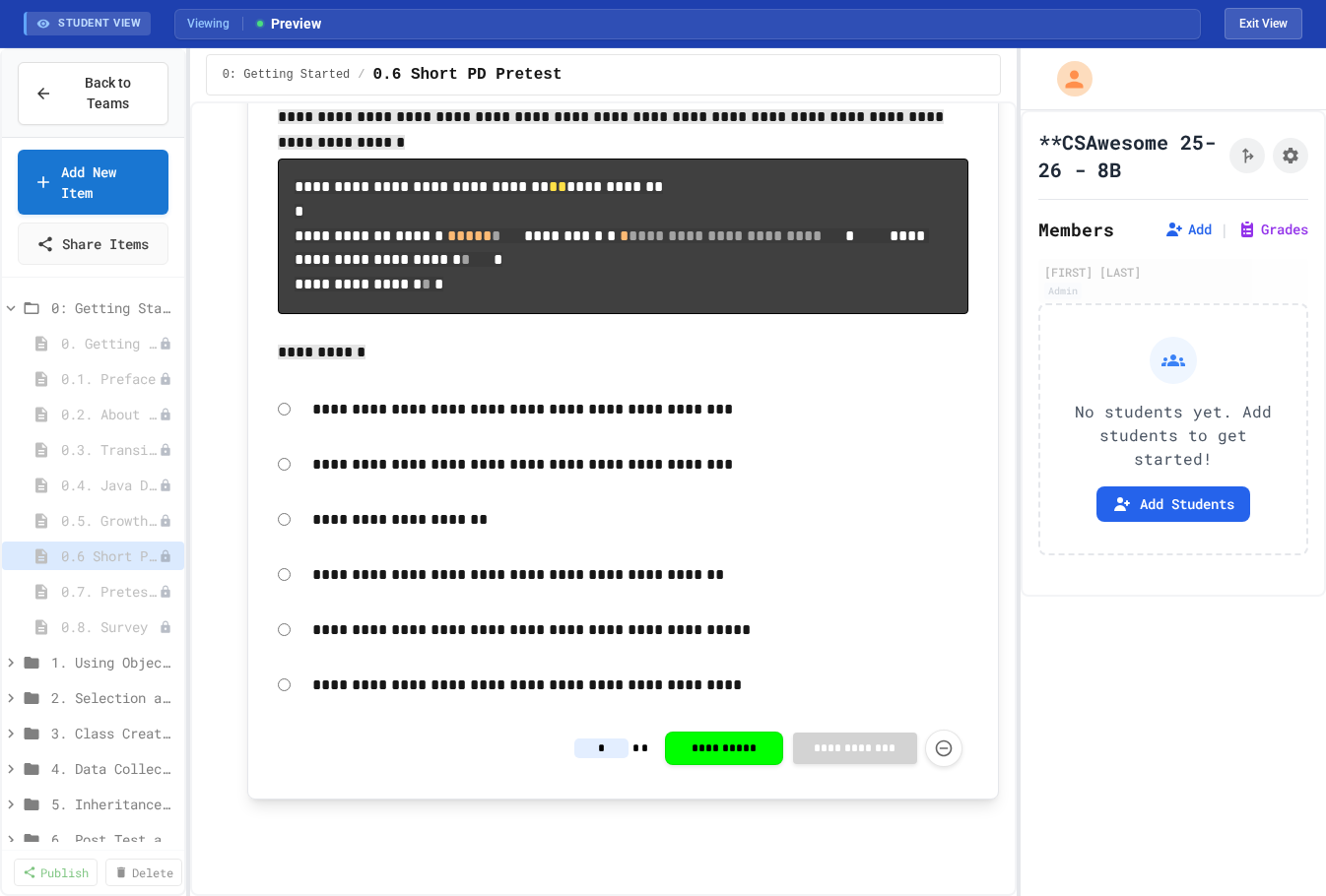 click 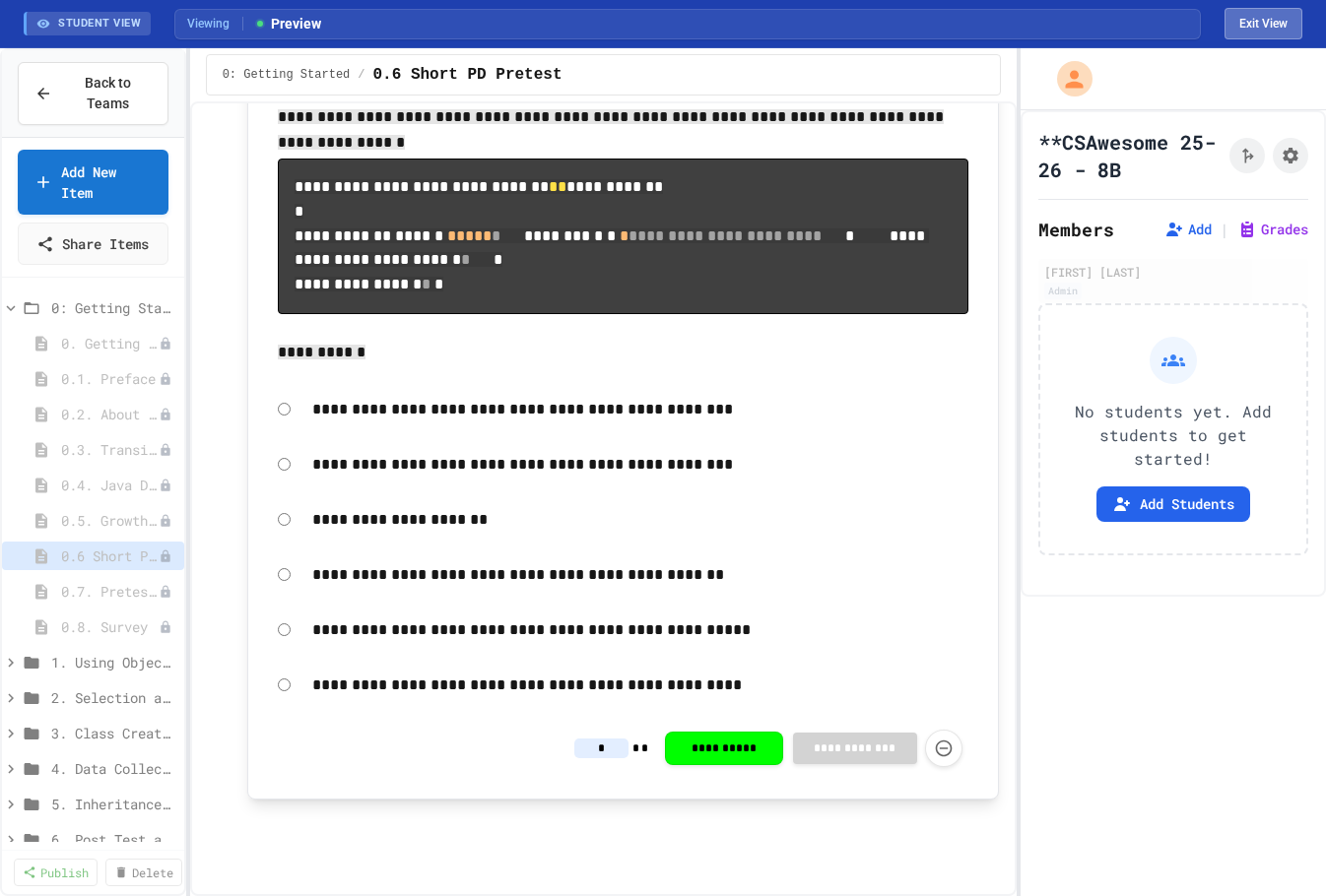 click on "Exit View" at bounding box center [1263, 24] 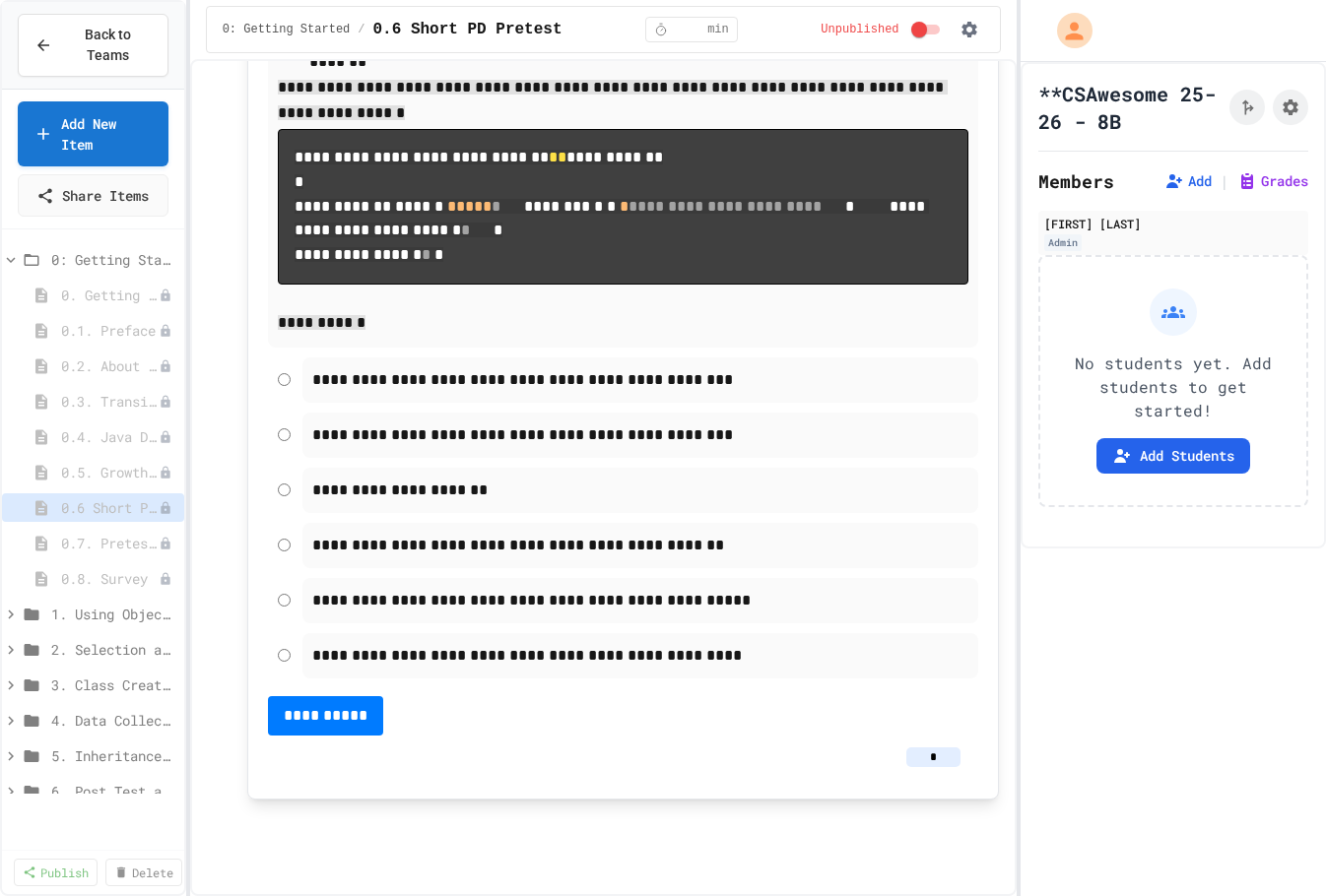 scroll, scrollTop: 15994, scrollLeft: 0, axis: vertical 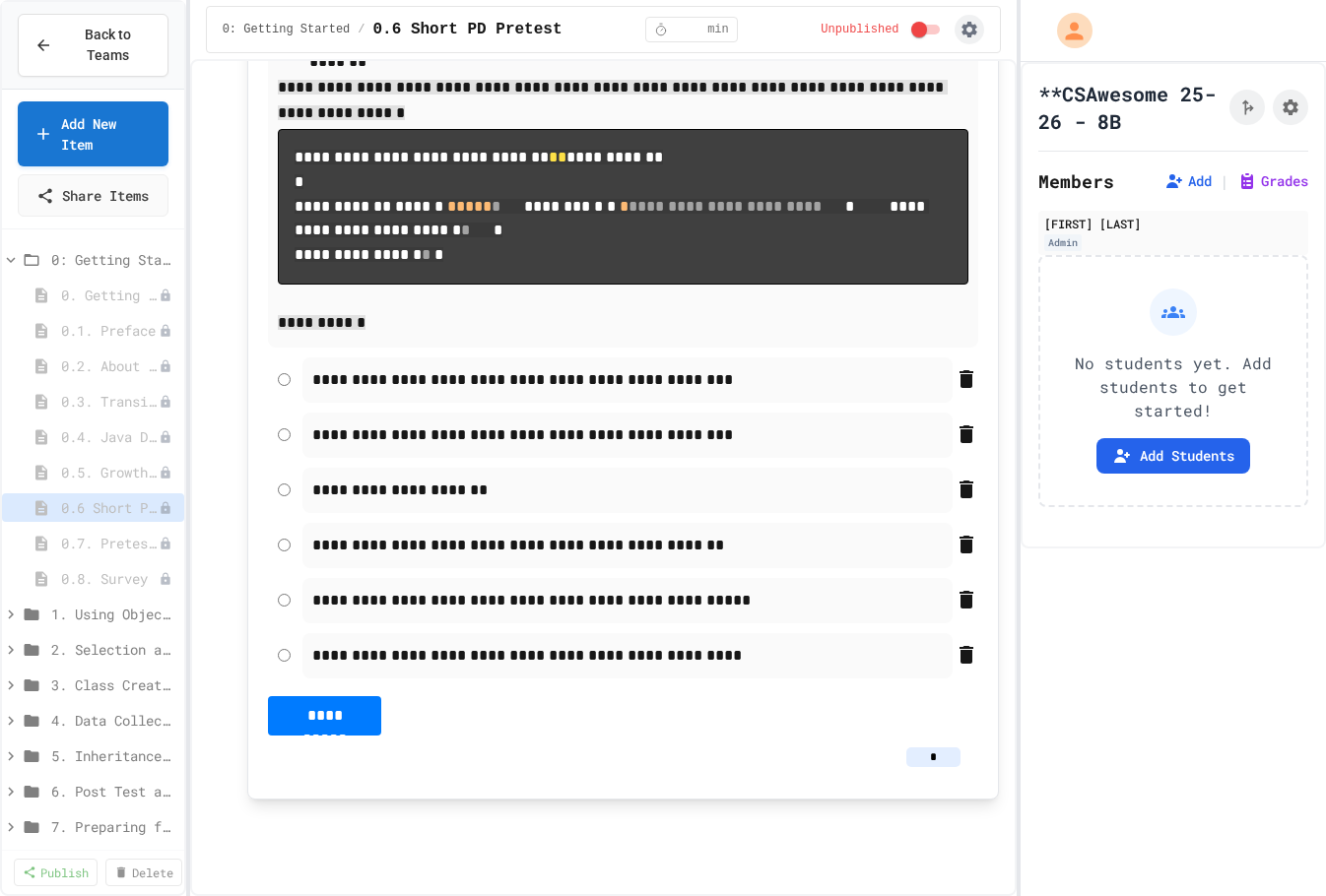 click 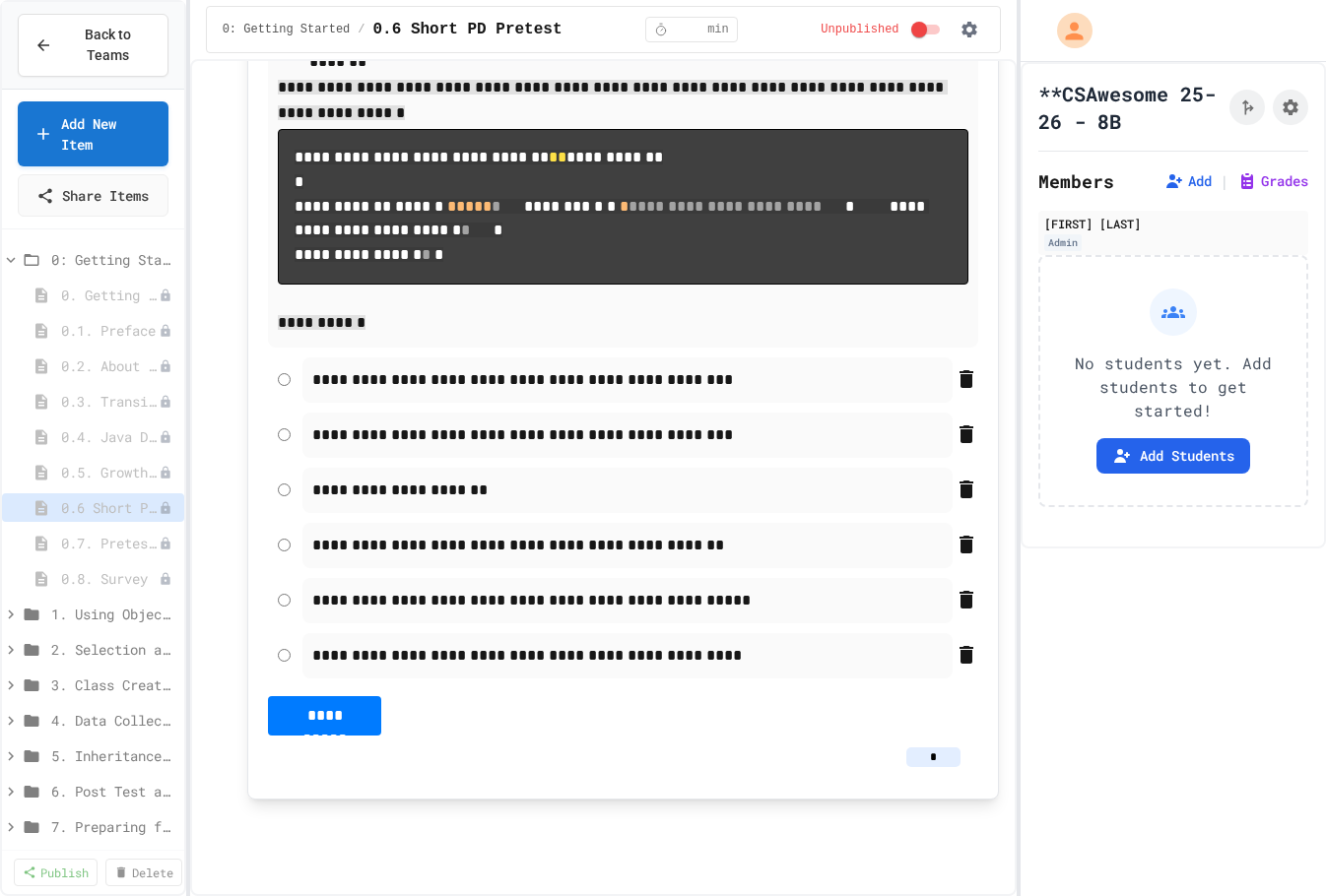 click on "Student Preview" at bounding box center [673, 947] 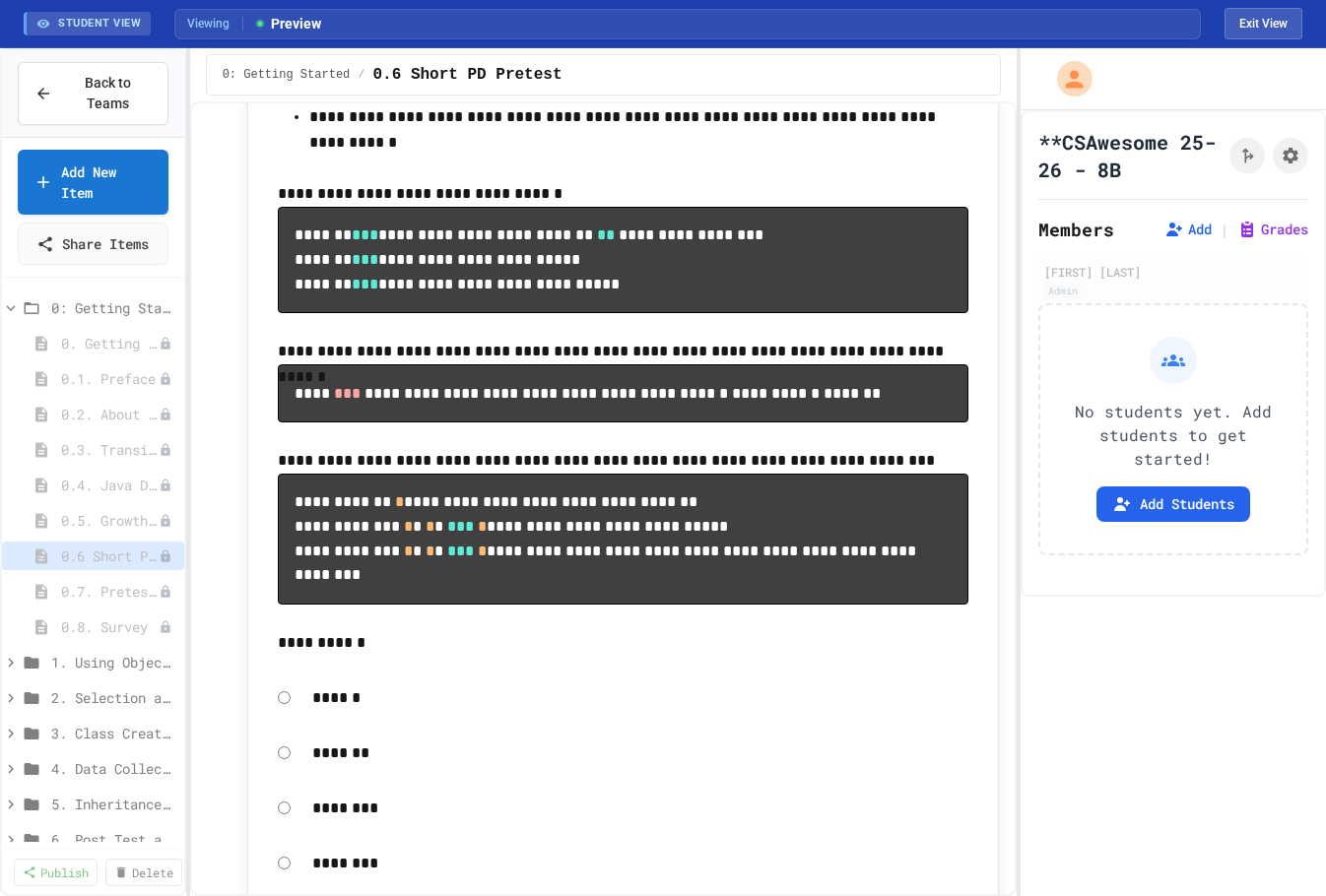 scroll, scrollTop: 0, scrollLeft: 0, axis: both 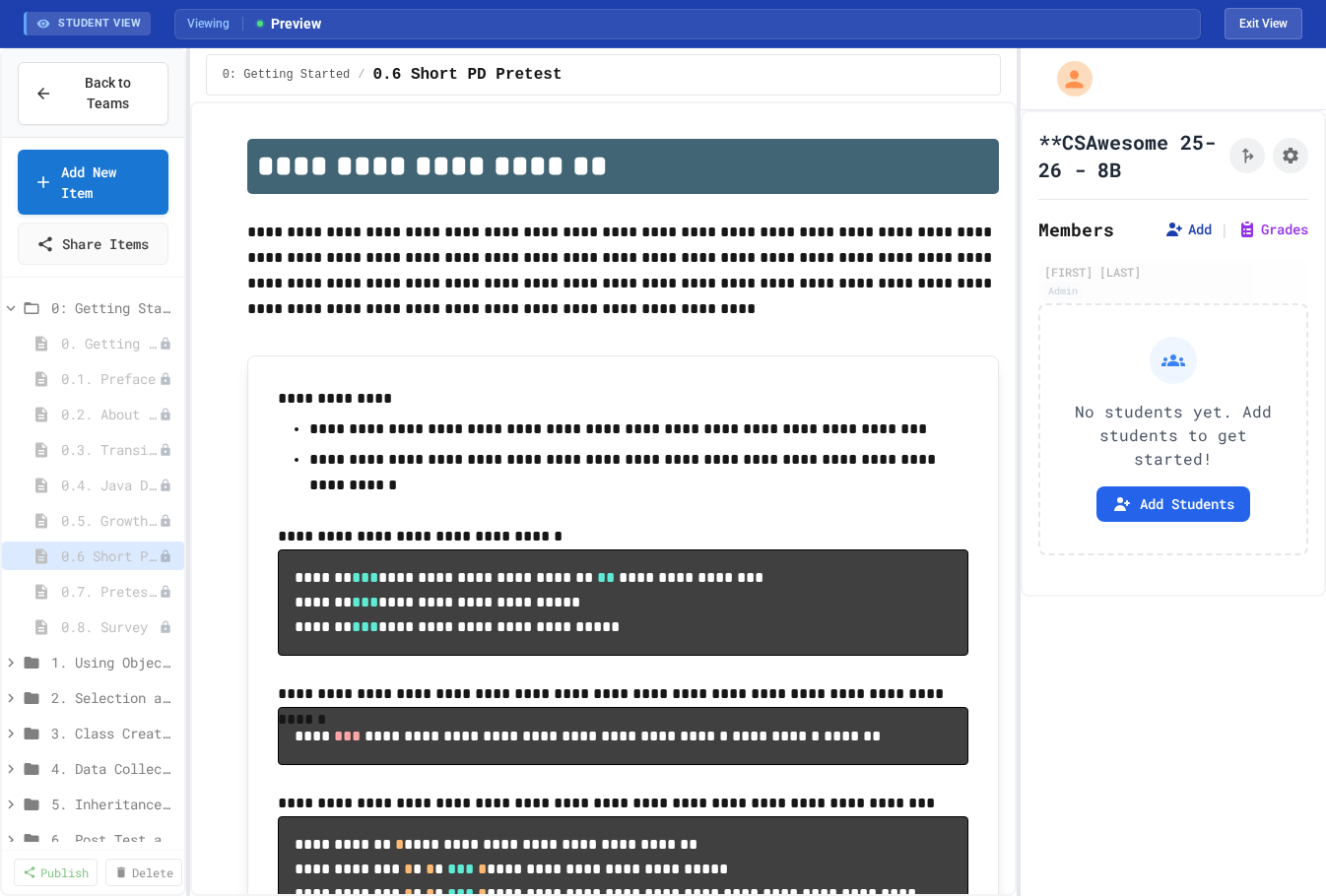 click on "Add" at bounding box center [1188, 229] 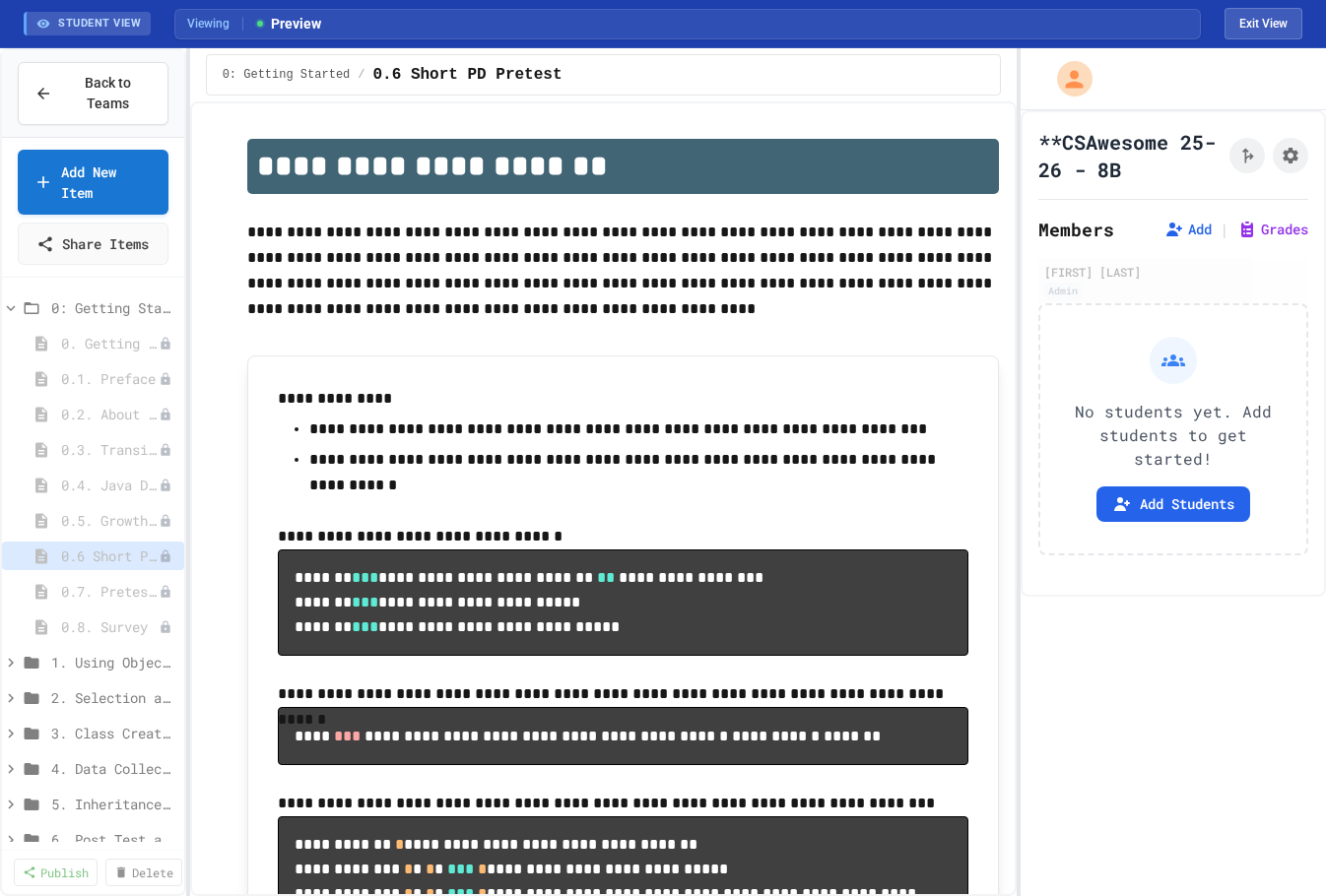 click on "Copy" at bounding box center (866, 1011) 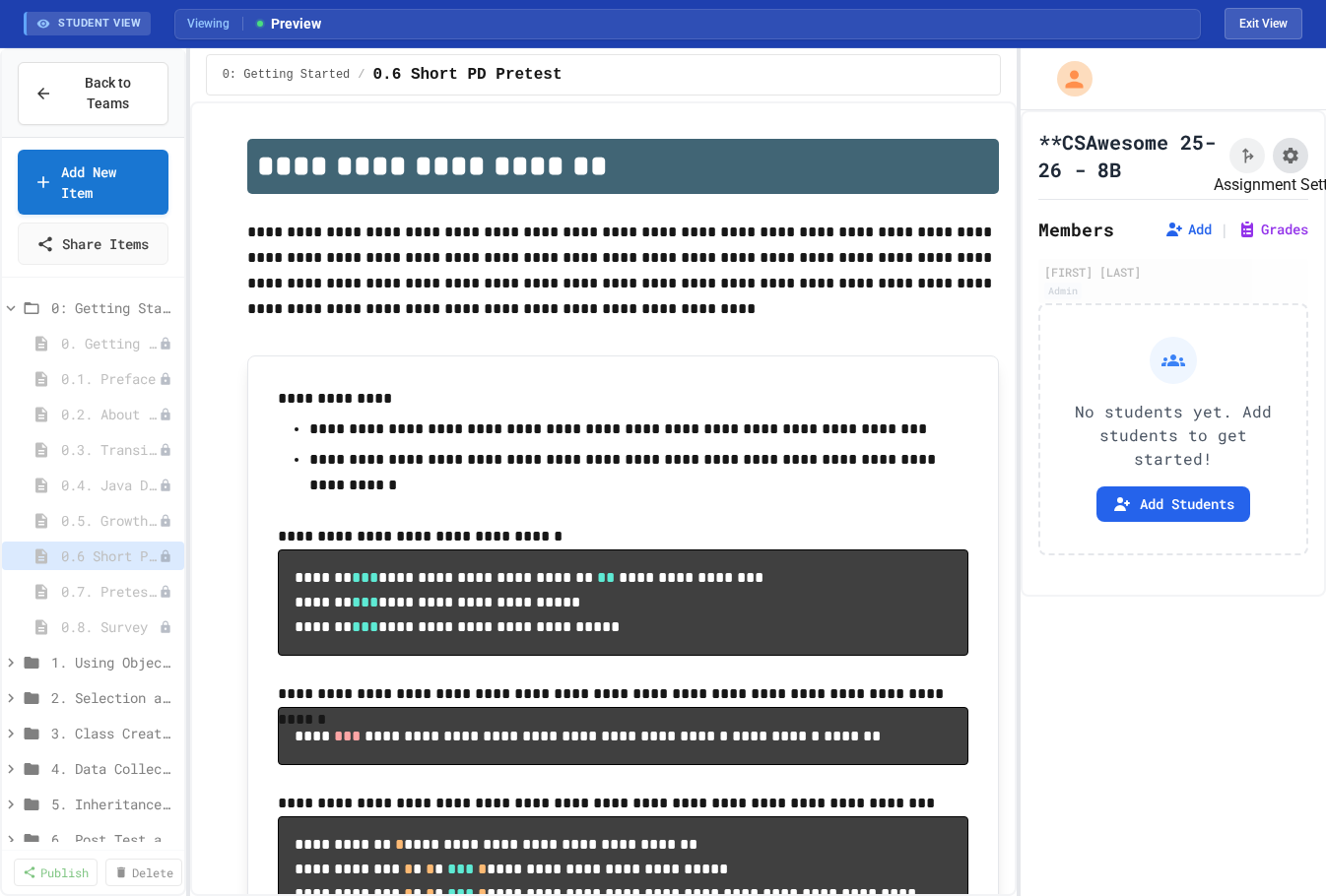 click 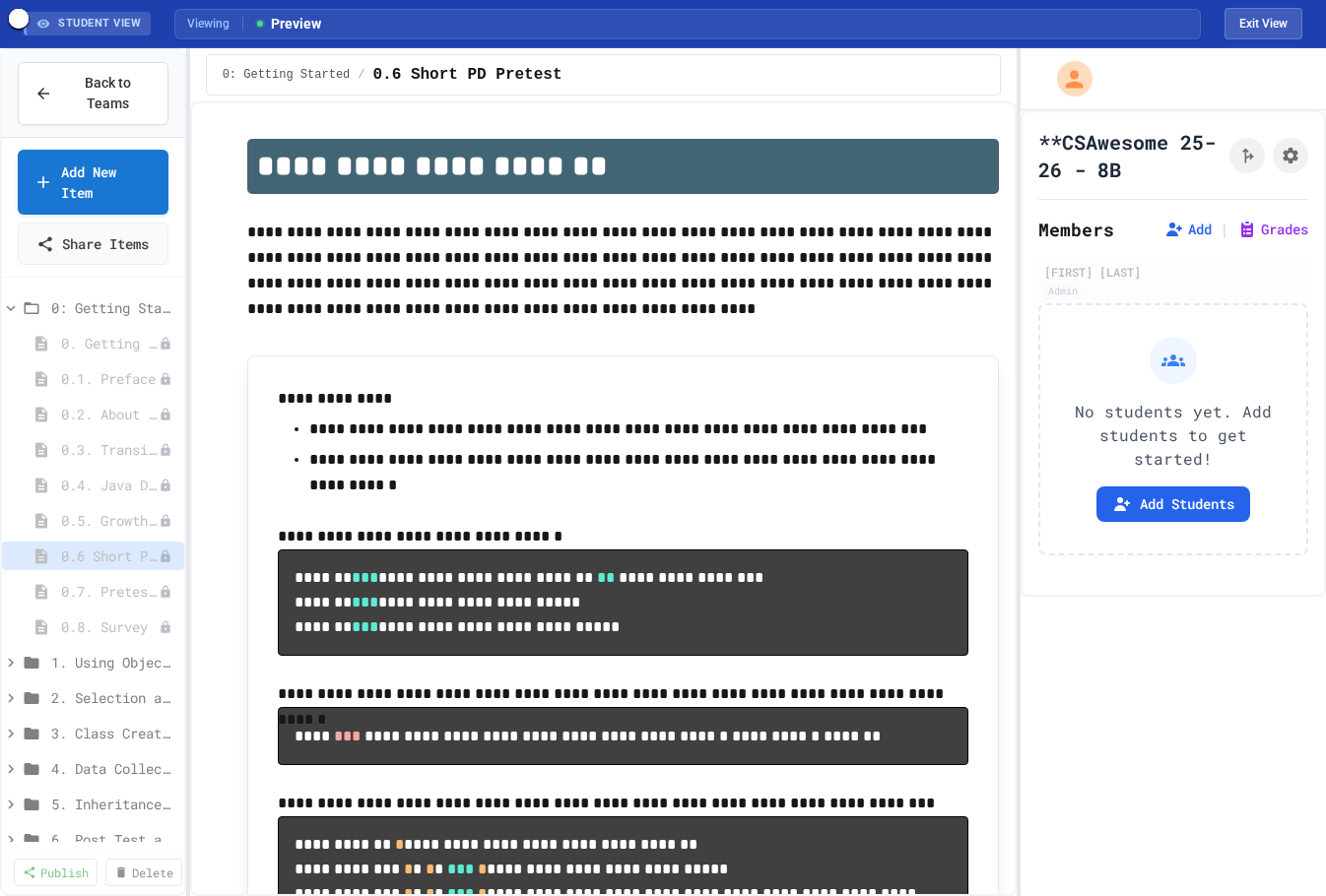 scroll, scrollTop: 96, scrollLeft: 0, axis: vertical 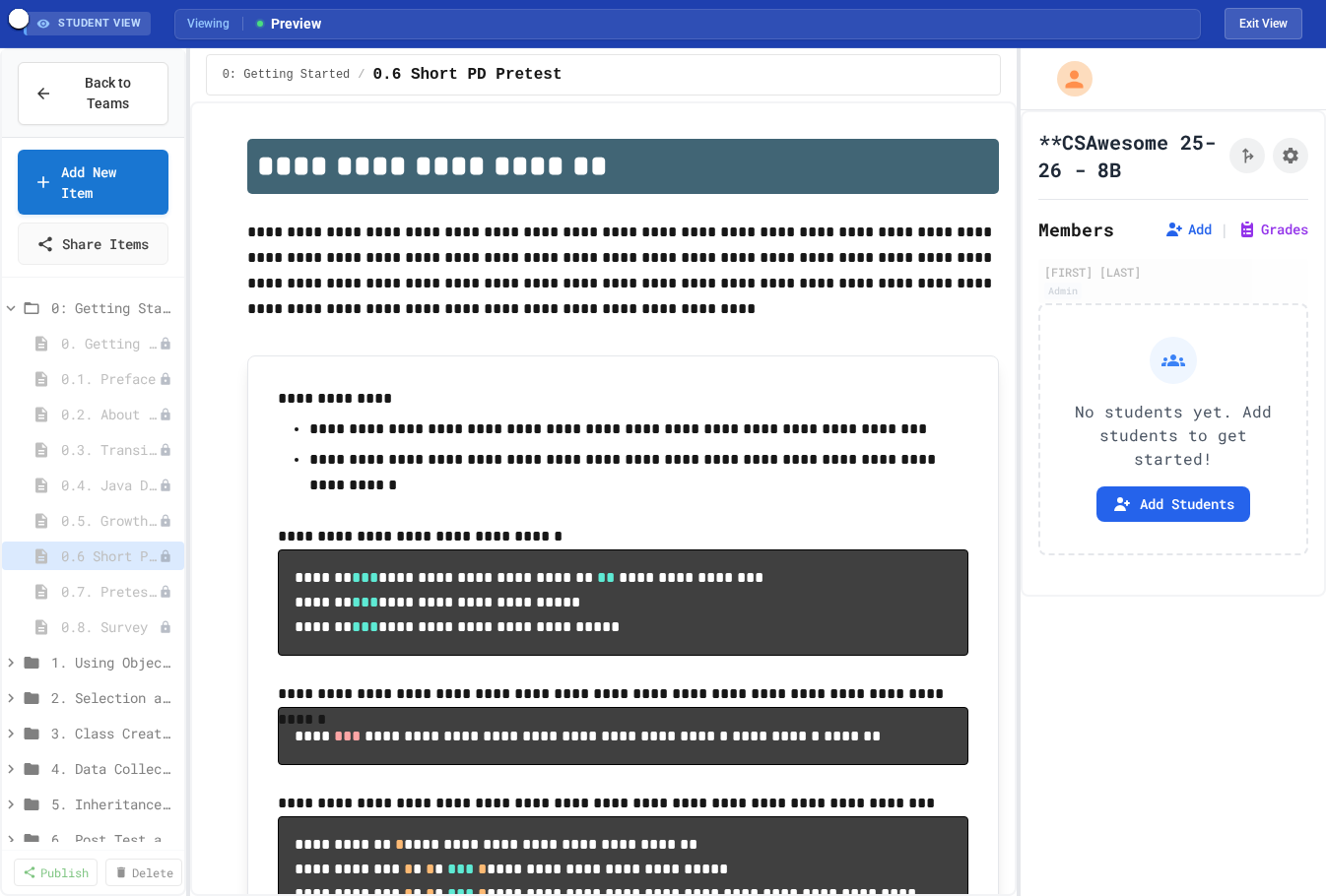 click on "Enable Due Date" at bounding box center (655, 1383) 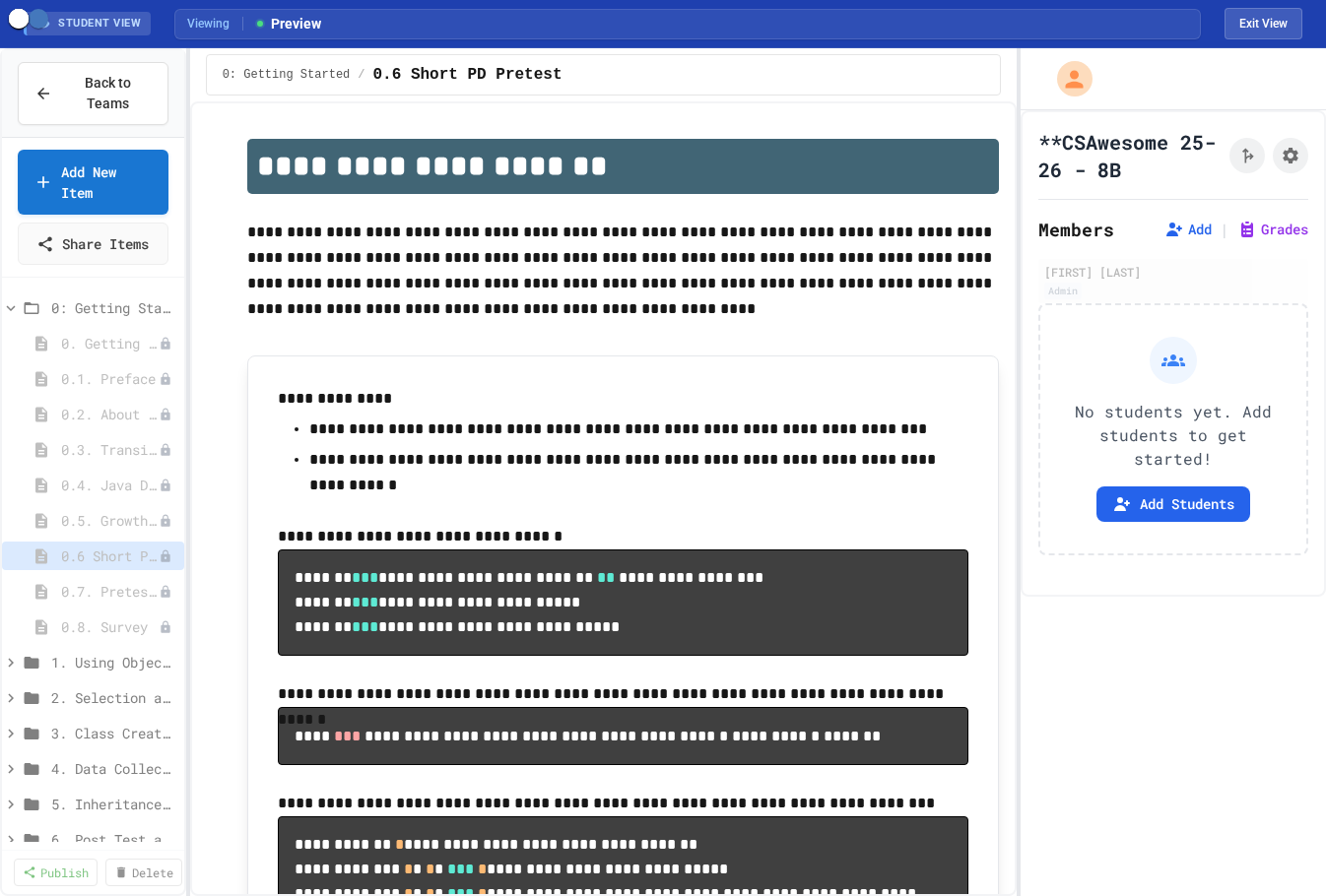click on "**********" at bounding box center (495, 1433) 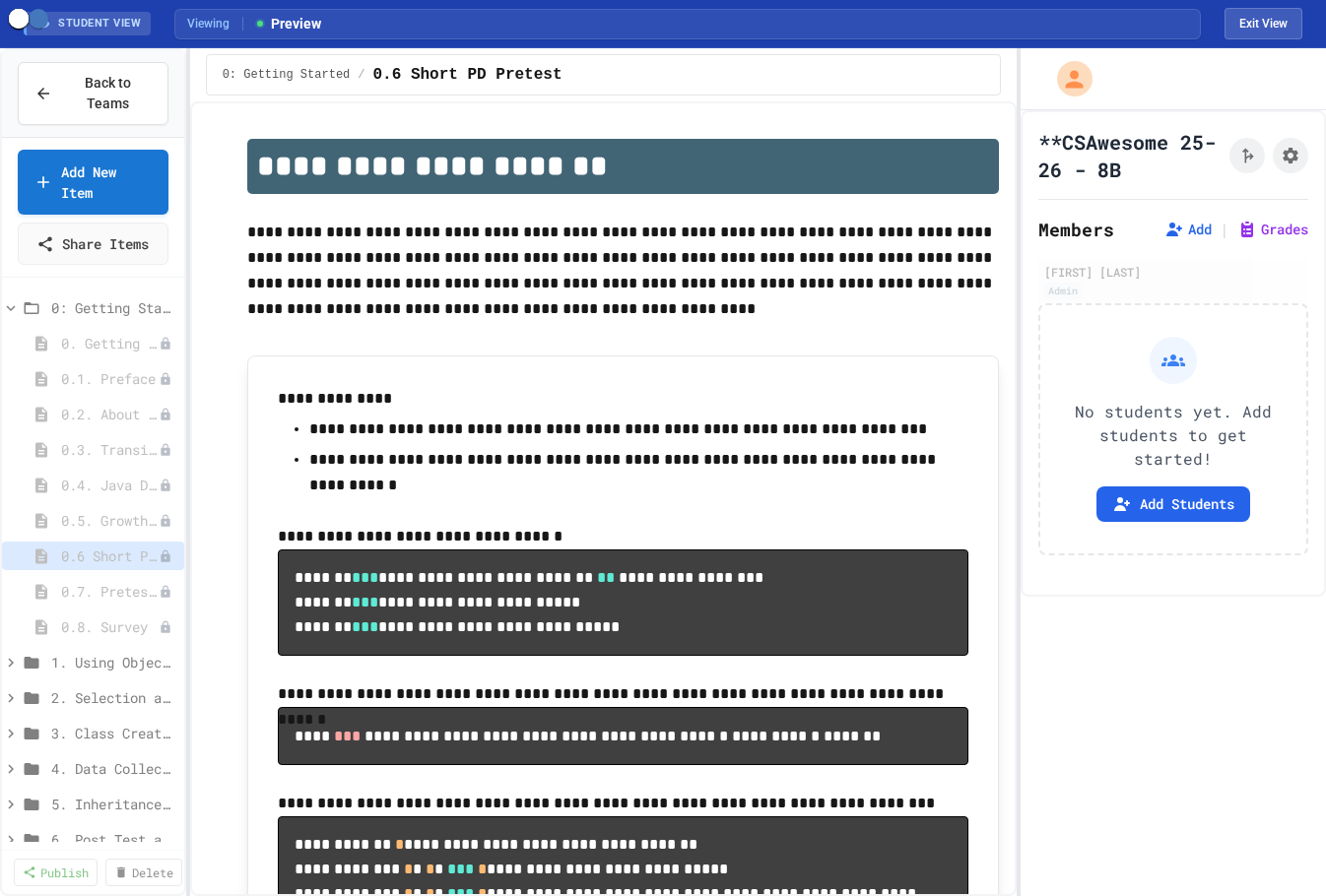 scroll, scrollTop: 547, scrollLeft: 0, axis: vertical 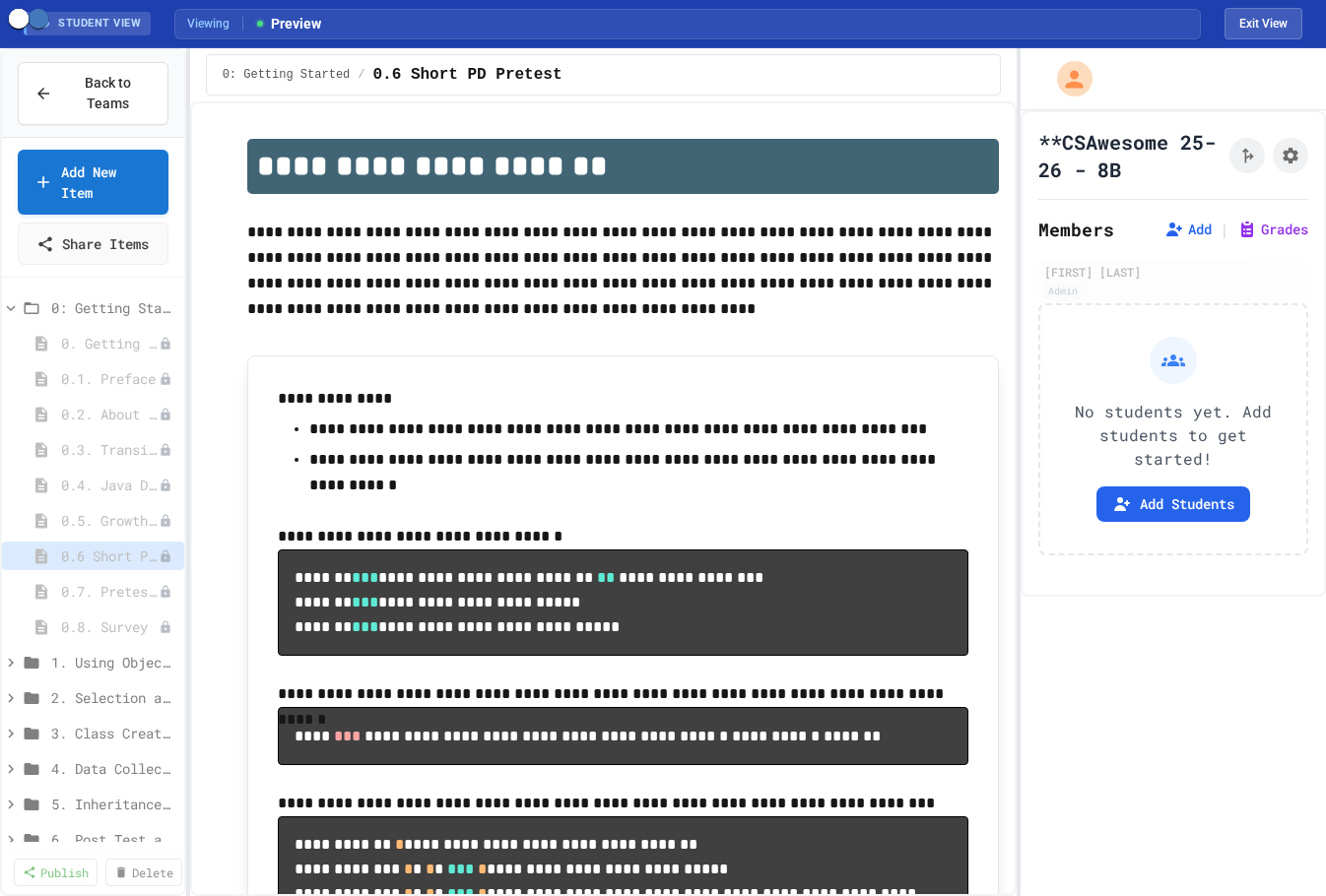 click 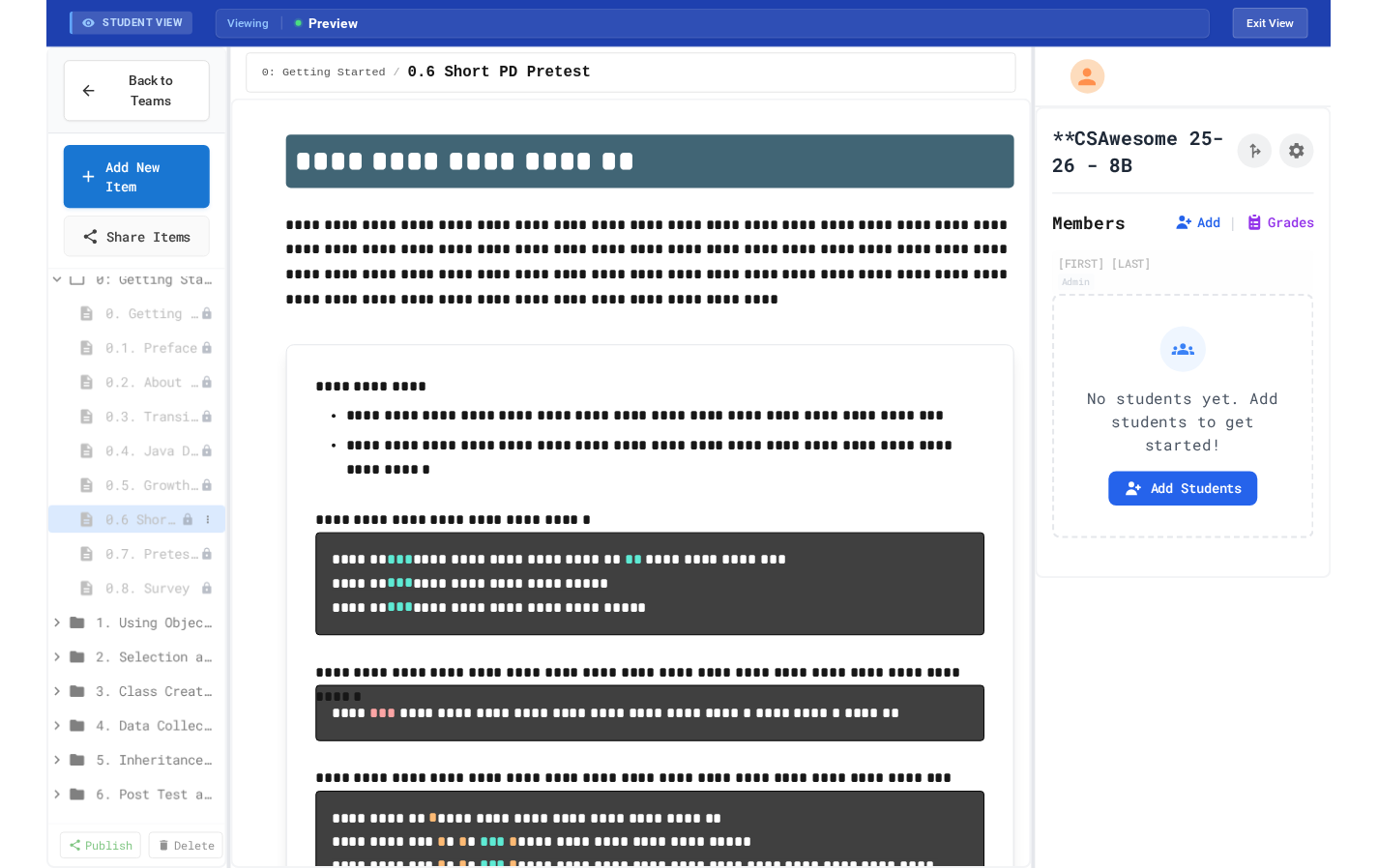 scroll, scrollTop: 25, scrollLeft: 0, axis: vertical 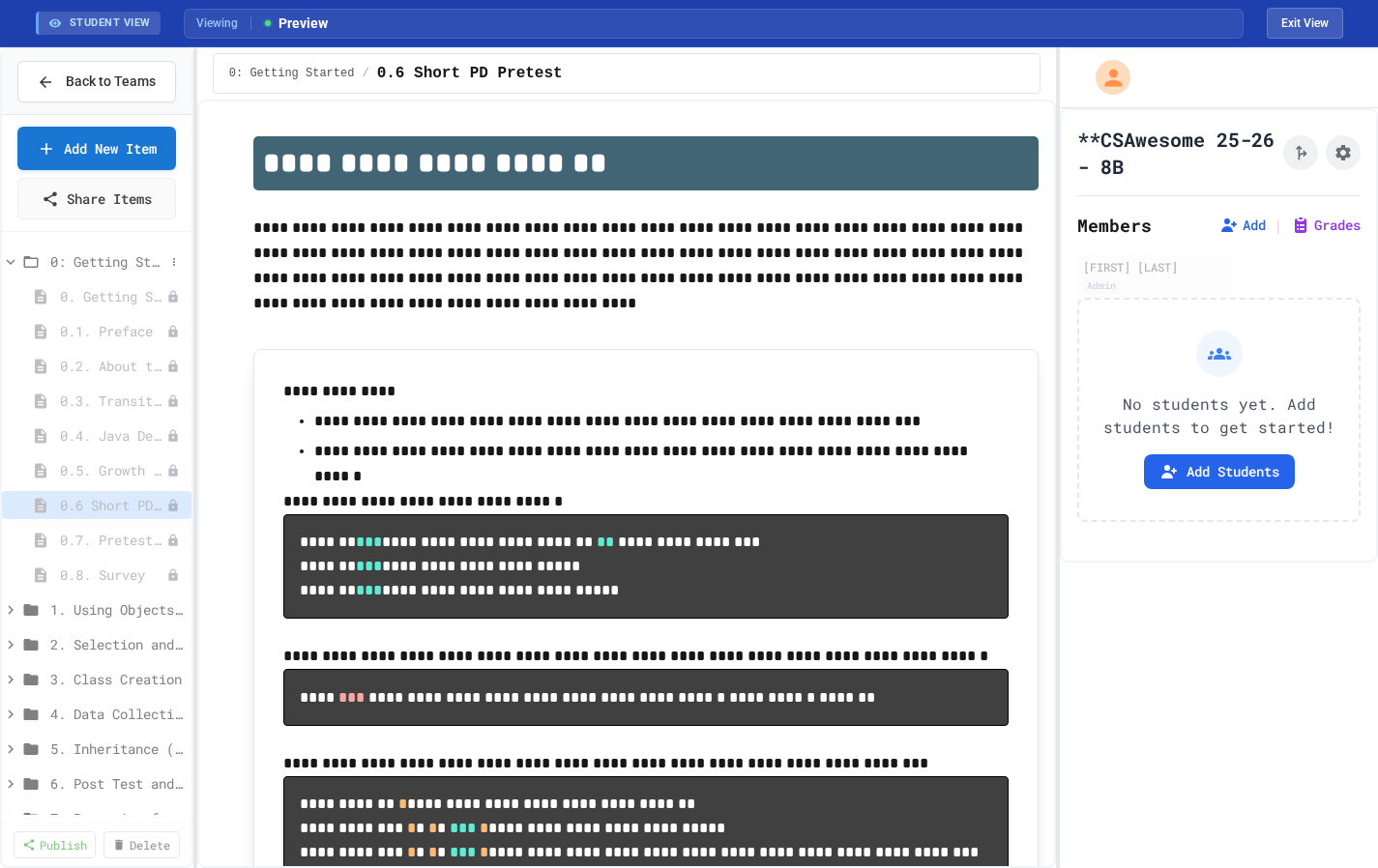 click 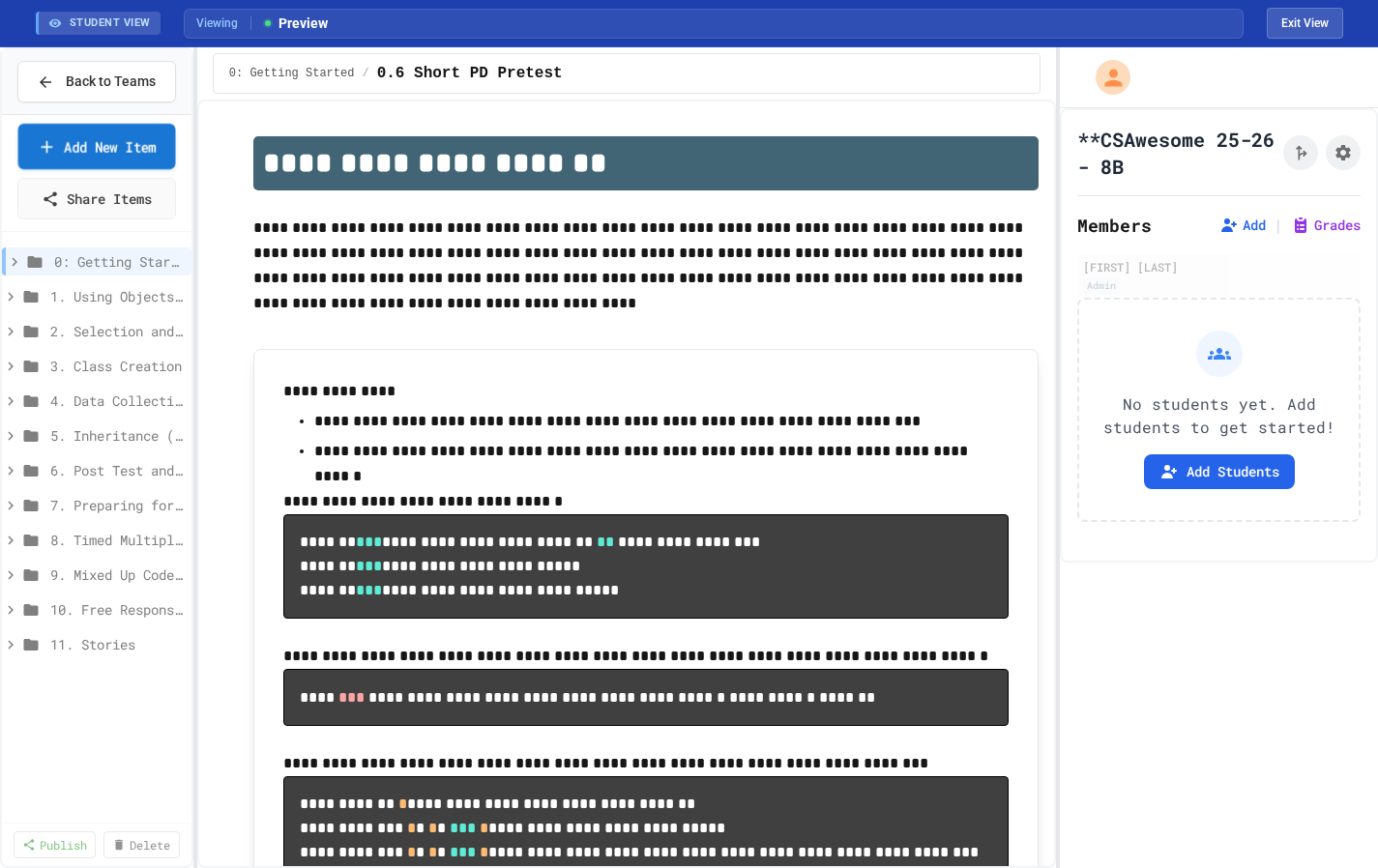 click on "Add New Item" at bounding box center [97, 146] 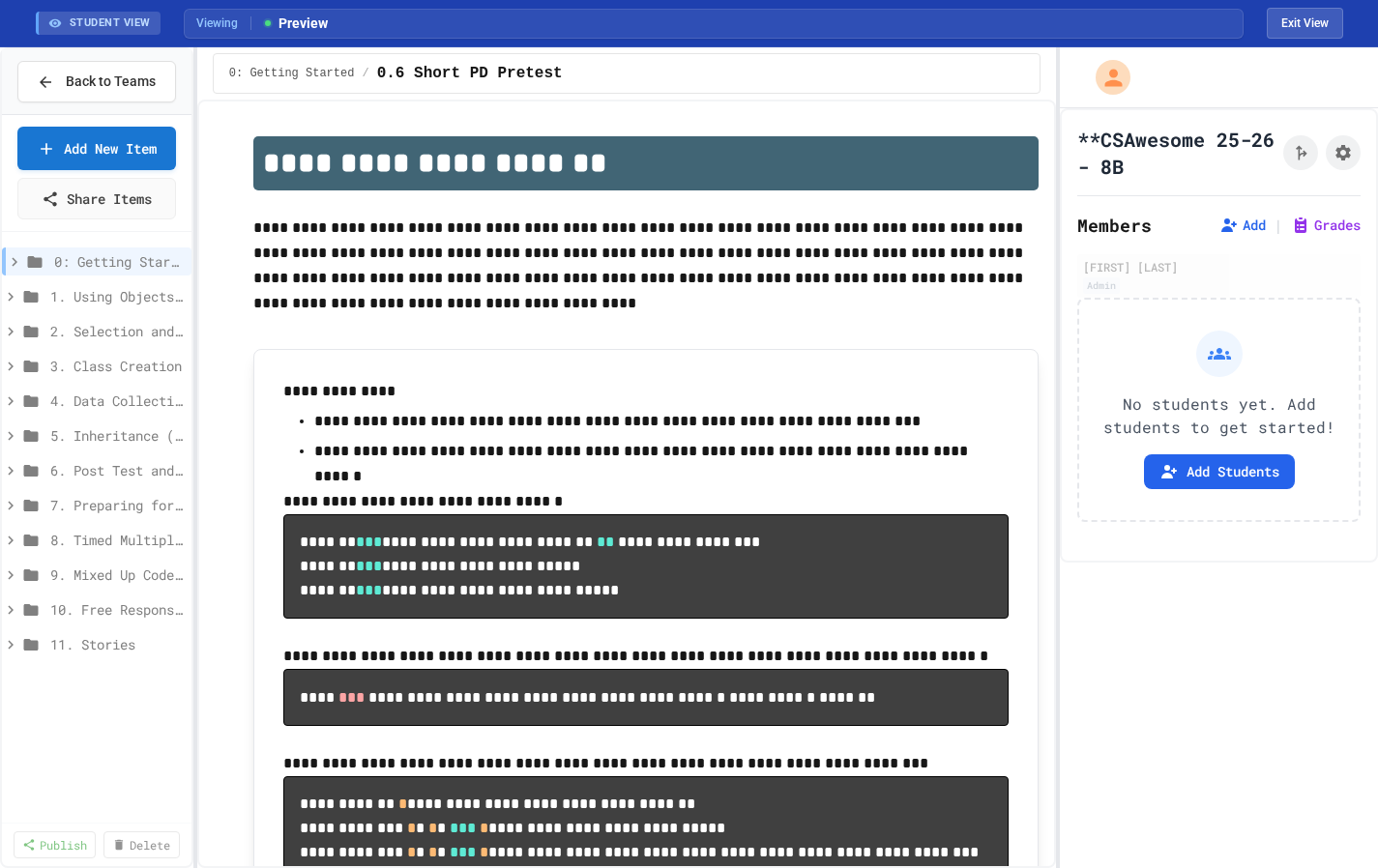 click on "Cancel" at bounding box center [689, 1231] 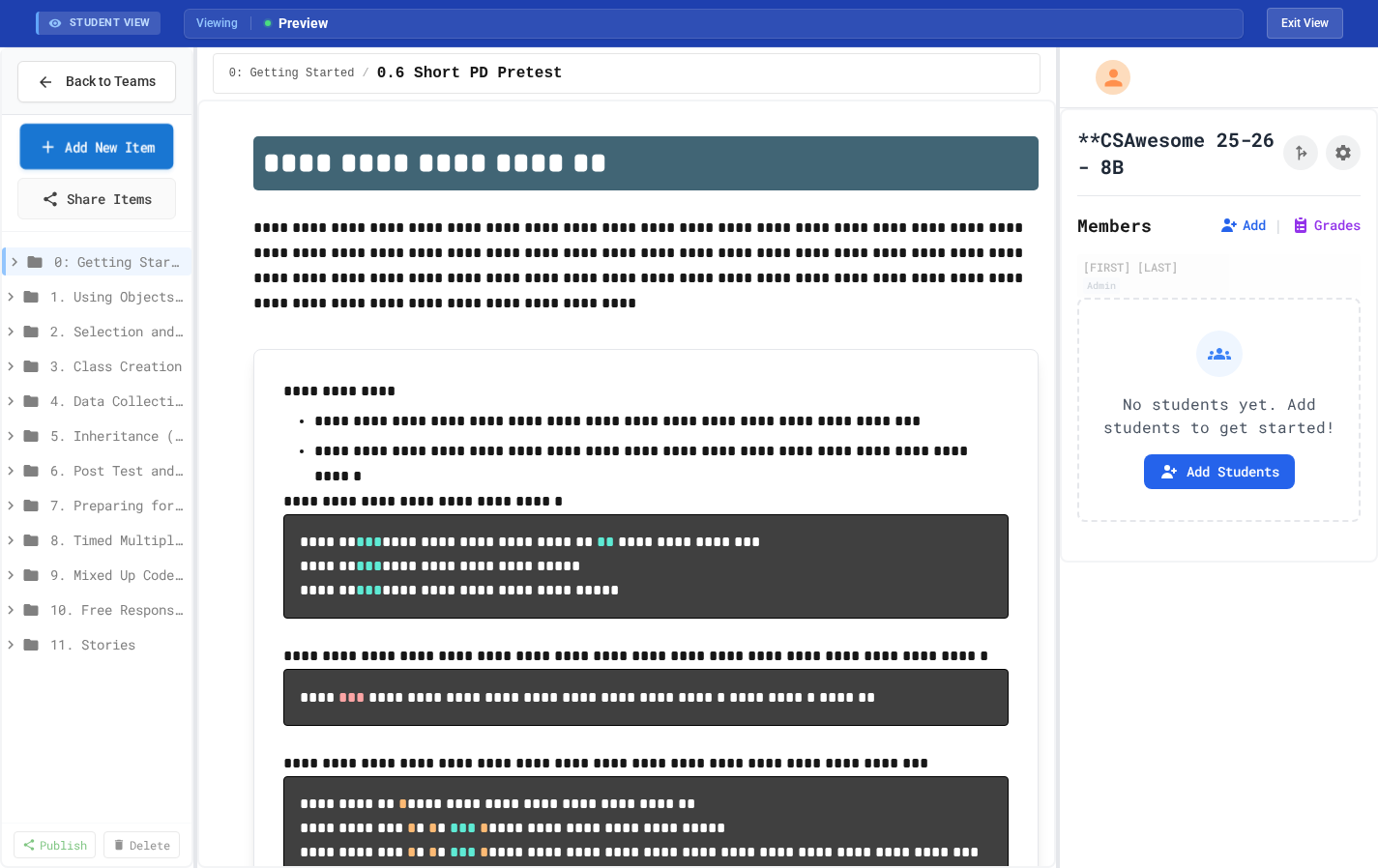 click on "Add New Item" at bounding box center [97, 146] 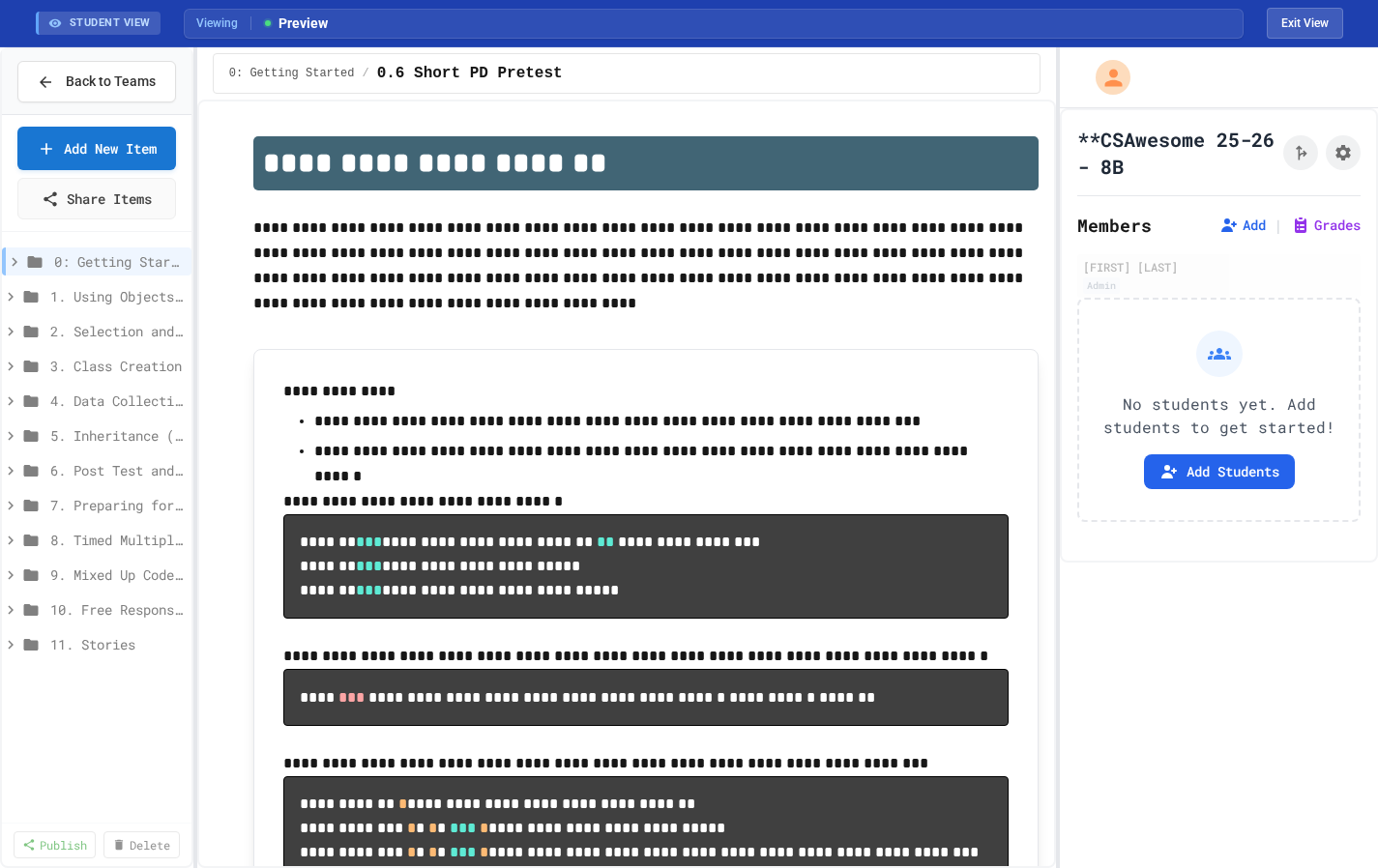click on "Create Manually Use the traditional method to create content from scratch" at bounding box center [689, 1063] 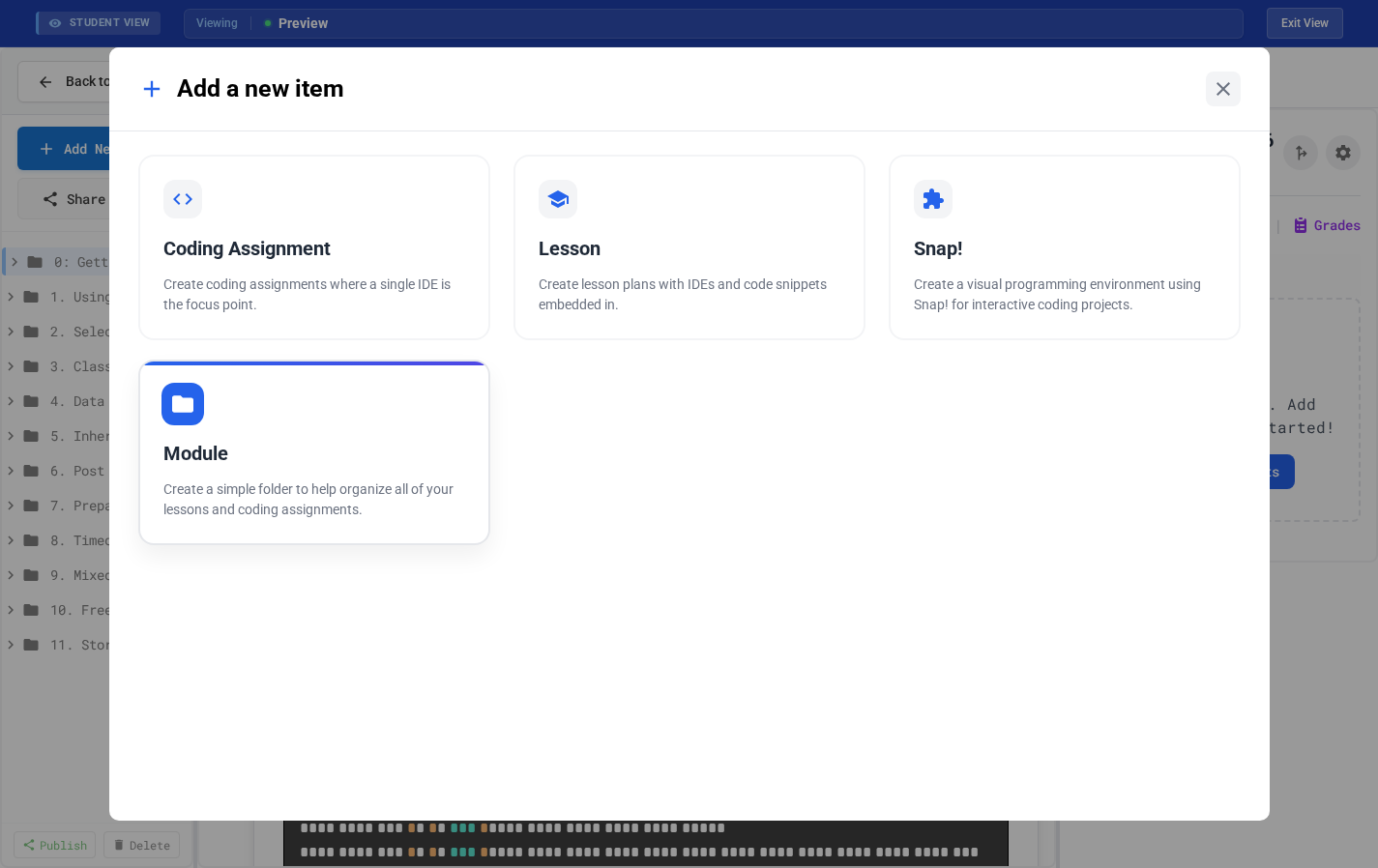click on "Module Create a simple folder to help organize all of your lessons and coding assignments." at bounding box center [314, 452] 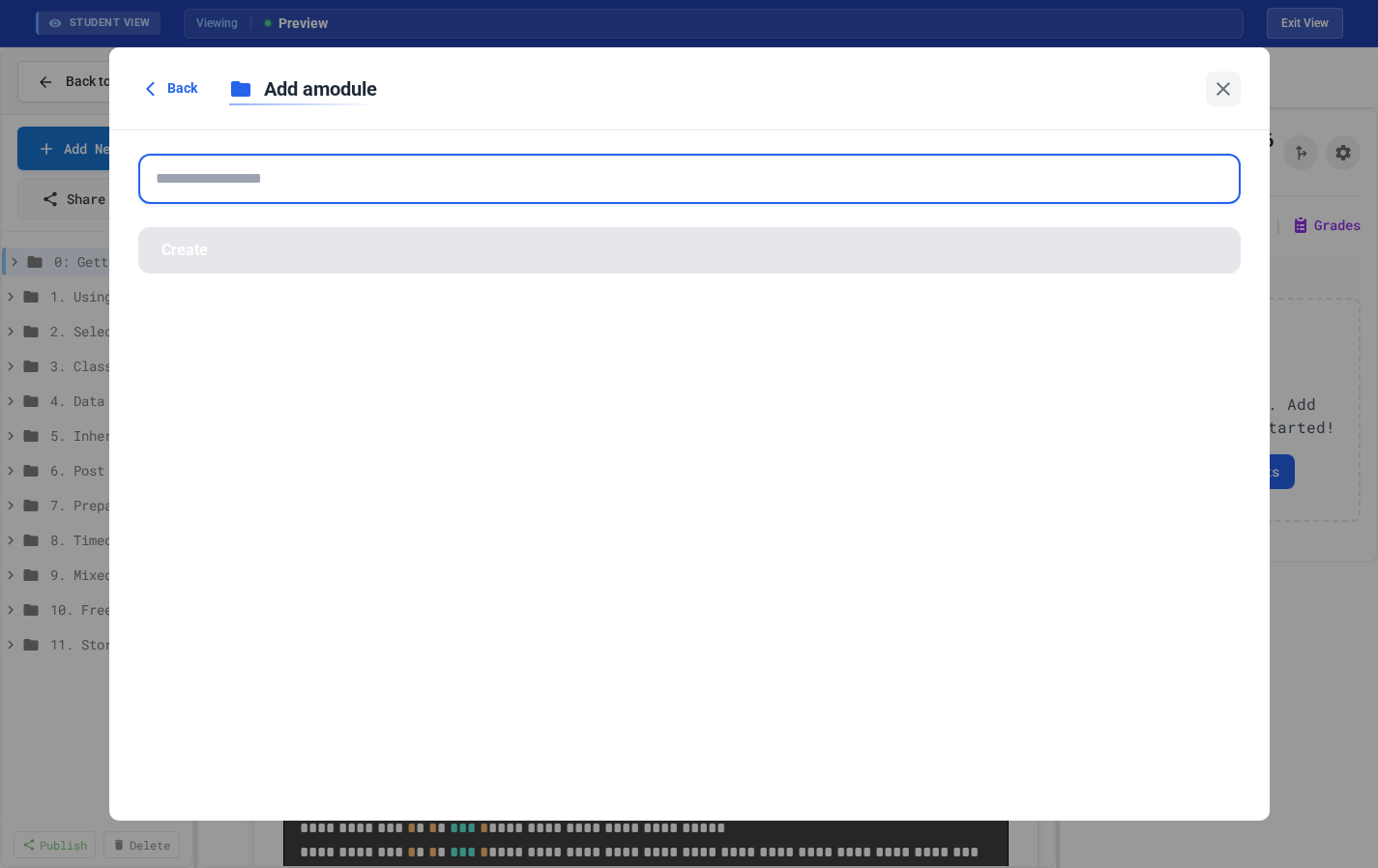 click at bounding box center [689, 179] 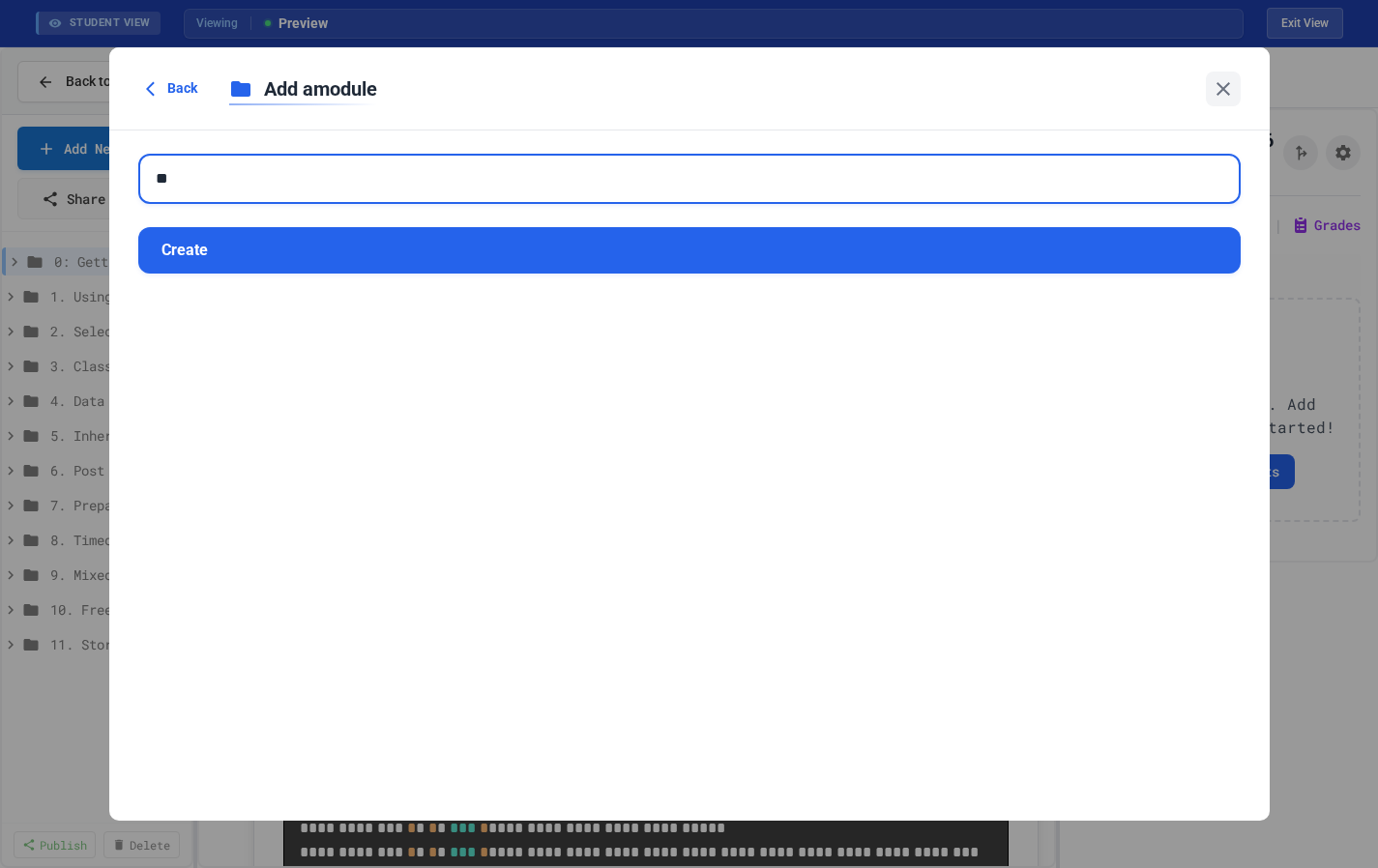 type on "*" 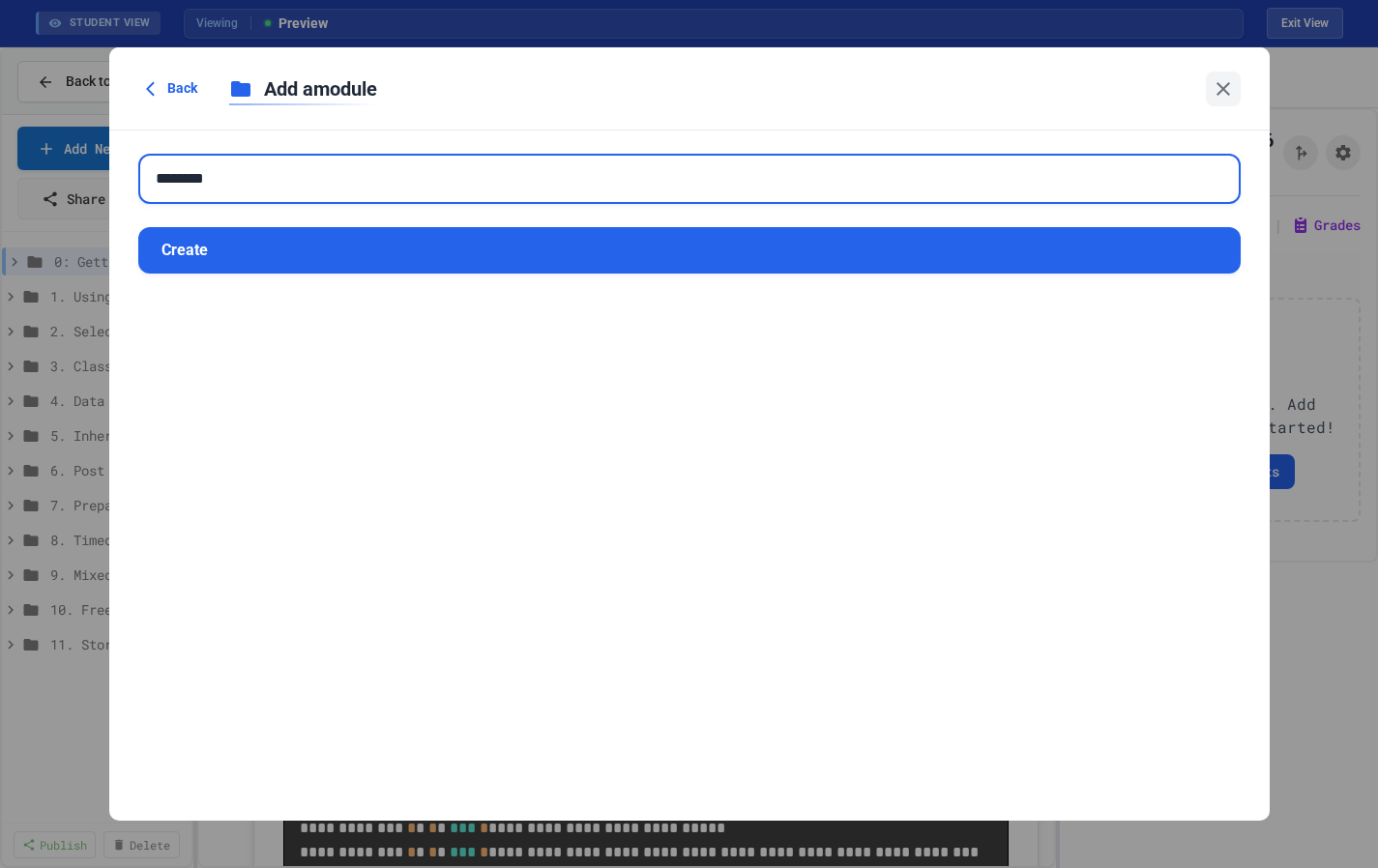 type on "********" 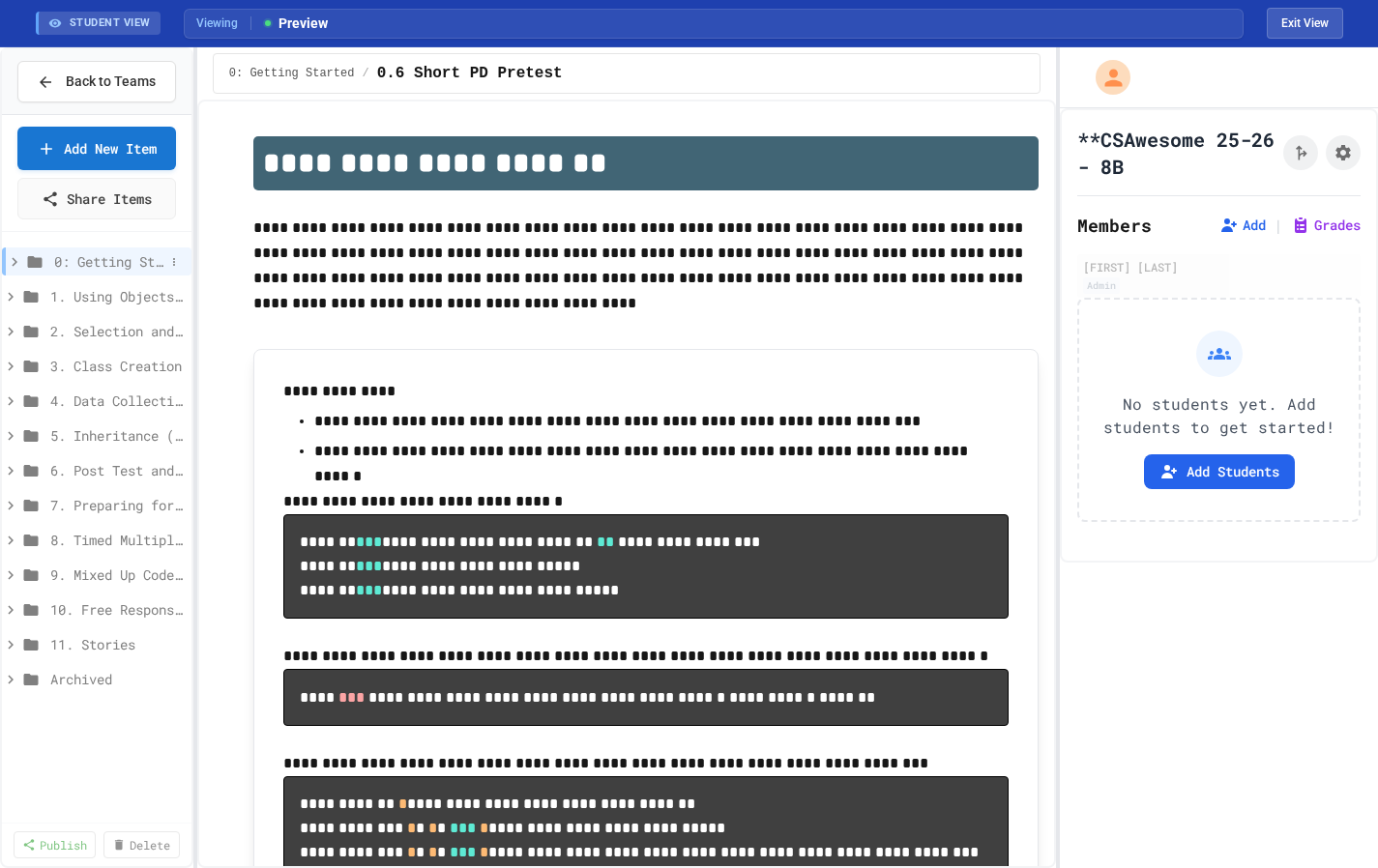 click 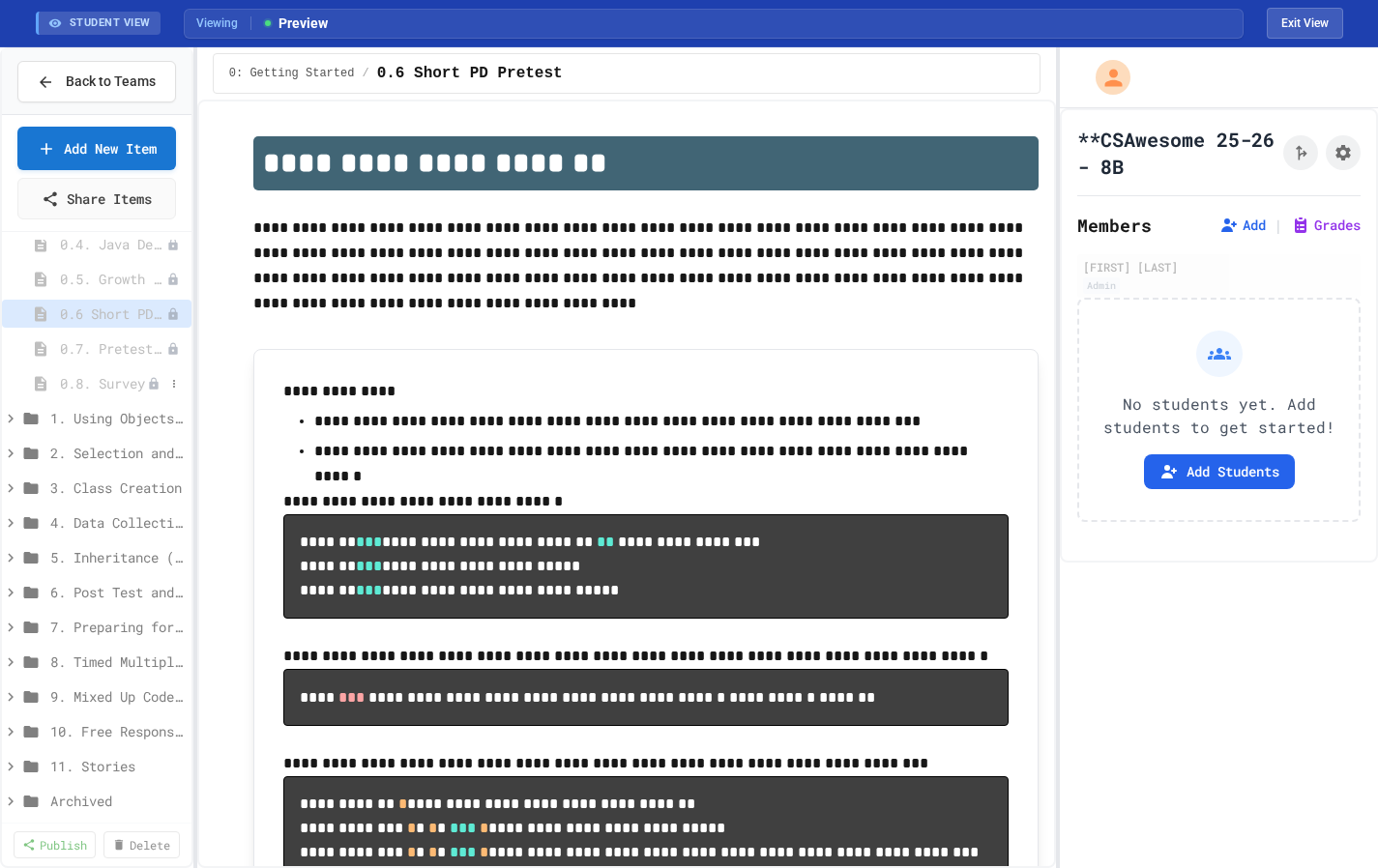scroll, scrollTop: 206, scrollLeft: 0, axis: vertical 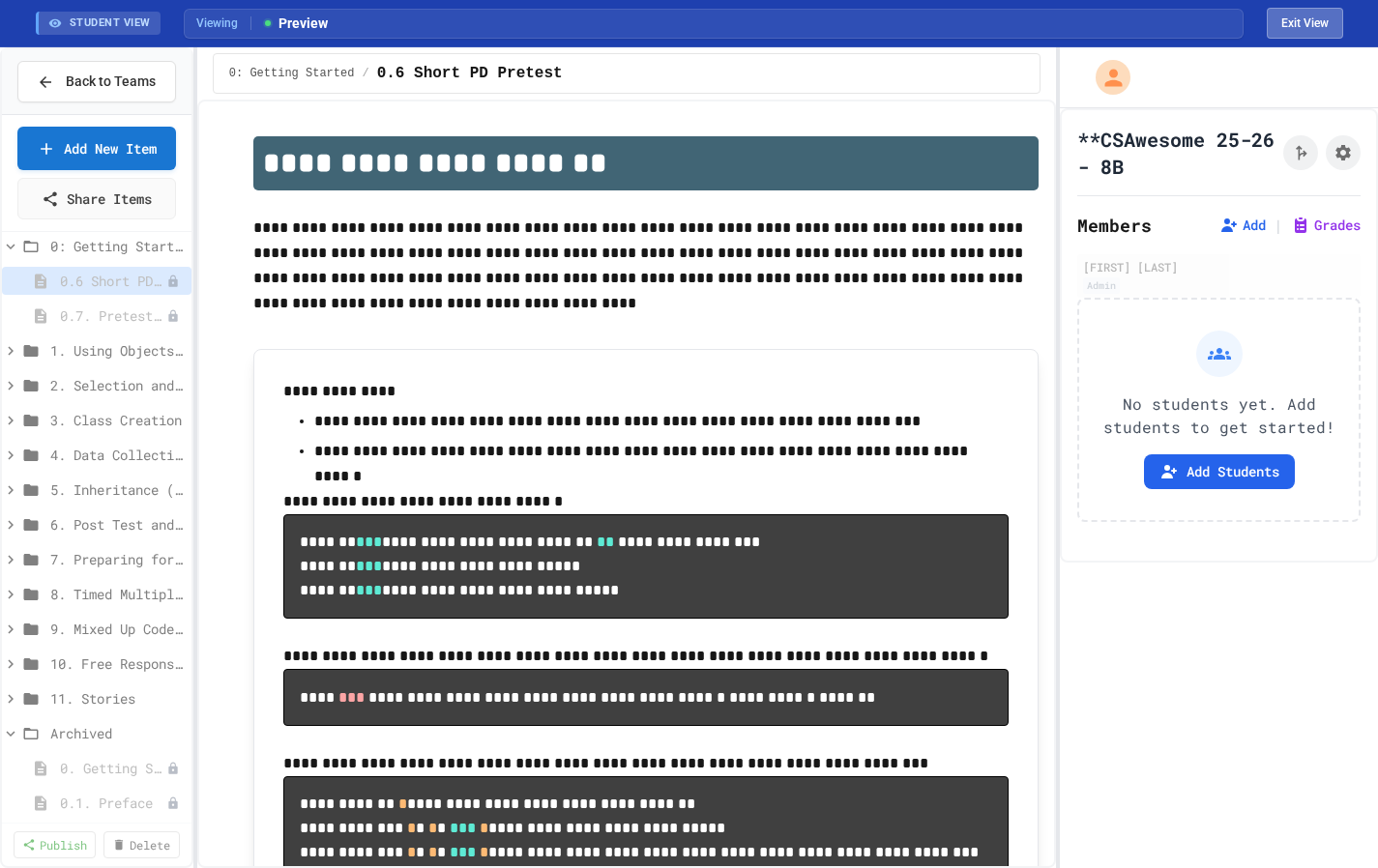 click on "Exit View" at bounding box center [1305, 23] 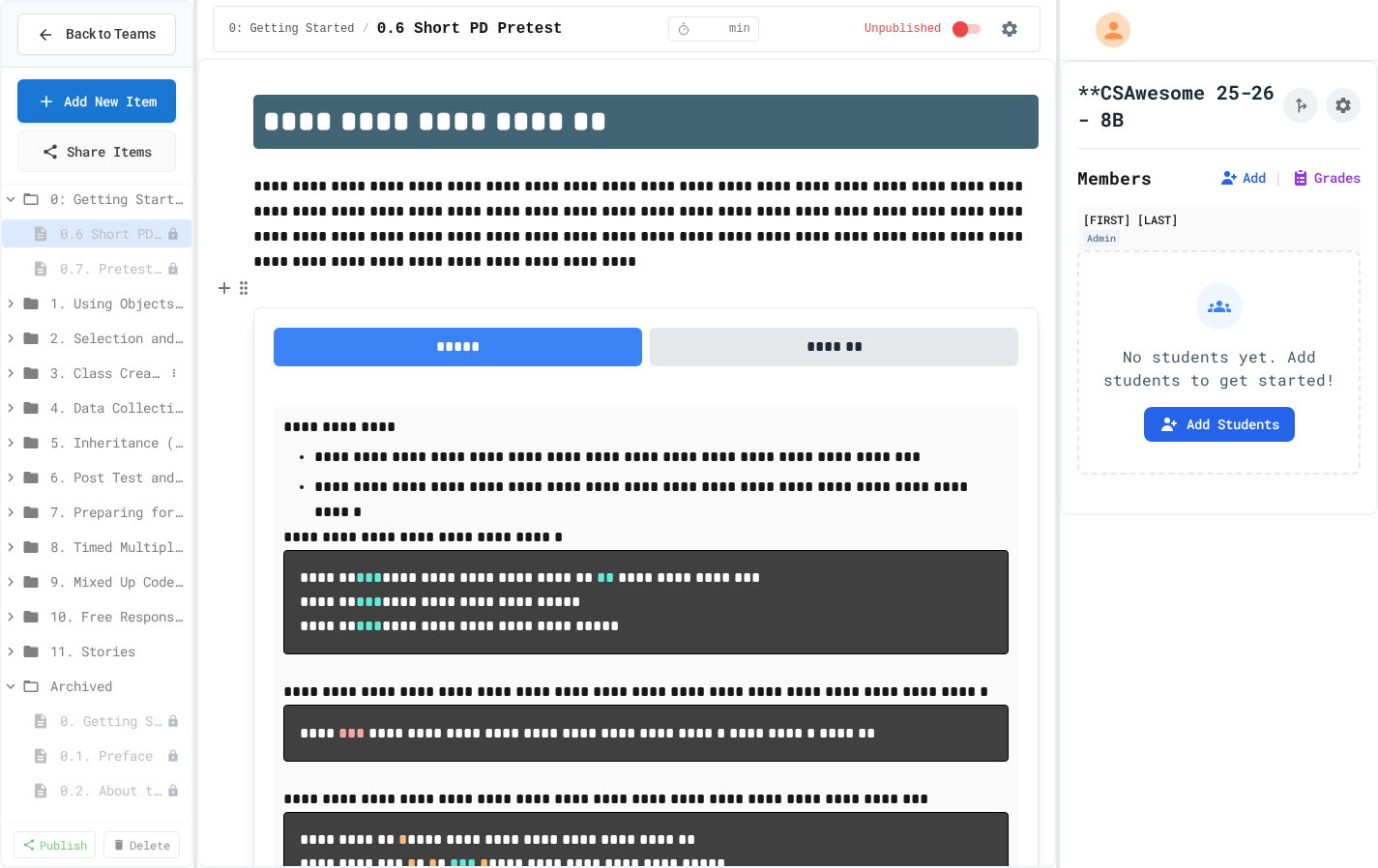scroll, scrollTop: 0, scrollLeft: 0, axis: both 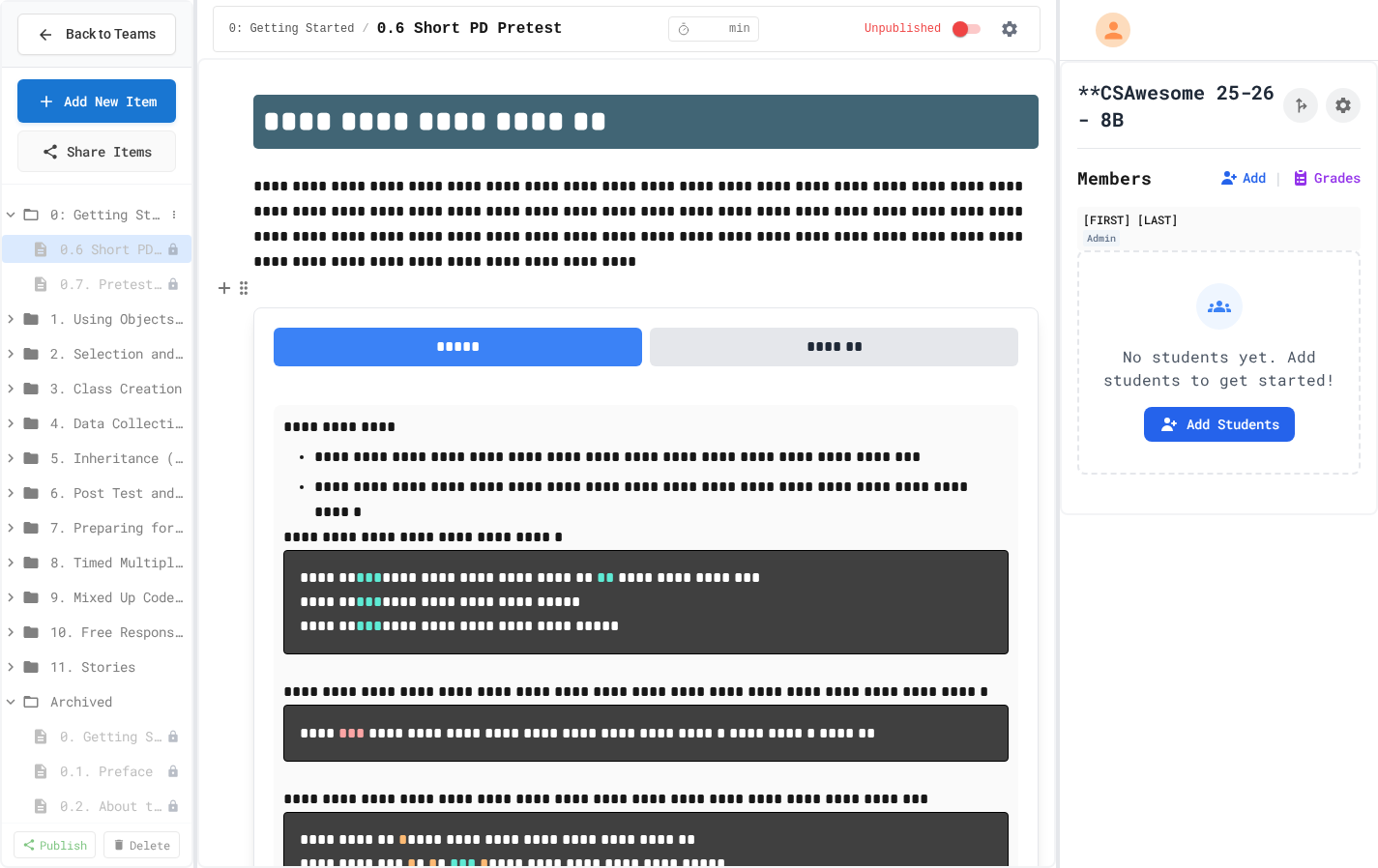 click 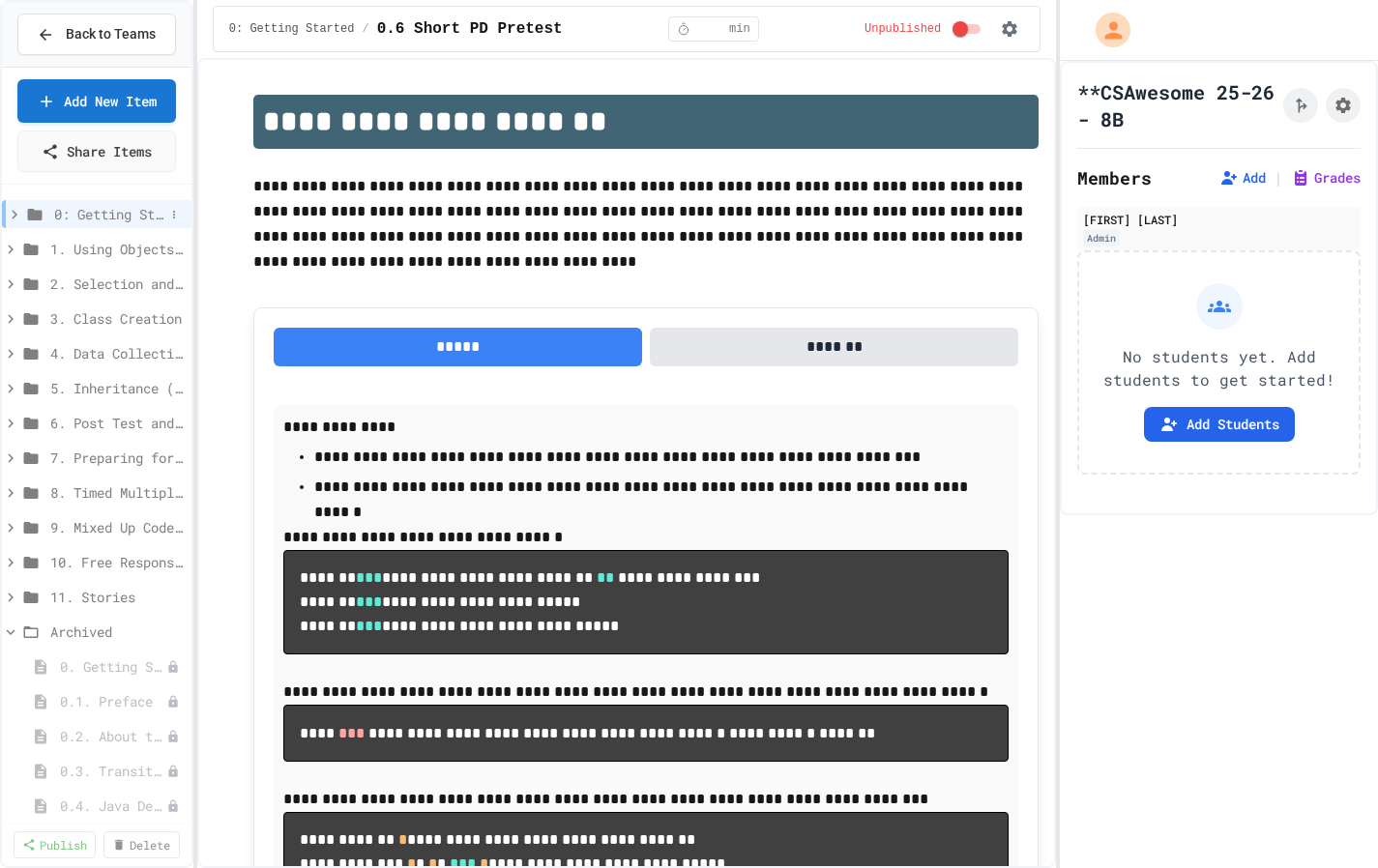 click on "0: Getting Started" at bounding box center (109, 214) 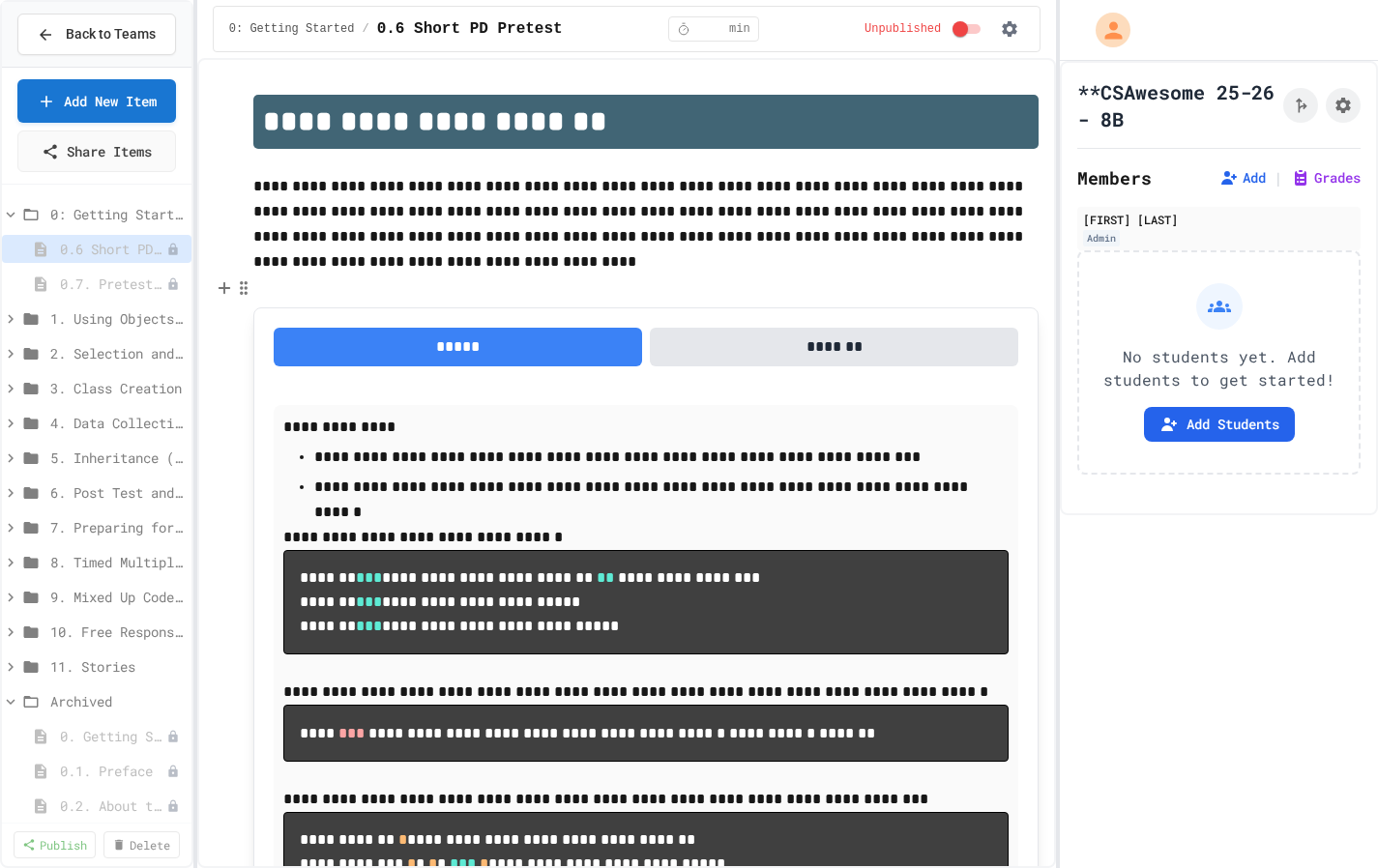 click on "0: Getting Started" at bounding box center (117, 214) 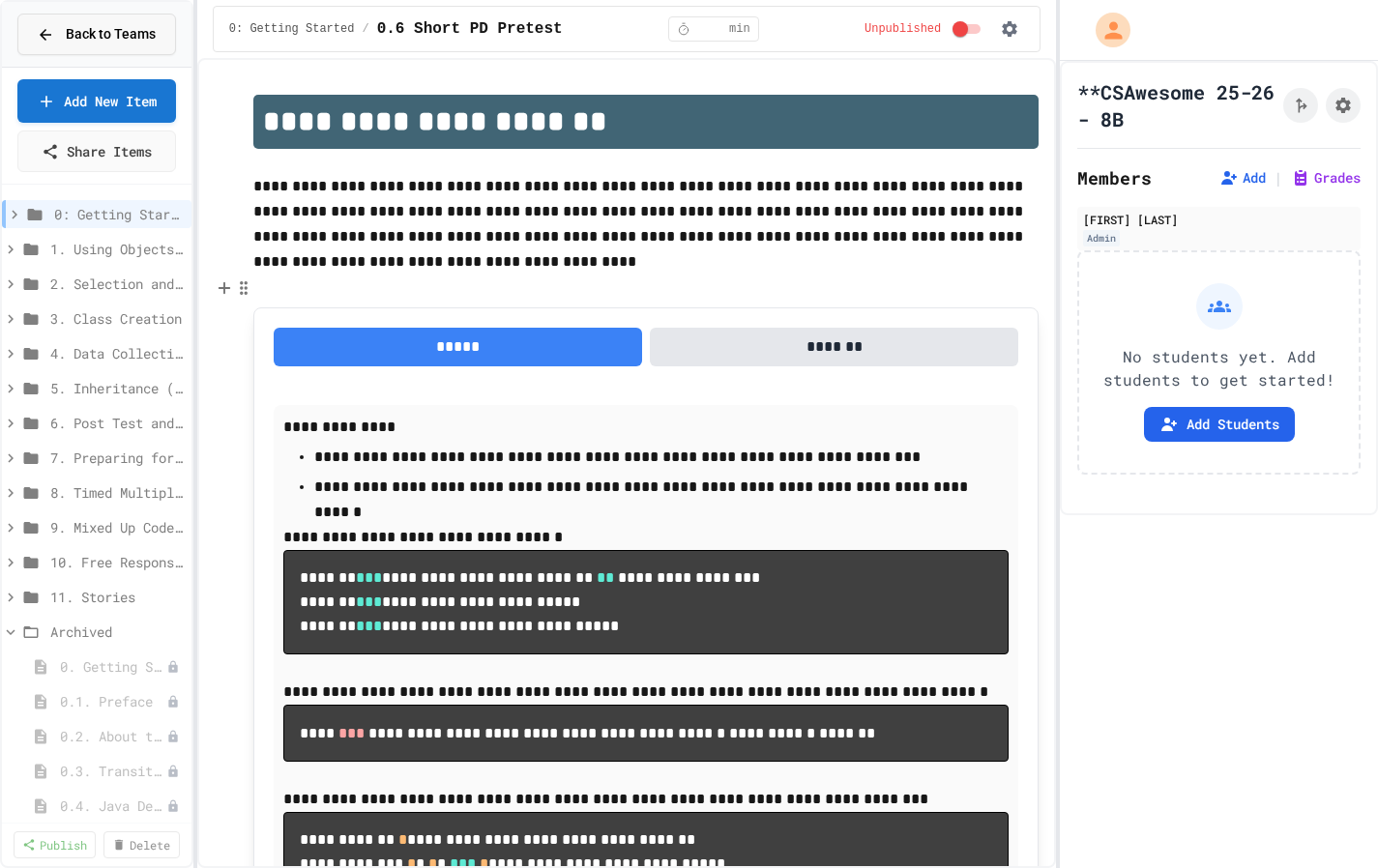 click on "Back to Teams" at bounding box center [110, 34] 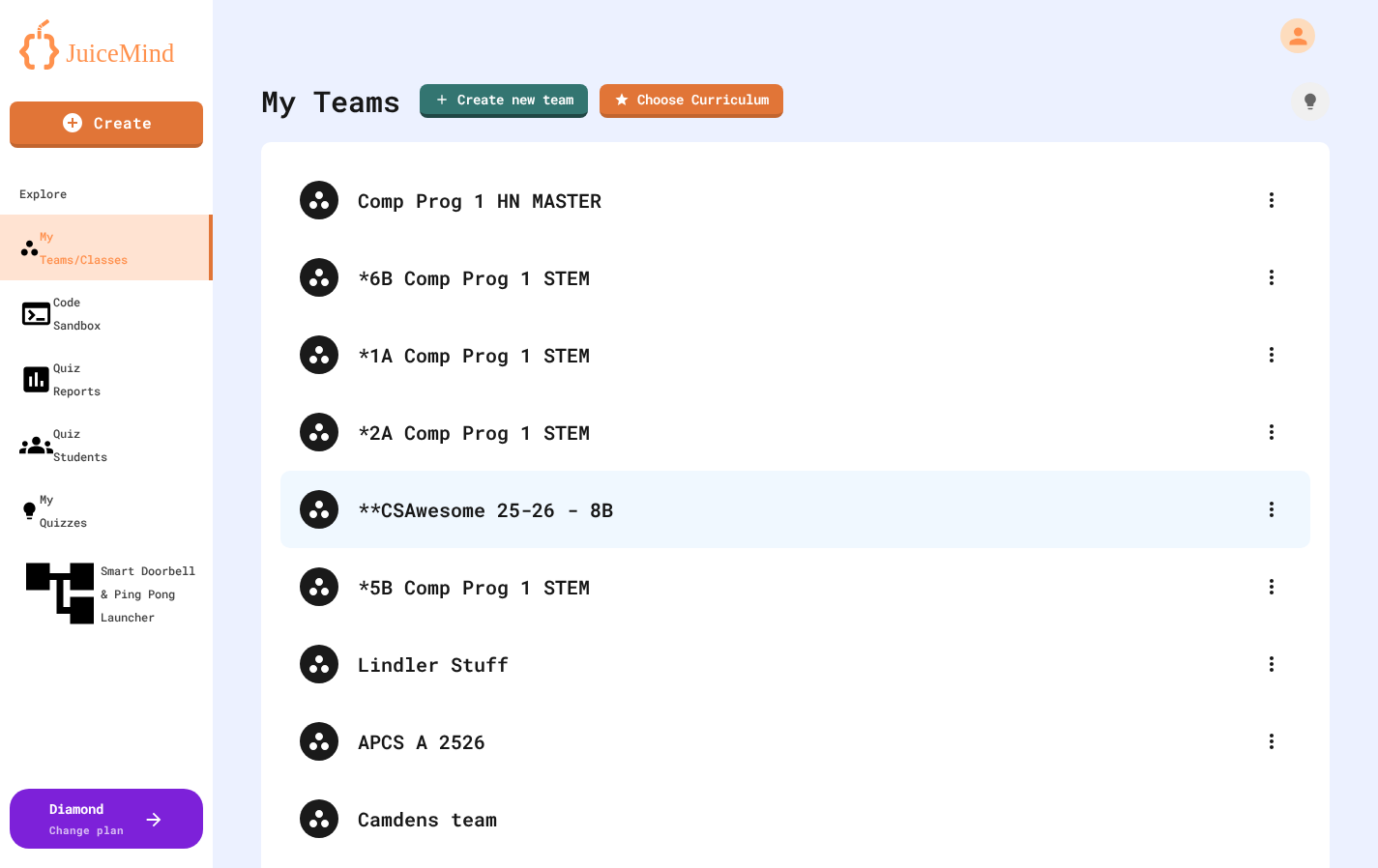 click on "**CSAwesome 25-26 - 8B" at bounding box center [805, 509] 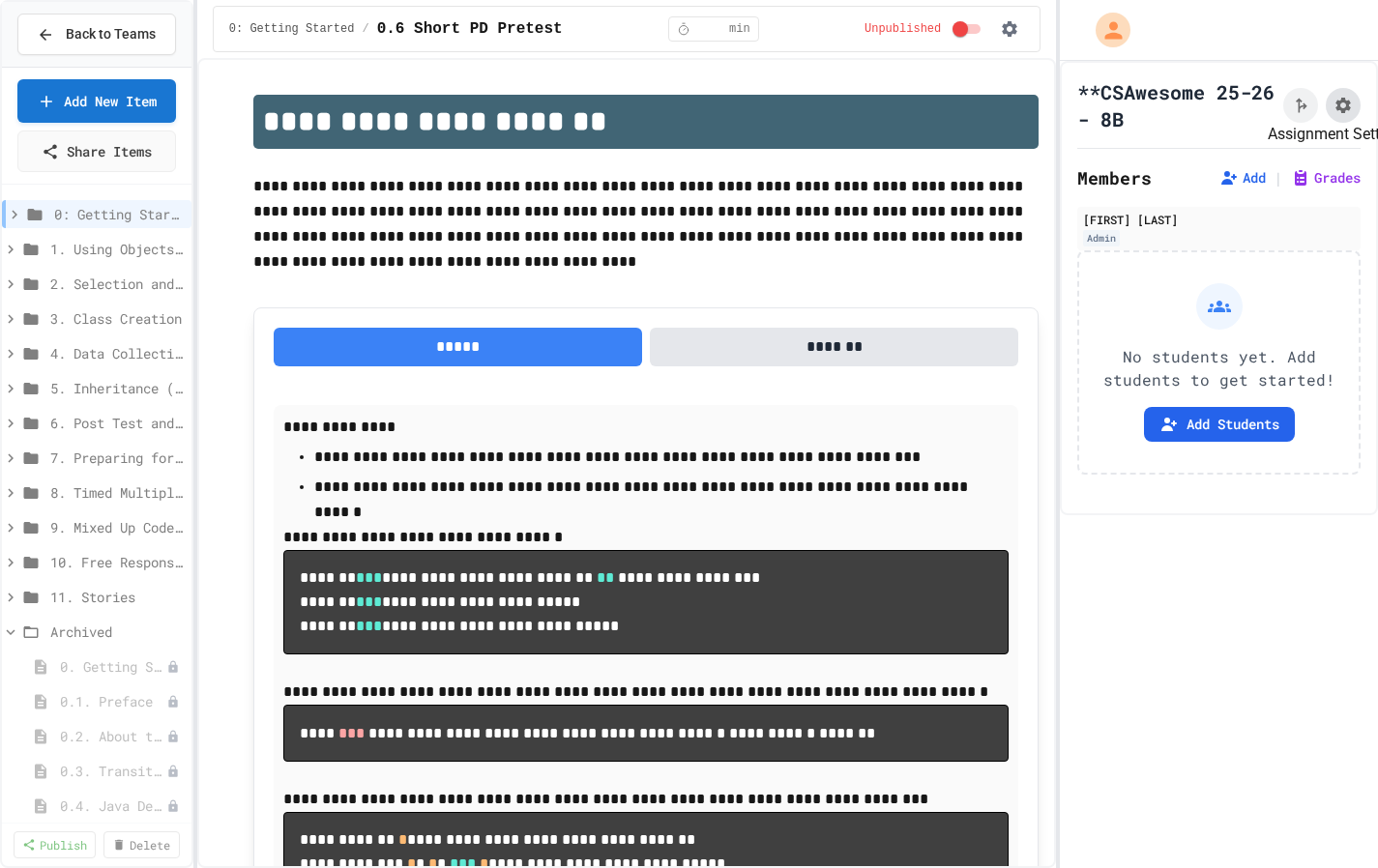 click 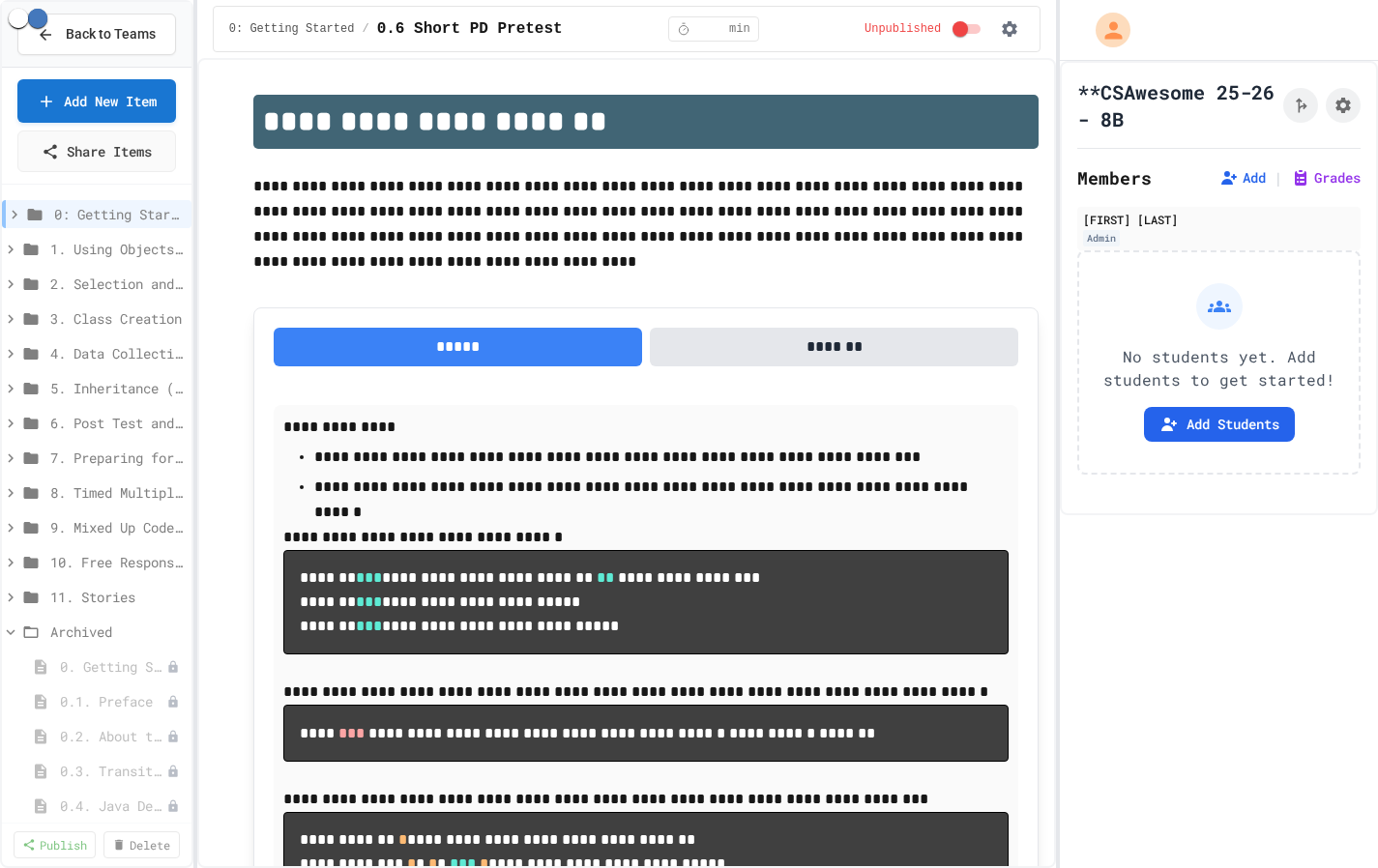 click 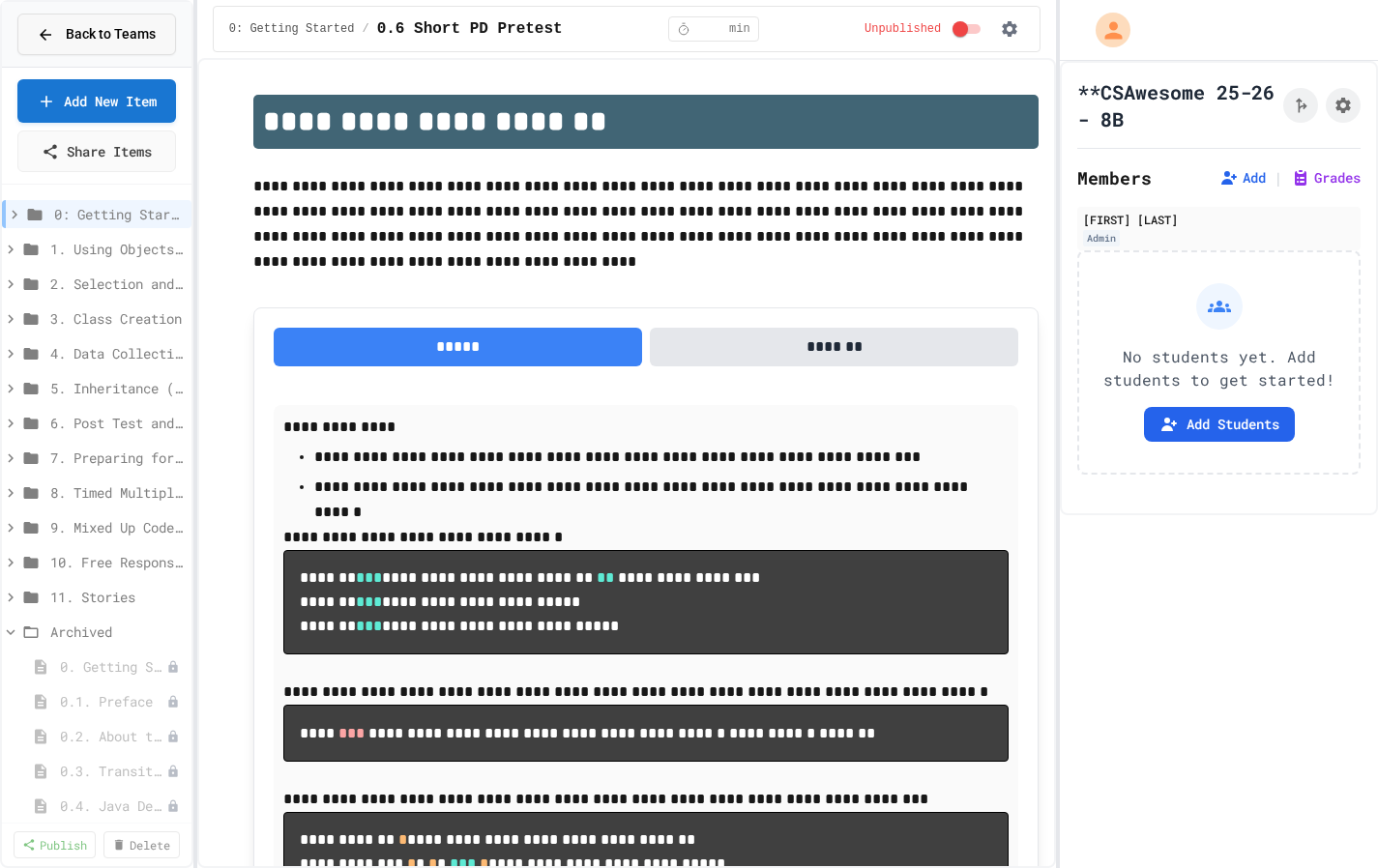 click on "Back to Teams" at bounding box center [110, 34] 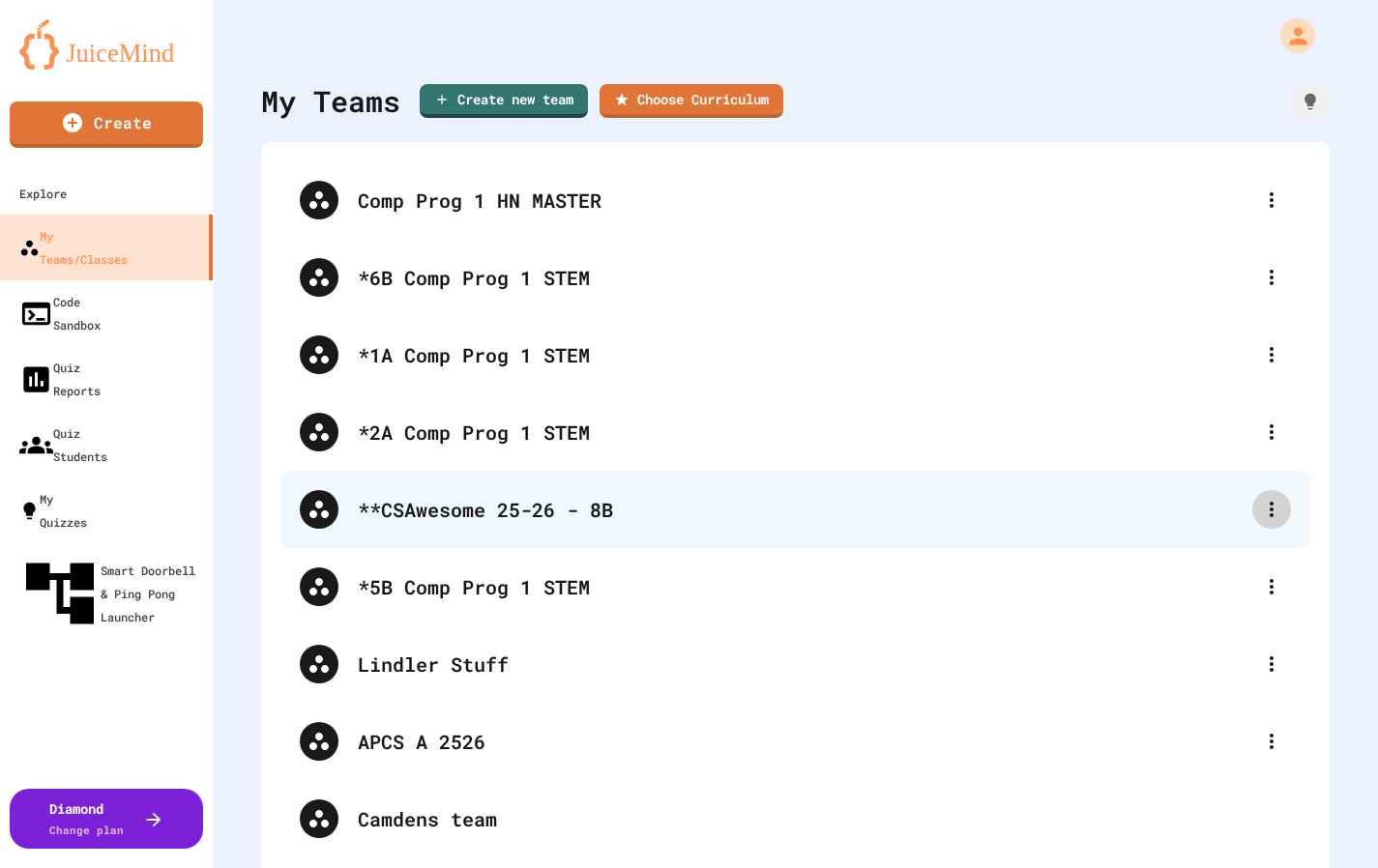 click at bounding box center [1272, 509] 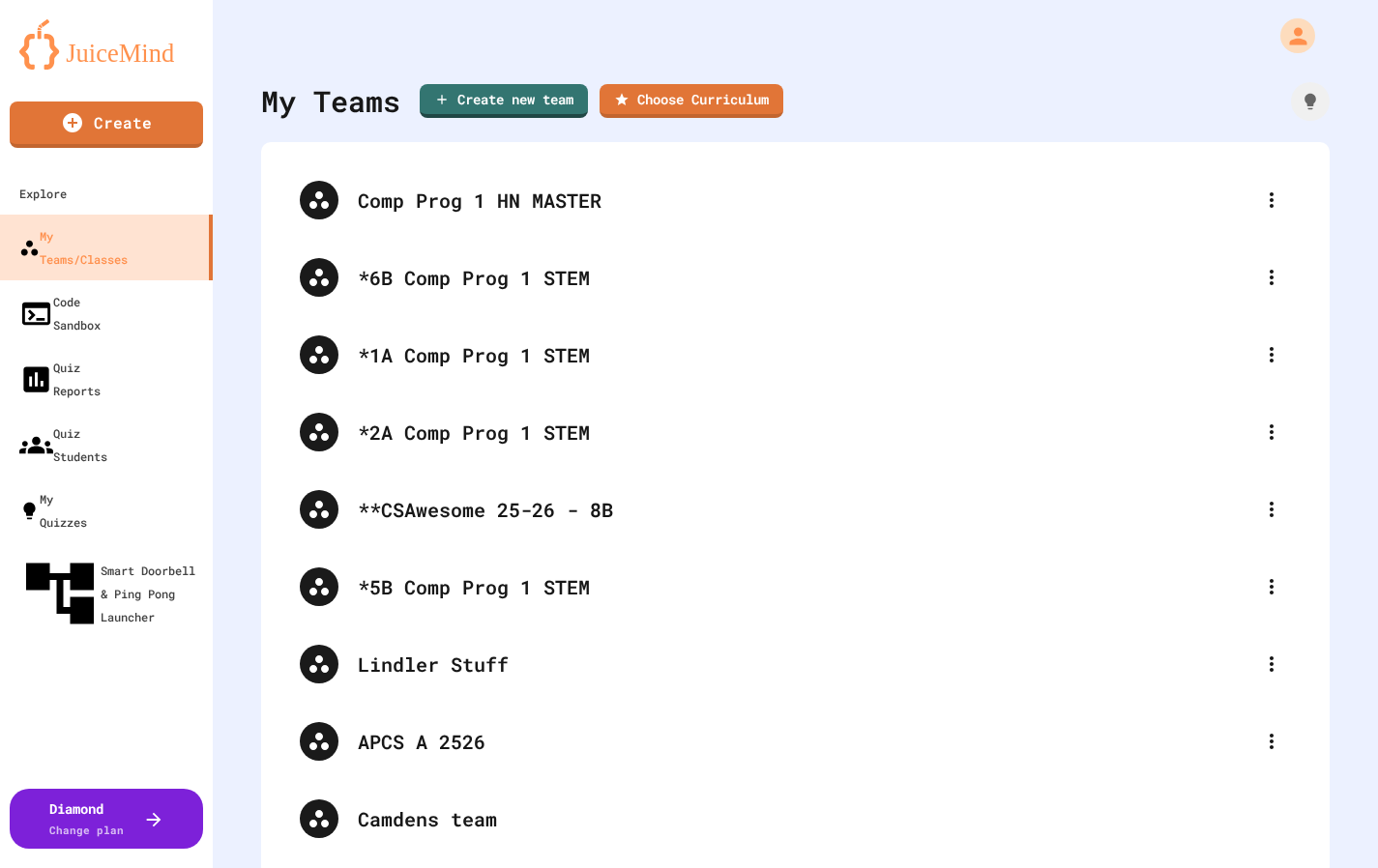 click on "Edit Team" at bounding box center [698, 901] 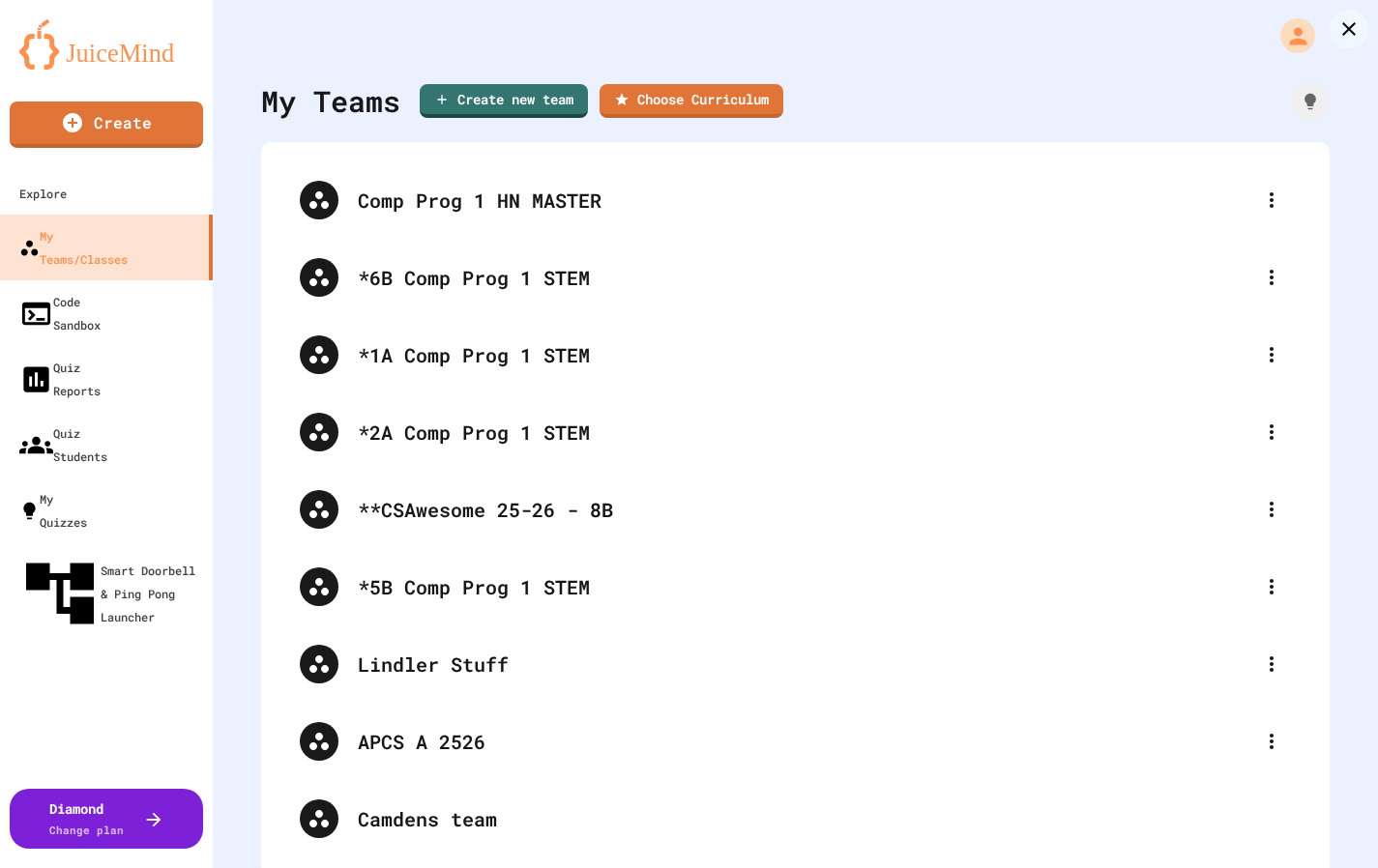 click on "**********" at bounding box center [689, 1402] 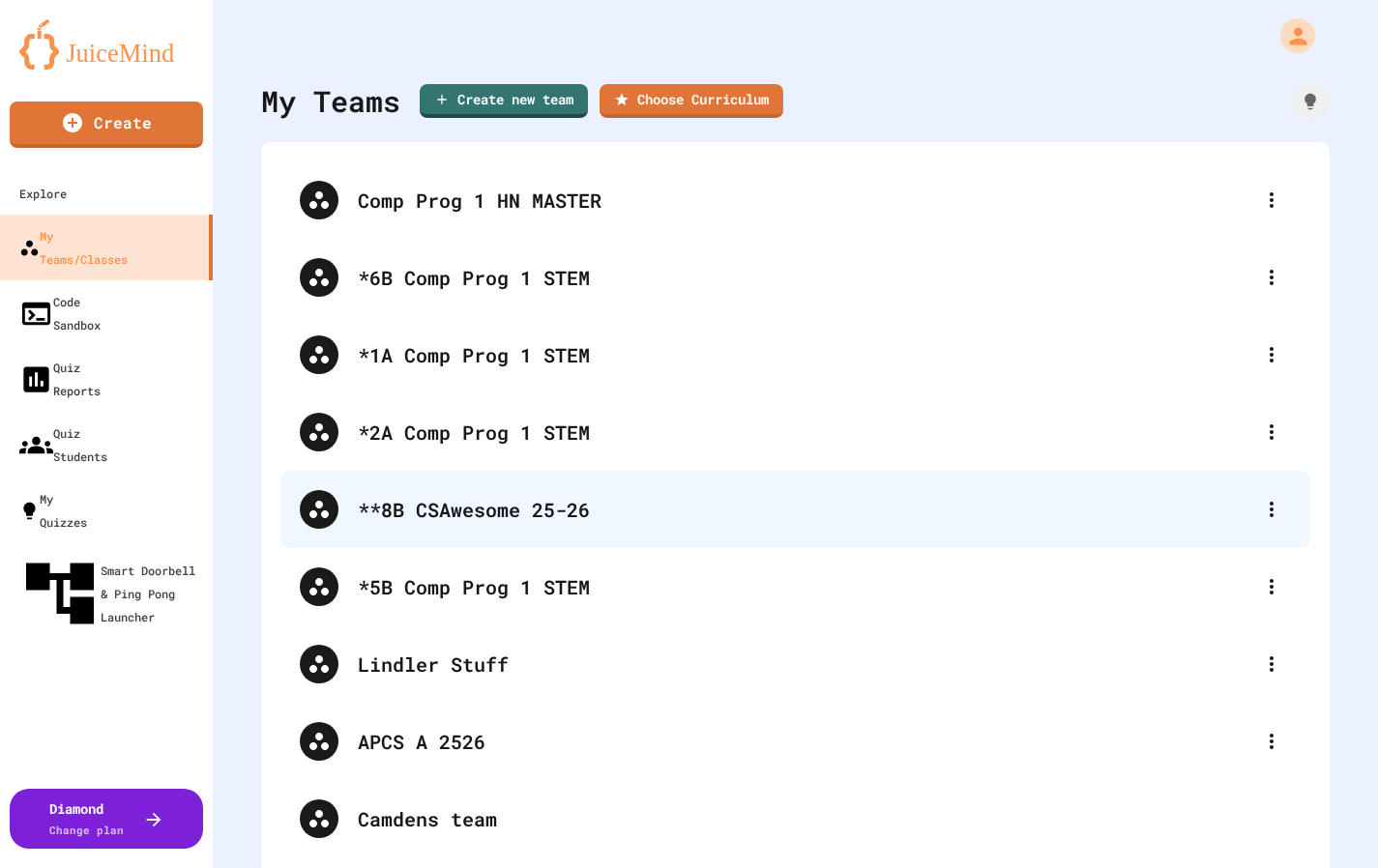click on "**8B CSAwesome 25-26" at bounding box center (805, 509) 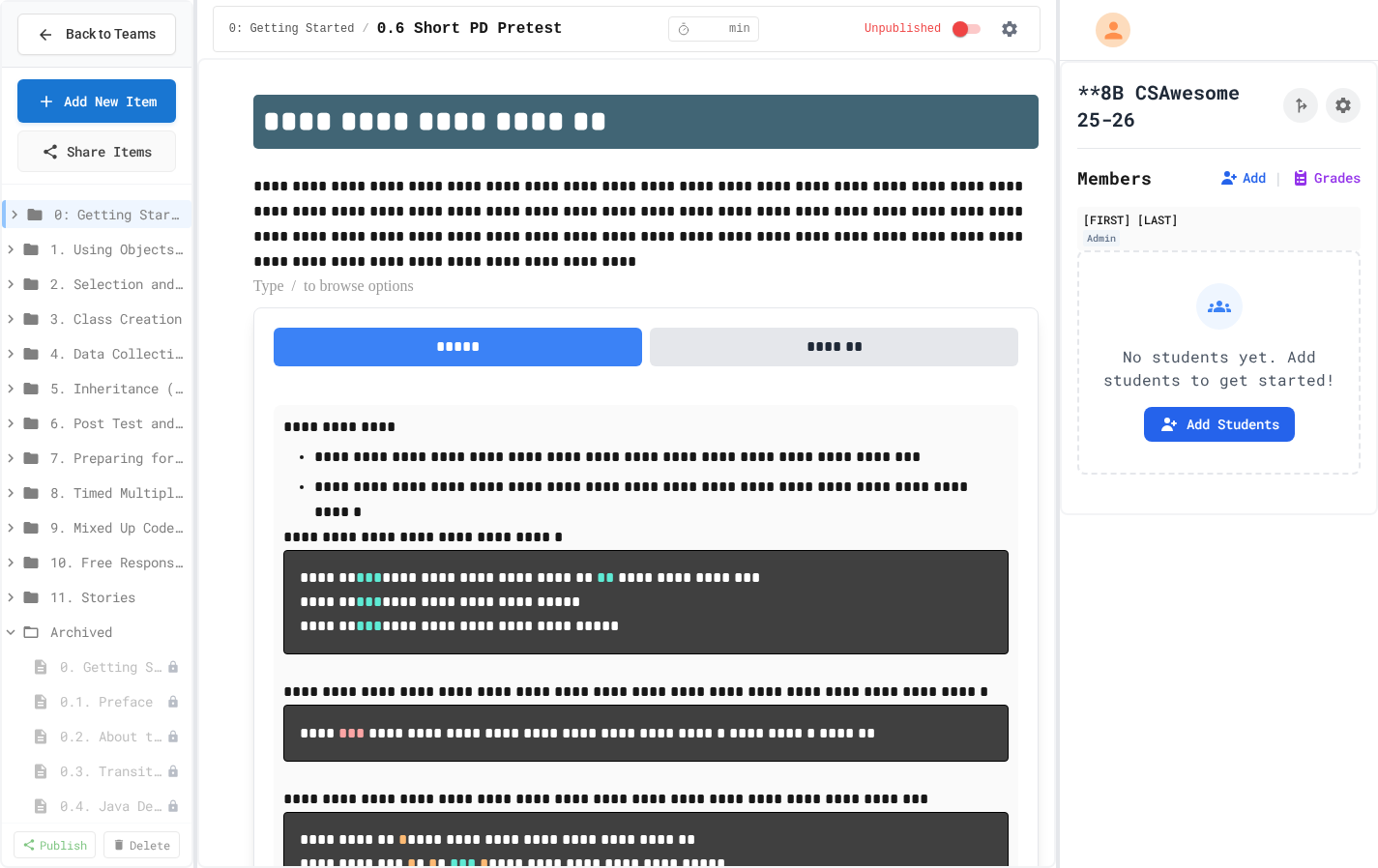 click at bounding box center [646, 287] 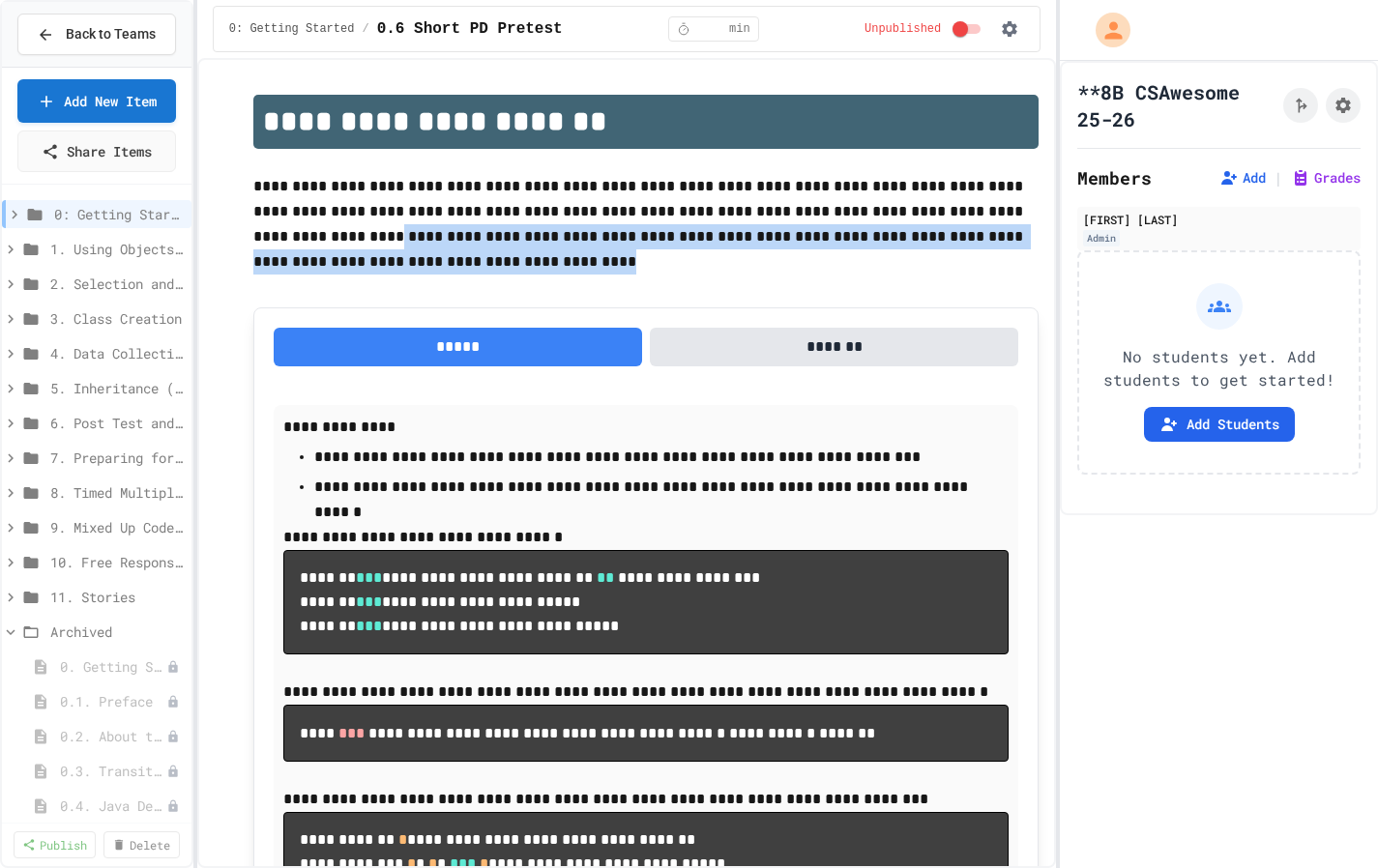 drag, startPoint x: 956, startPoint y: 211, endPoint x: 947, endPoint y: 263, distance: 52.7731 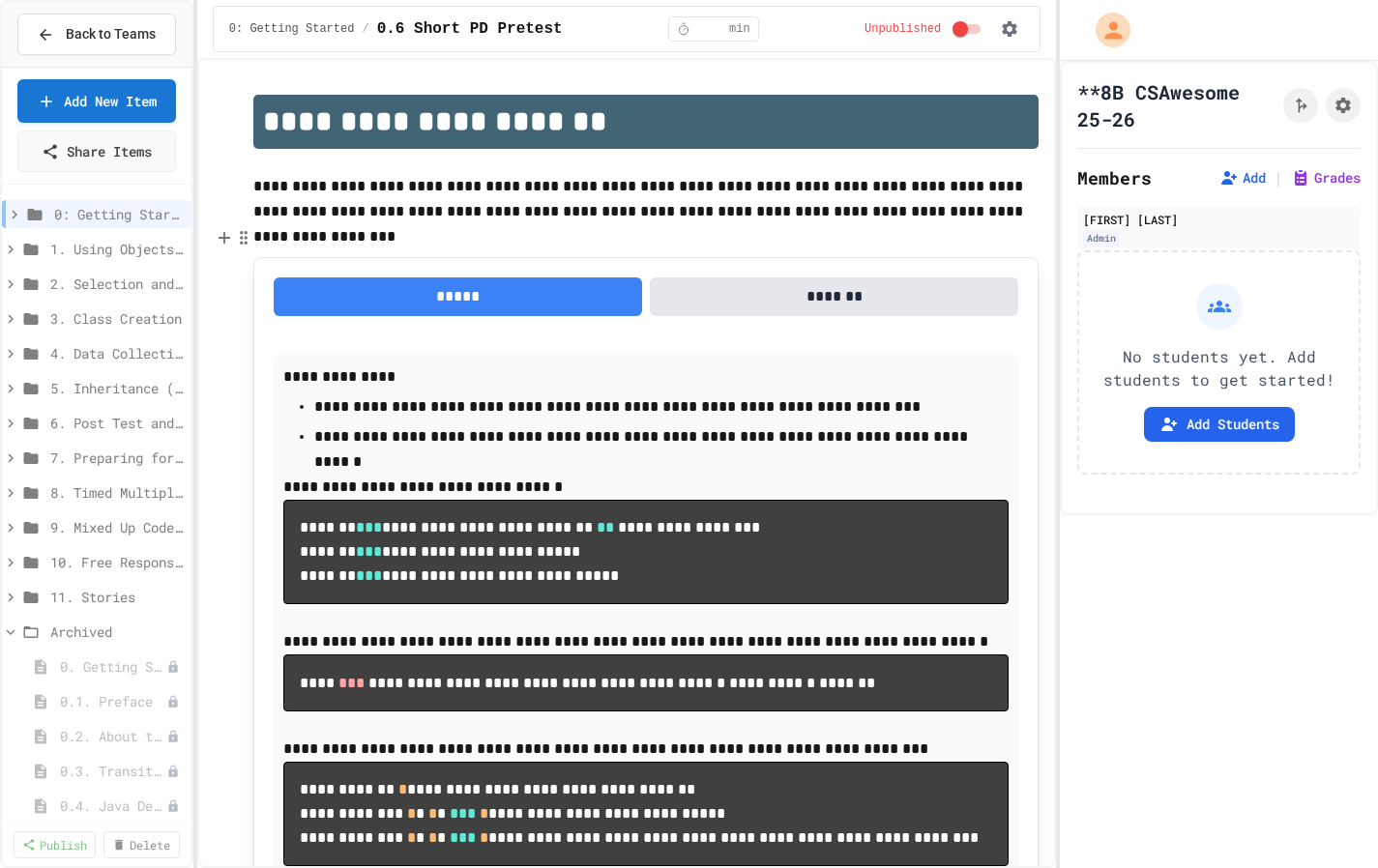 click at bounding box center (646, 237) 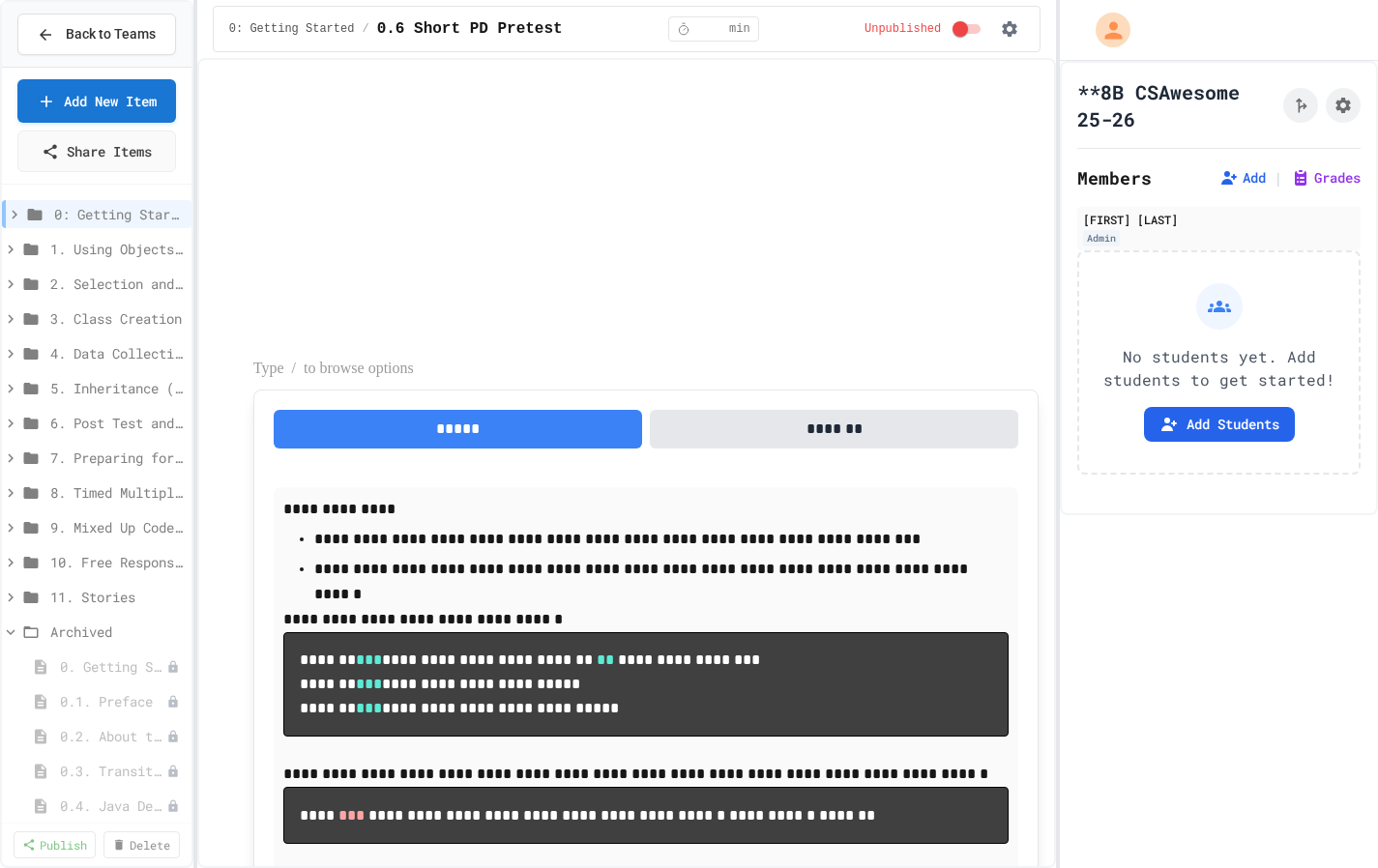 scroll, scrollTop: 0, scrollLeft: 0, axis: both 